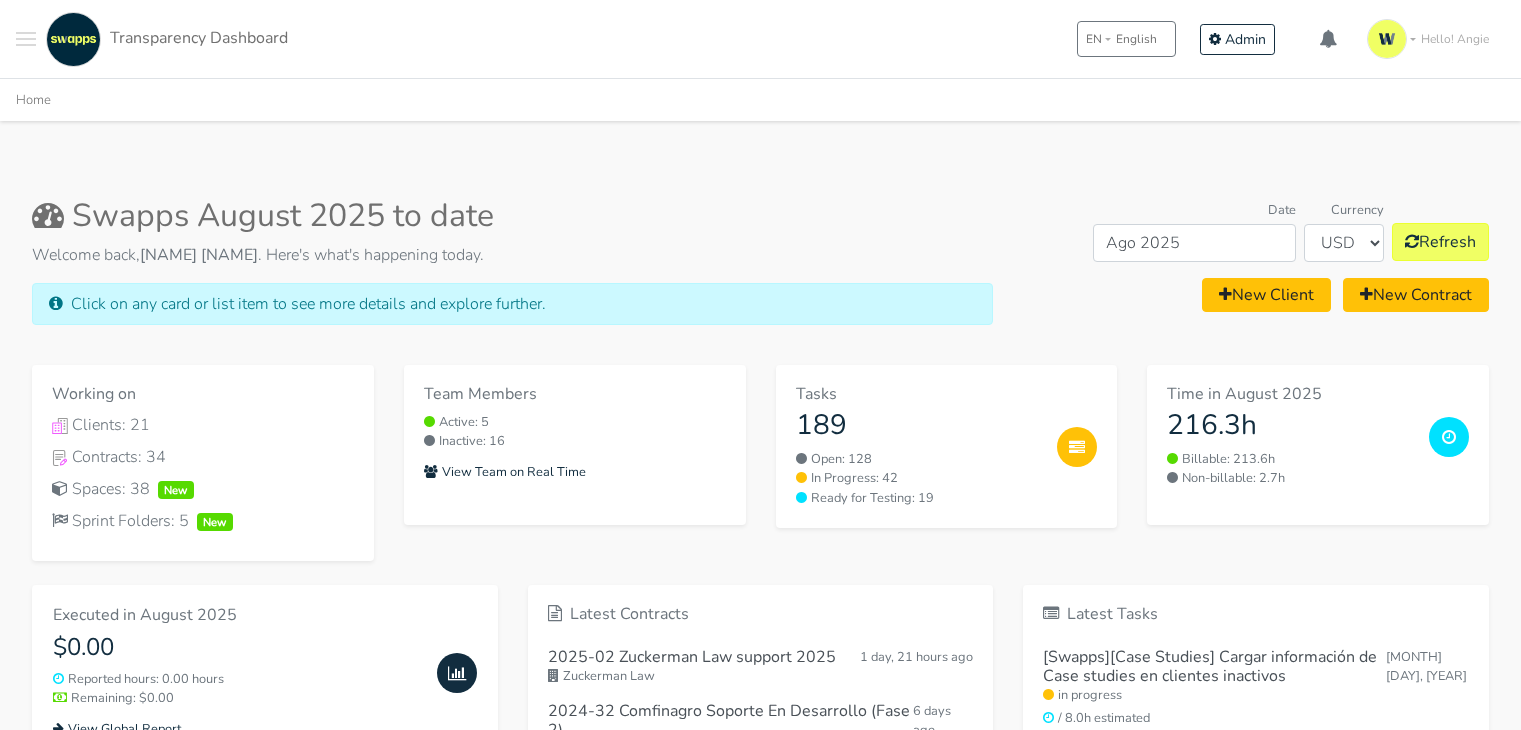 scroll, scrollTop: 0, scrollLeft: 0, axis: both 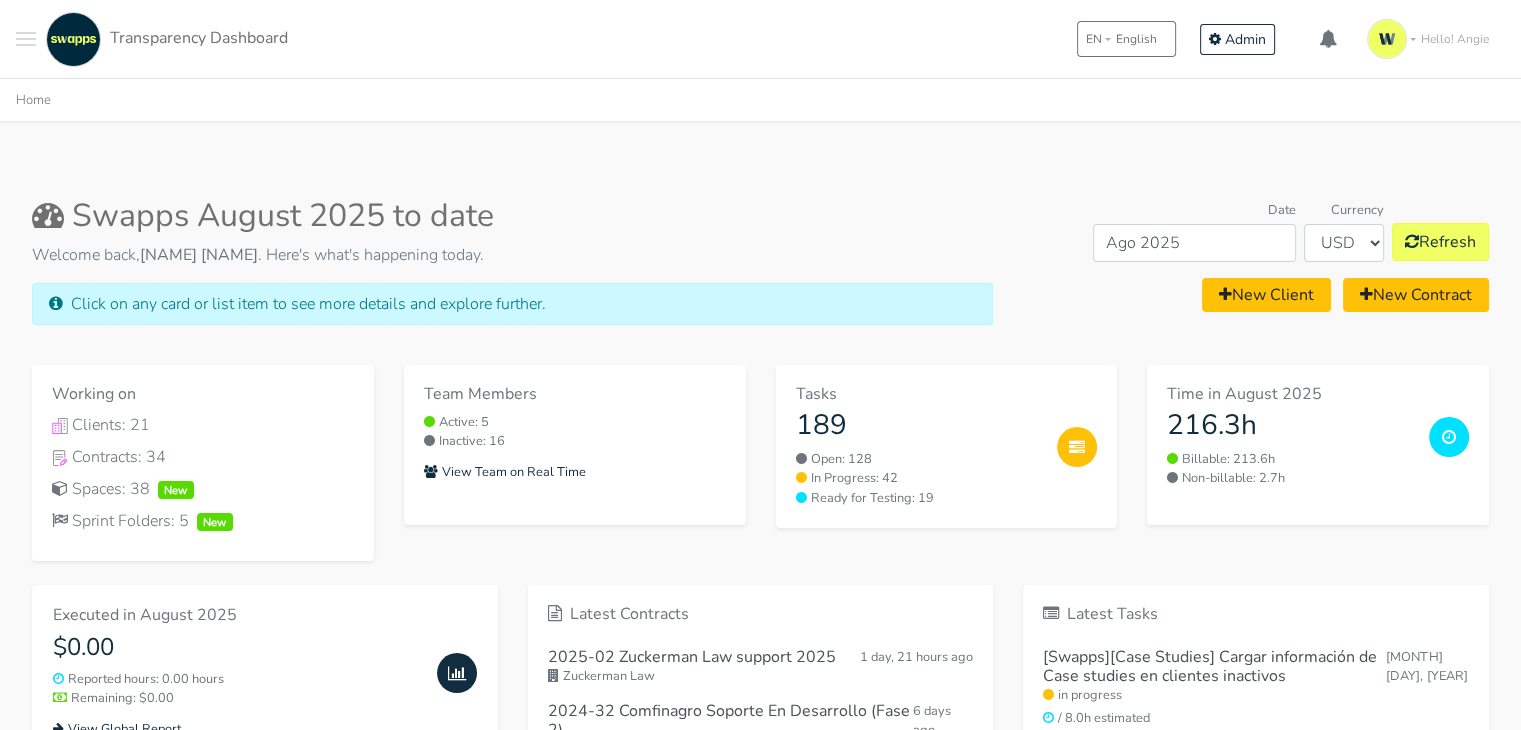 click at bounding box center (26, 39) 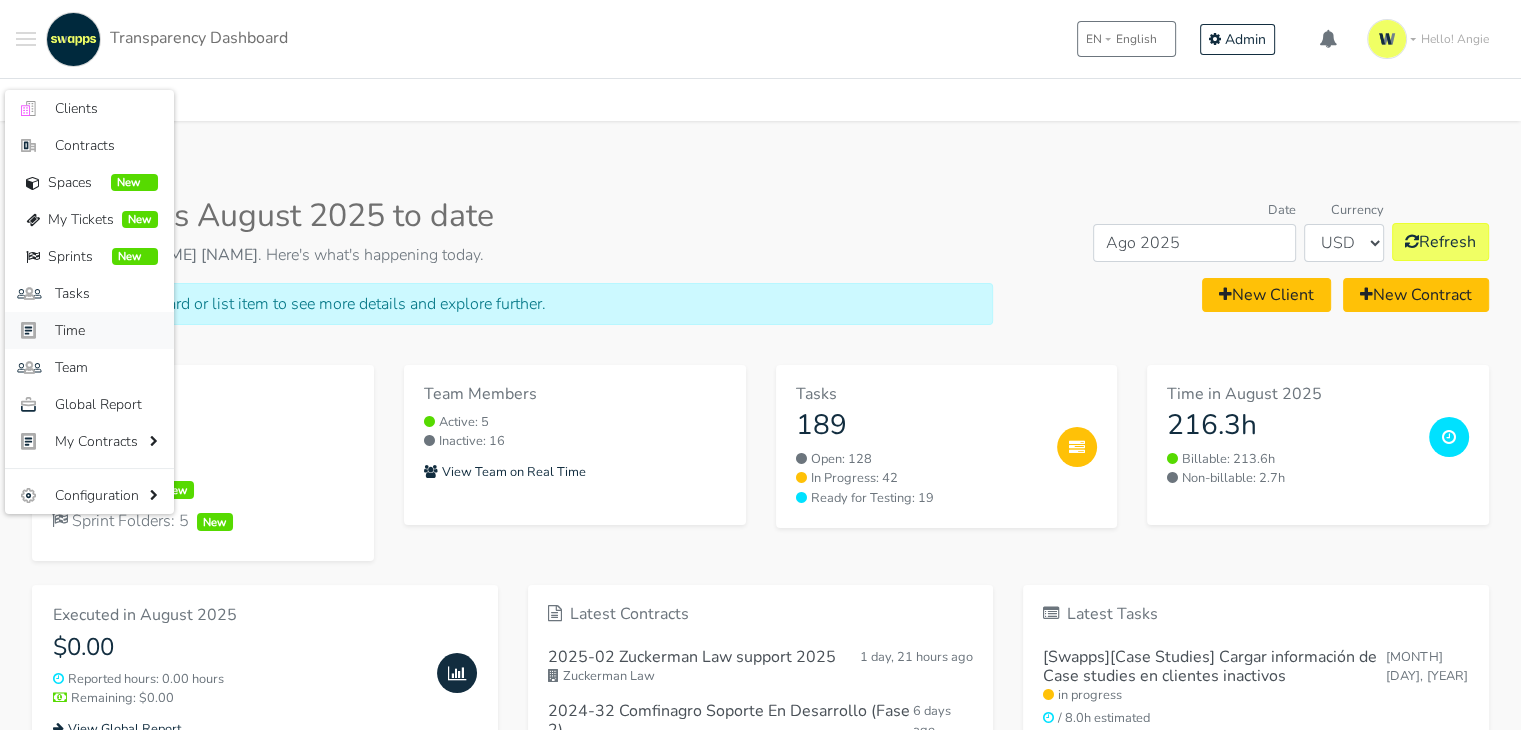 click on "Time" at bounding box center [106, 330] 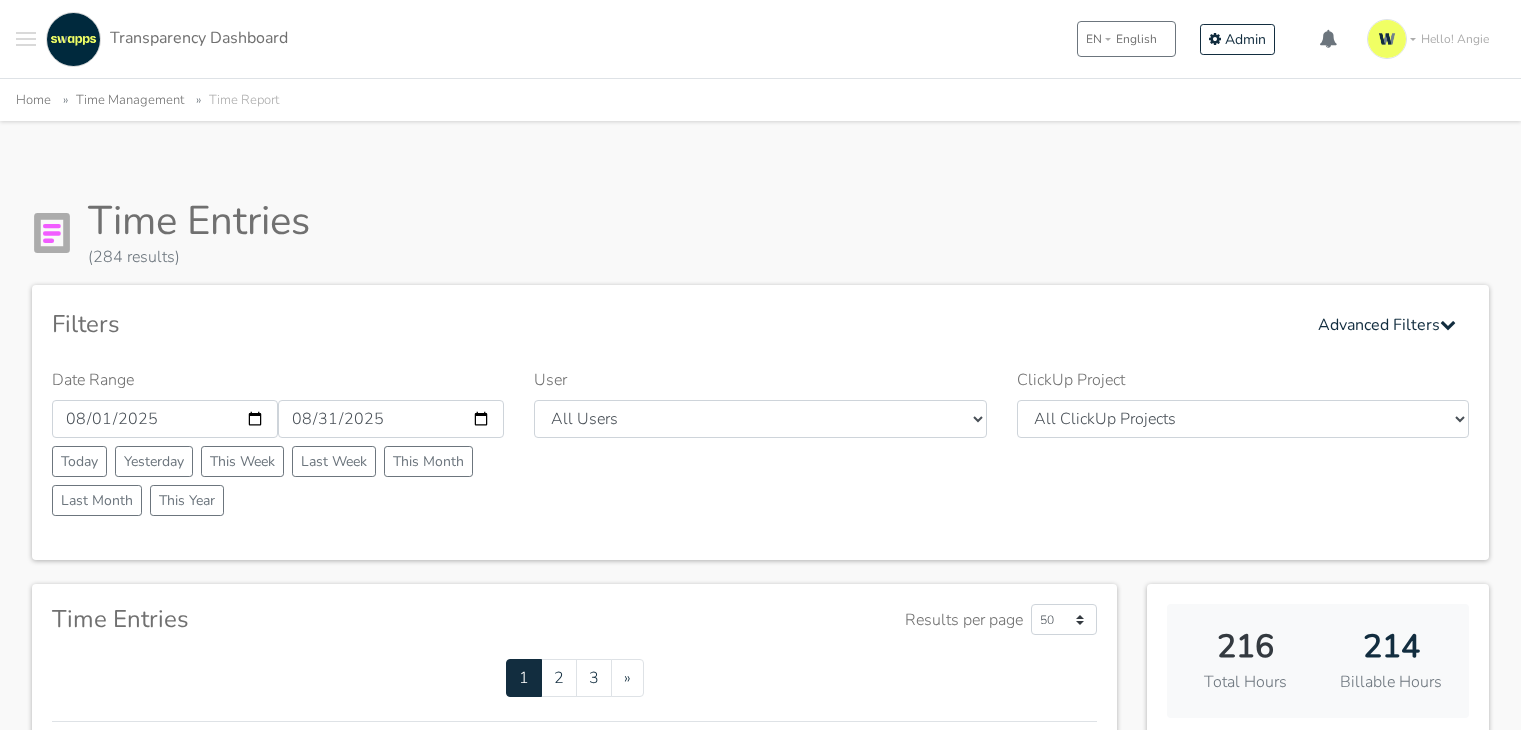 scroll, scrollTop: 0, scrollLeft: 0, axis: both 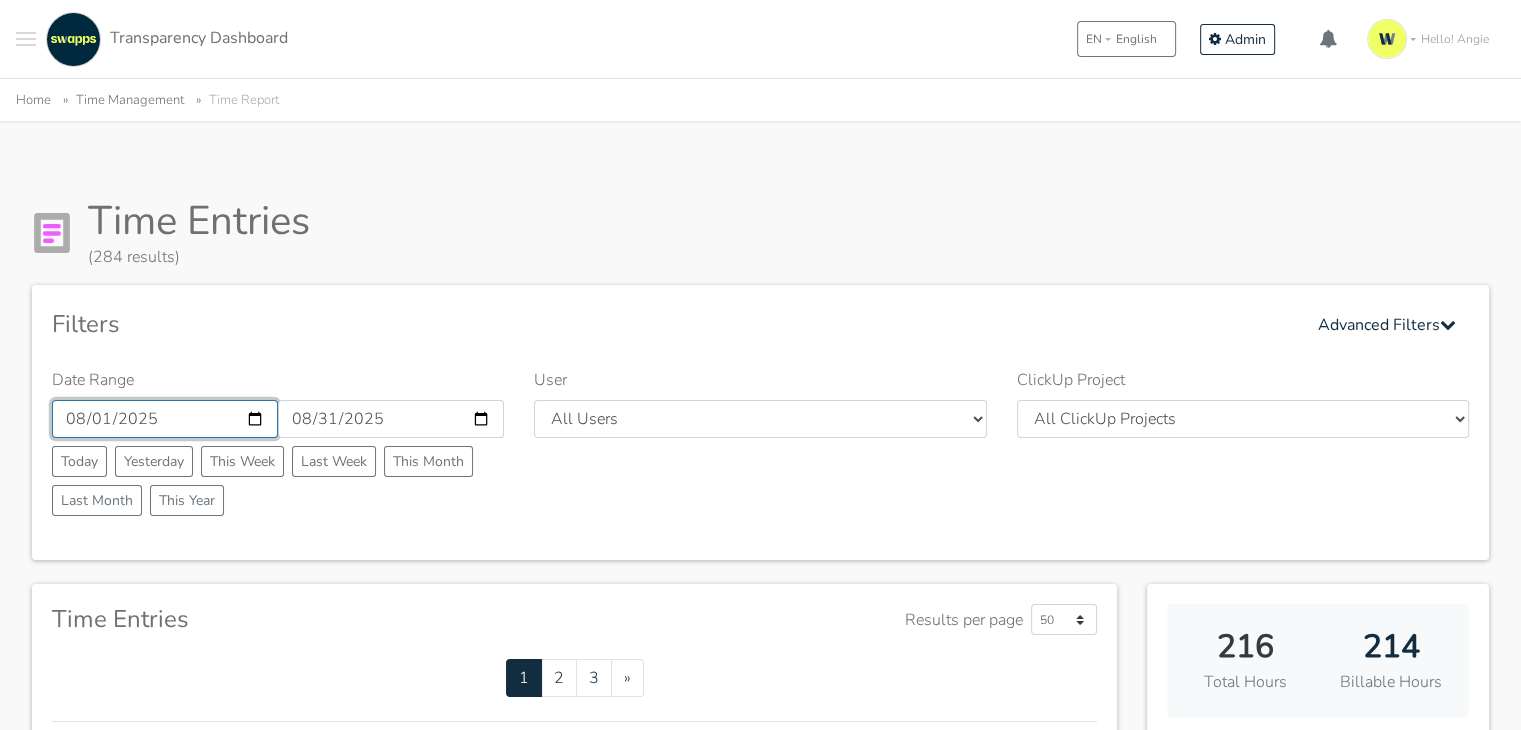 click on "2025-08-01" at bounding box center [165, 419] 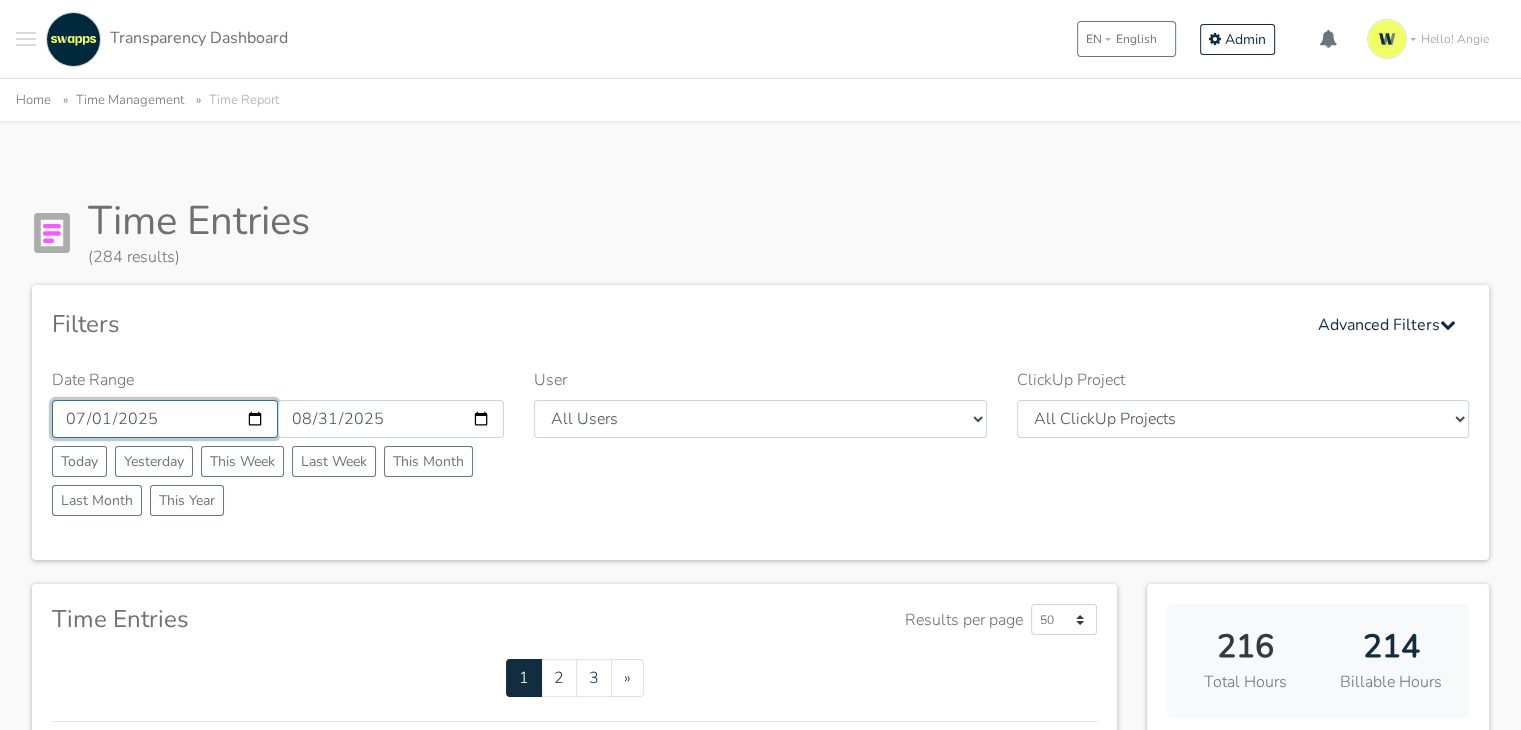 type on "[DATE]" 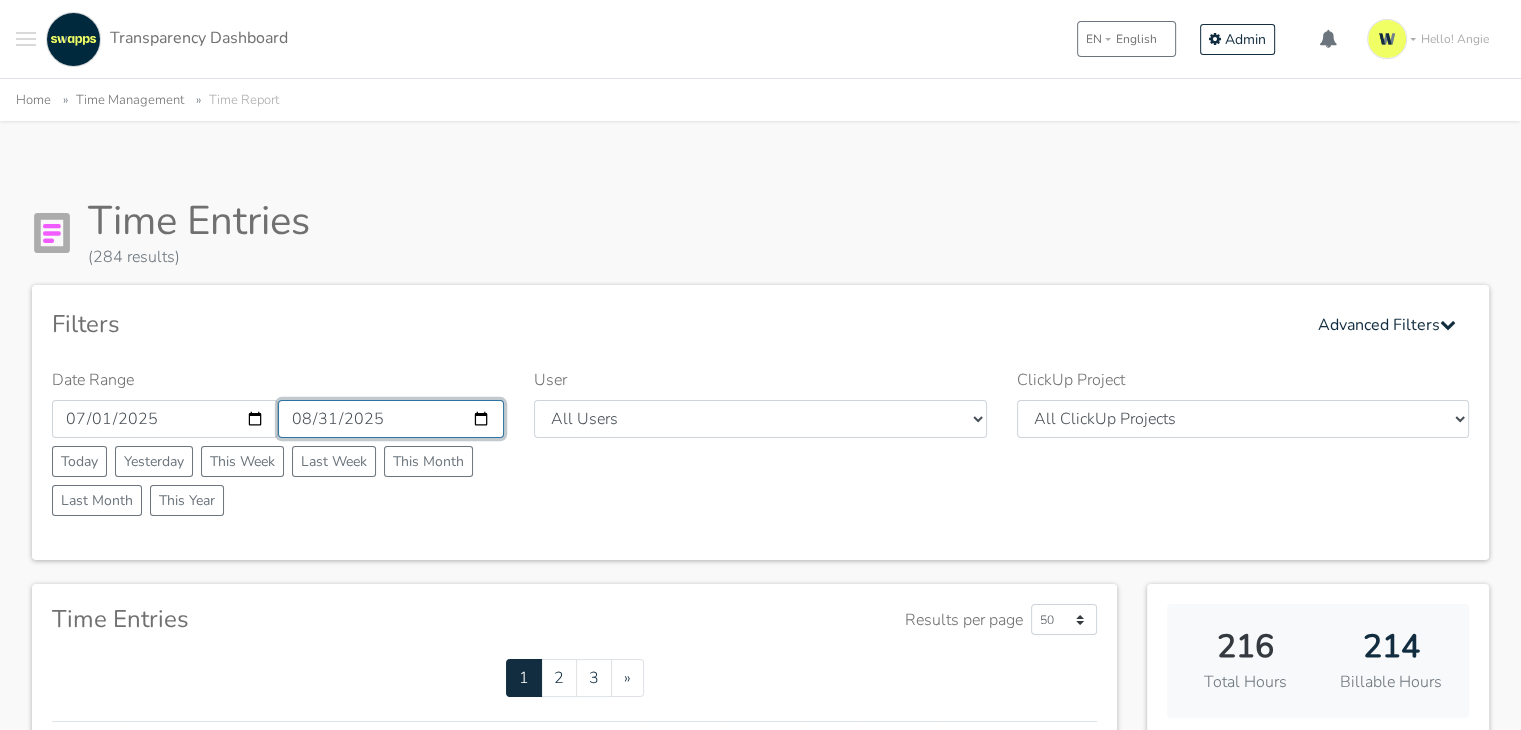 click on "2025-08-31" at bounding box center (391, 419) 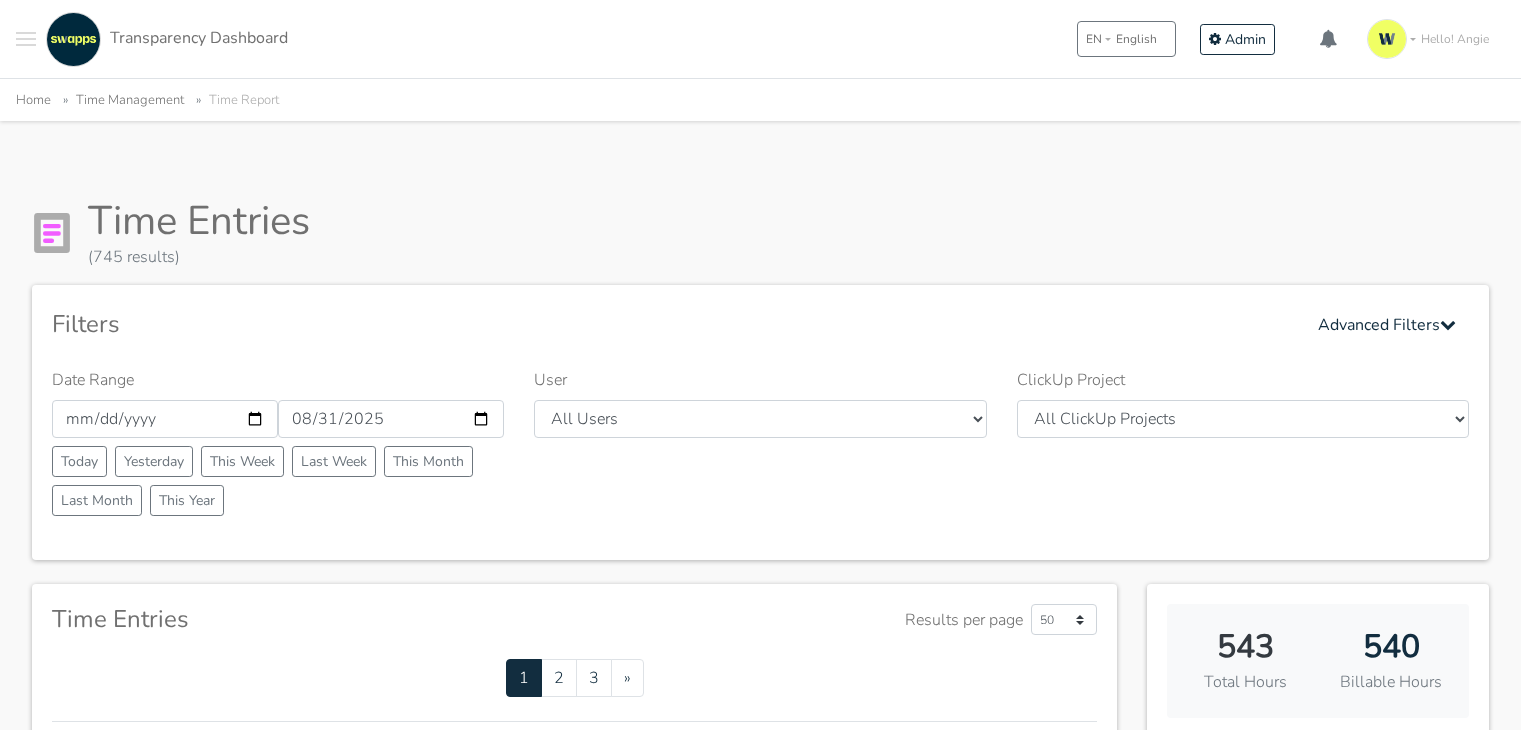 scroll, scrollTop: 0, scrollLeft: 0, axis: both 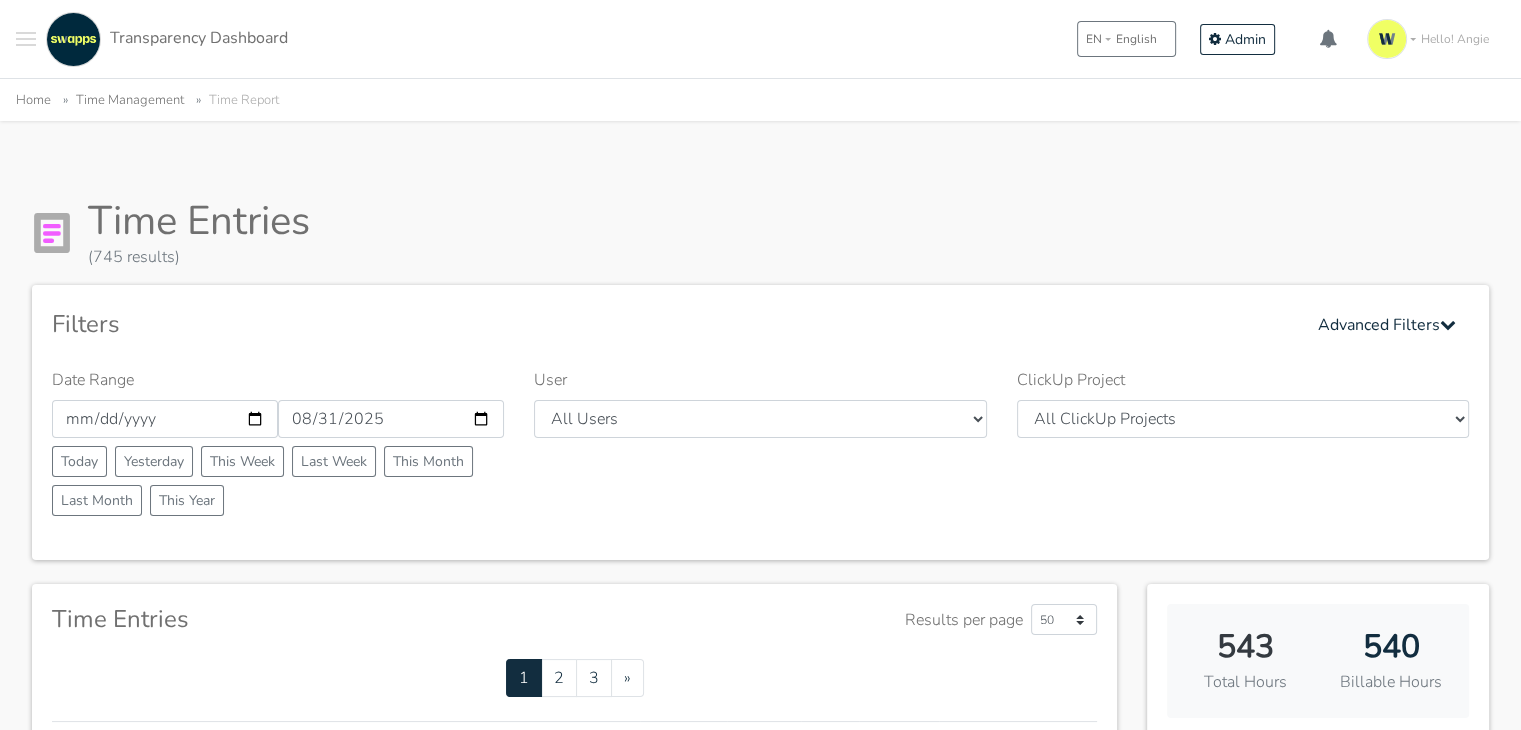 type on "2025-08-28" 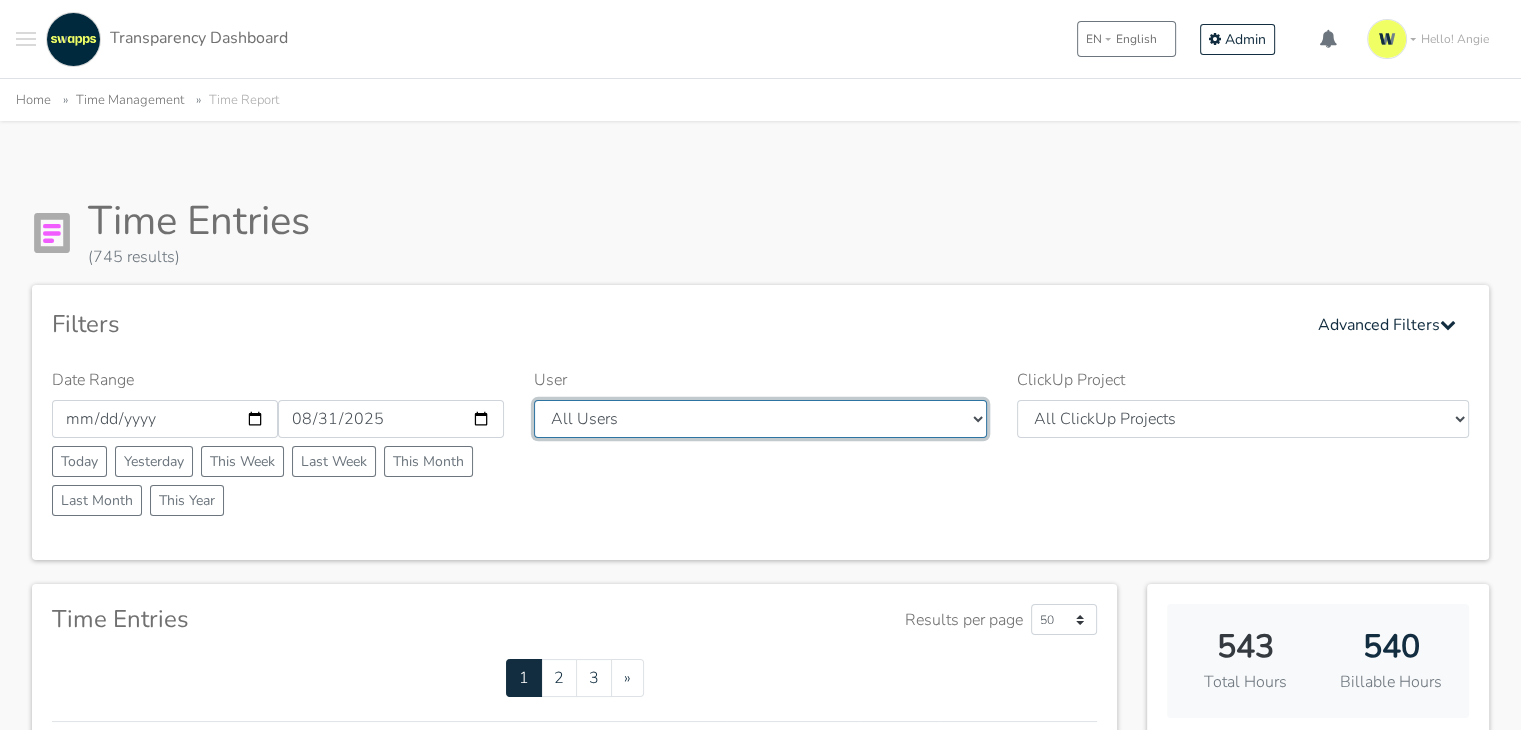 click on "All Users
Andres
Cristian
Mateo
Ruth
Hector
Angie
Iván
José
Erika
Diego
Swapps Tech" at bounding box center (760, 419) 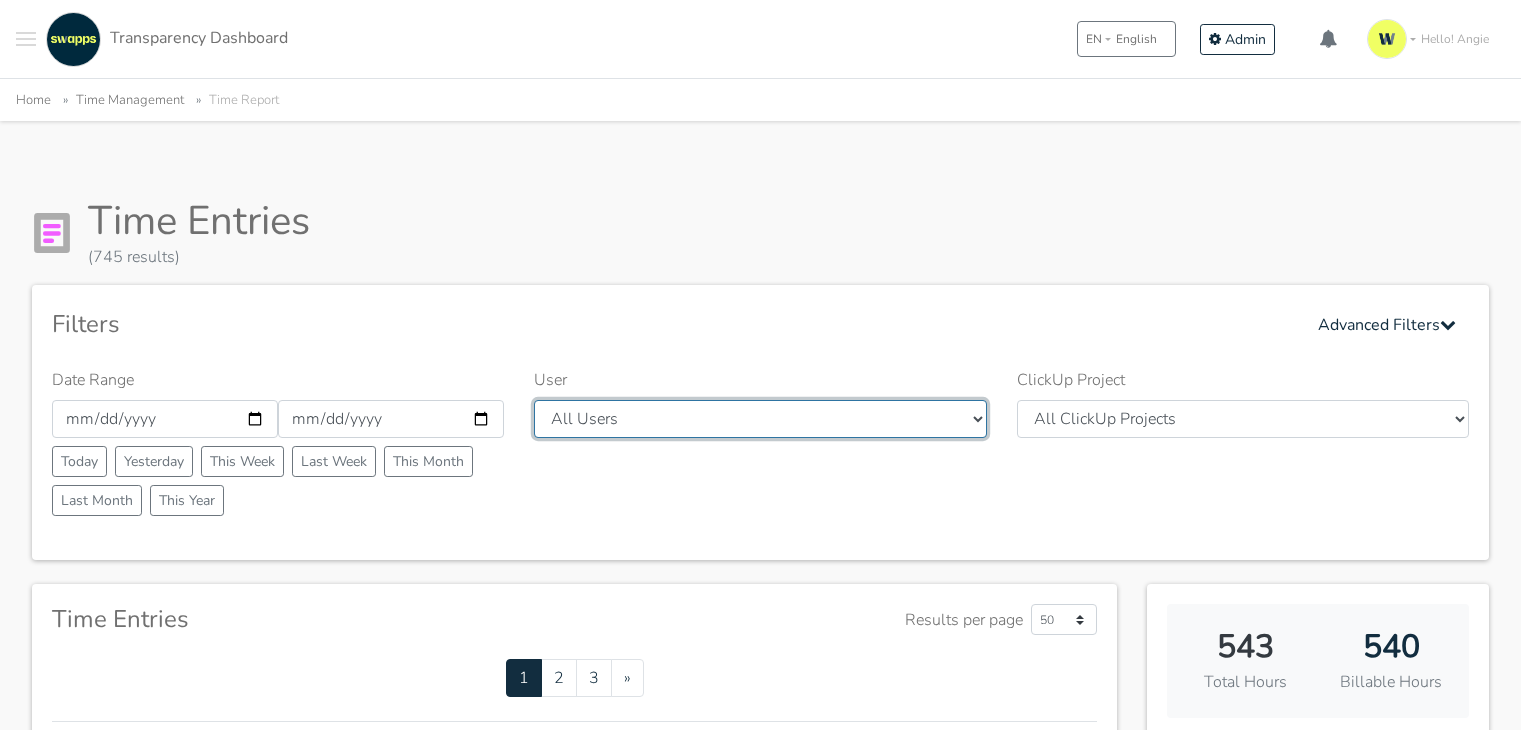 drag, startPoint x: 0, startPoint y: 0, endPoint x: 752, endPoint y: 437, distance: 869.7546 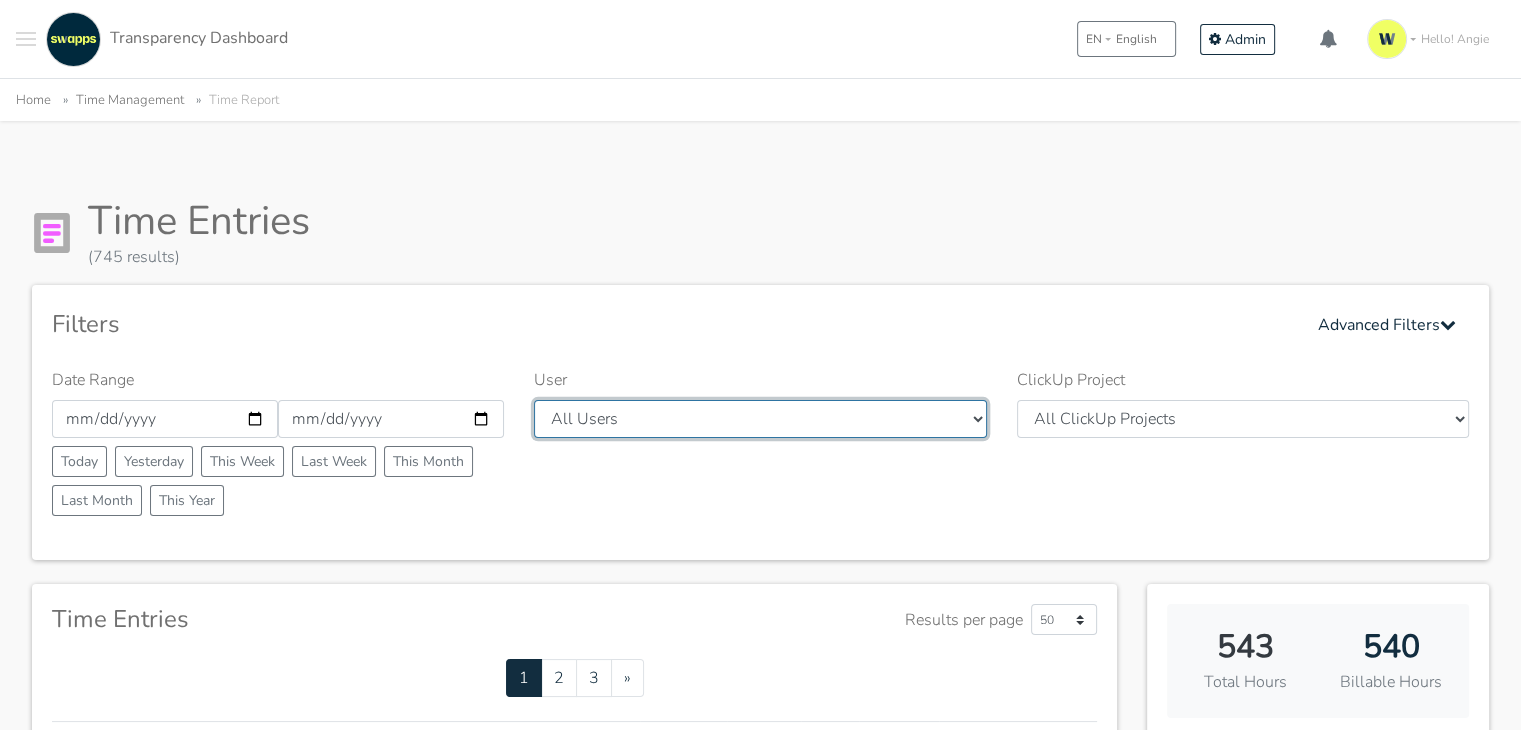 scroll, scrollTop: 0, scrollLeft: 0, axis: both 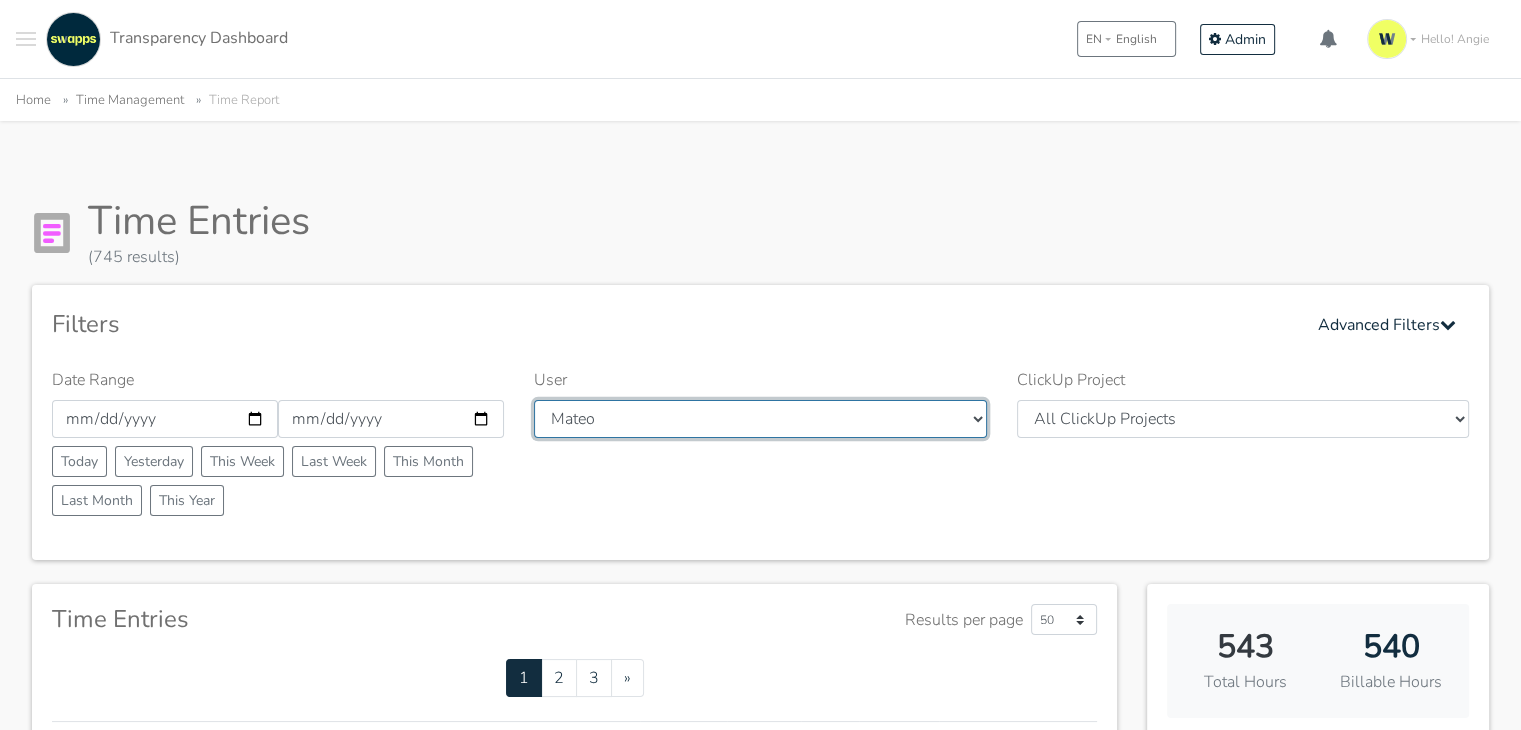 click on "All Users
Andres
Cristian
Mateo
Ruth
Hector
Angie
Iván
José
Erika
Diego
Swapps Tech" at bounding box center [760, 419] 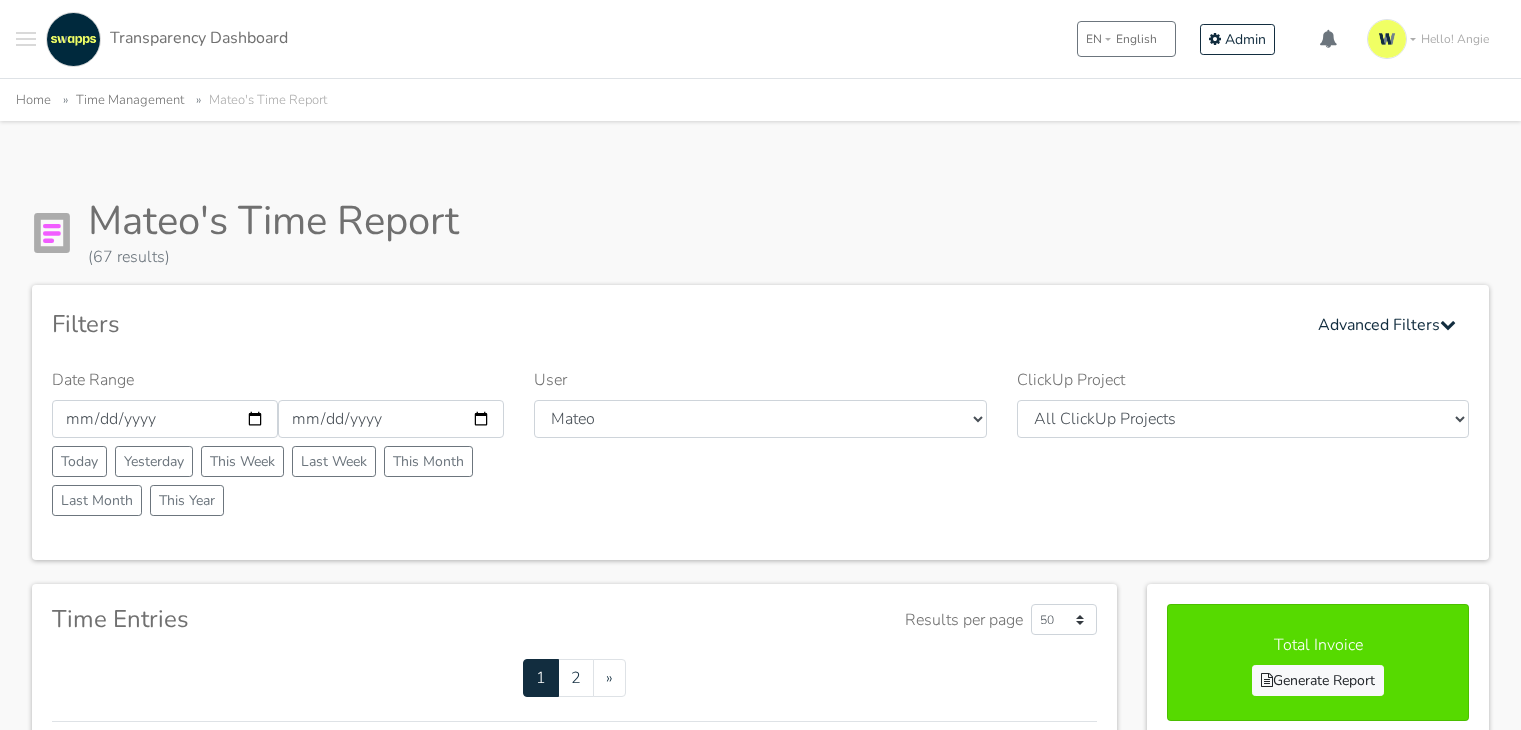 scroll, scrollTop: 0, scrollLeft: 0, axis: both 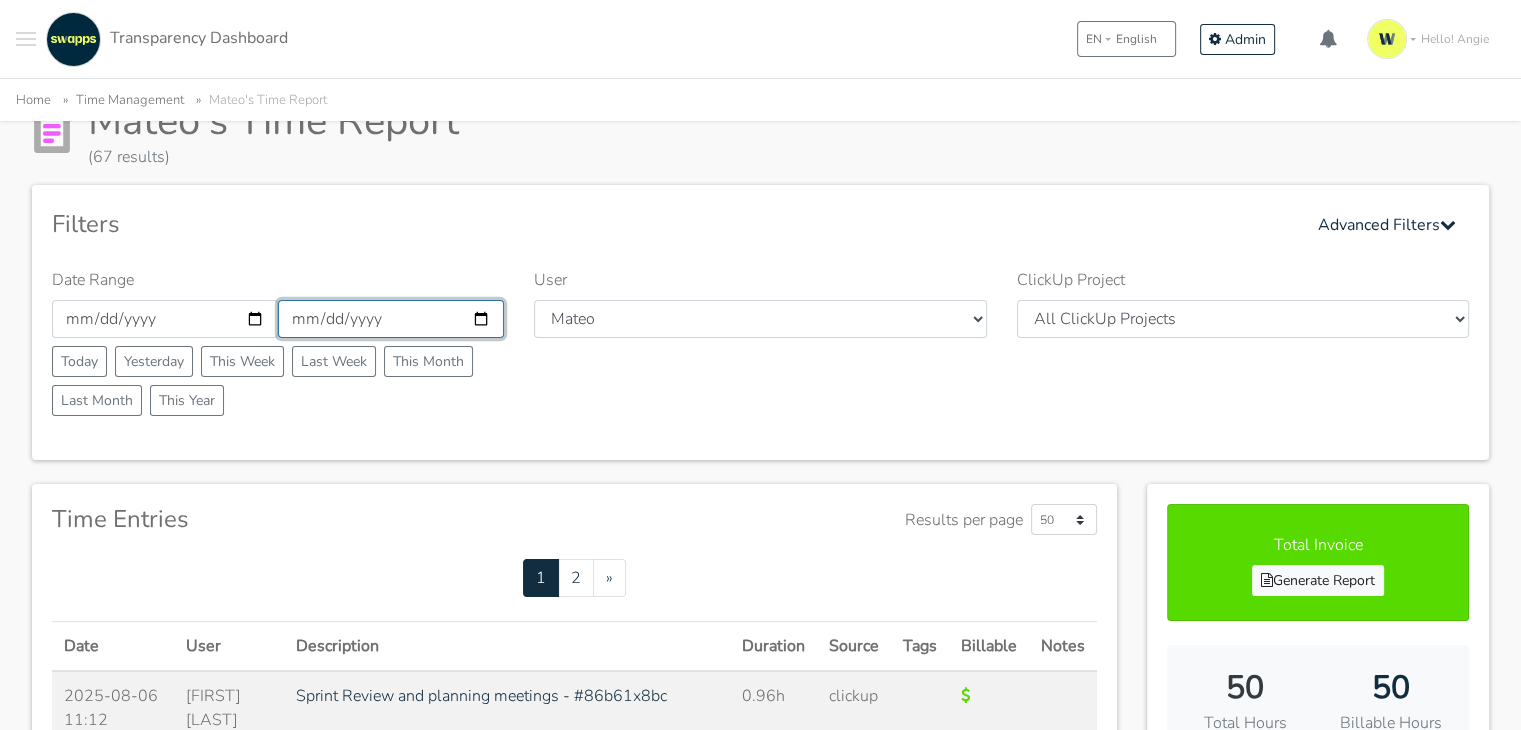 click on "[DATE]" at bounding box center (391, 319) 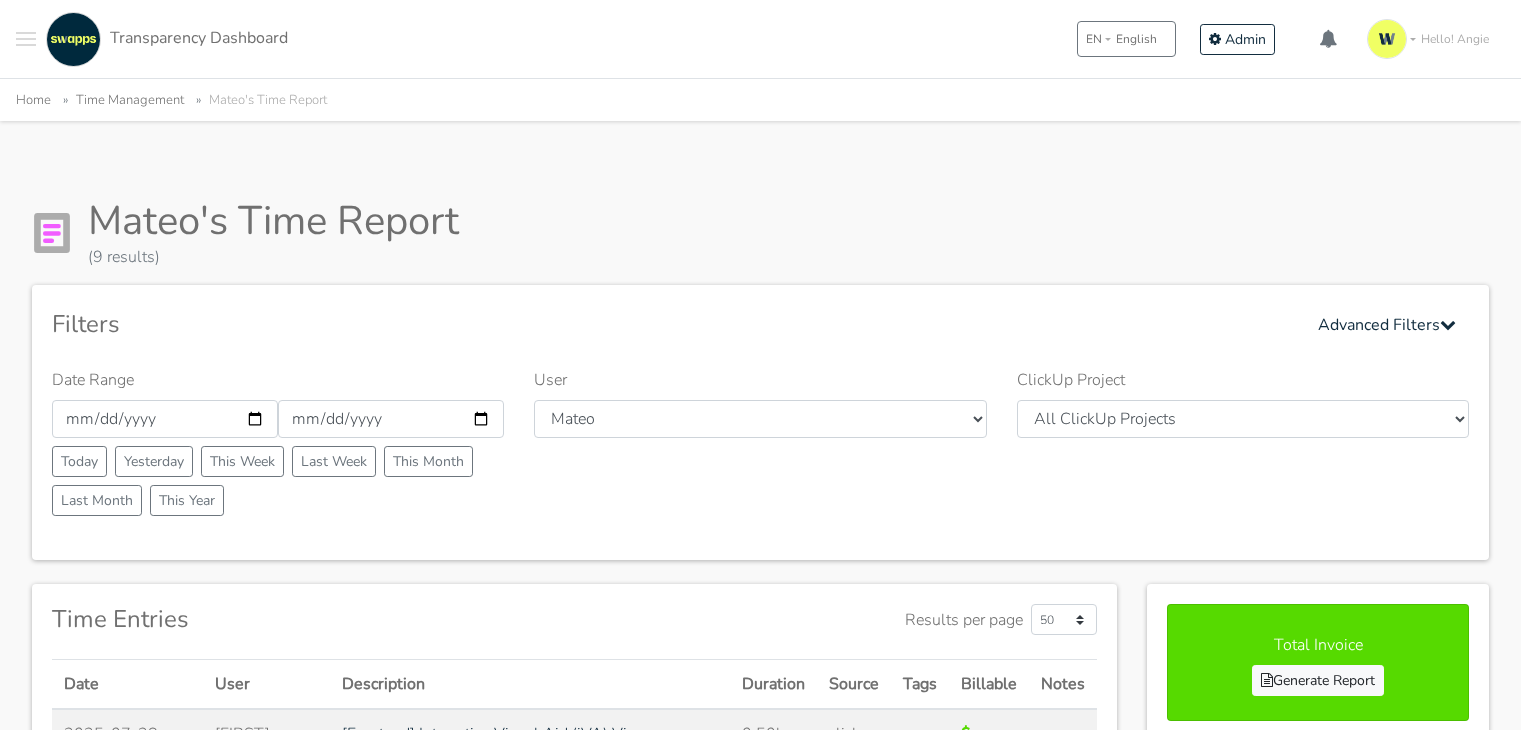 scroll, scrollTop: 0, scrollLeft: 0, axis: both 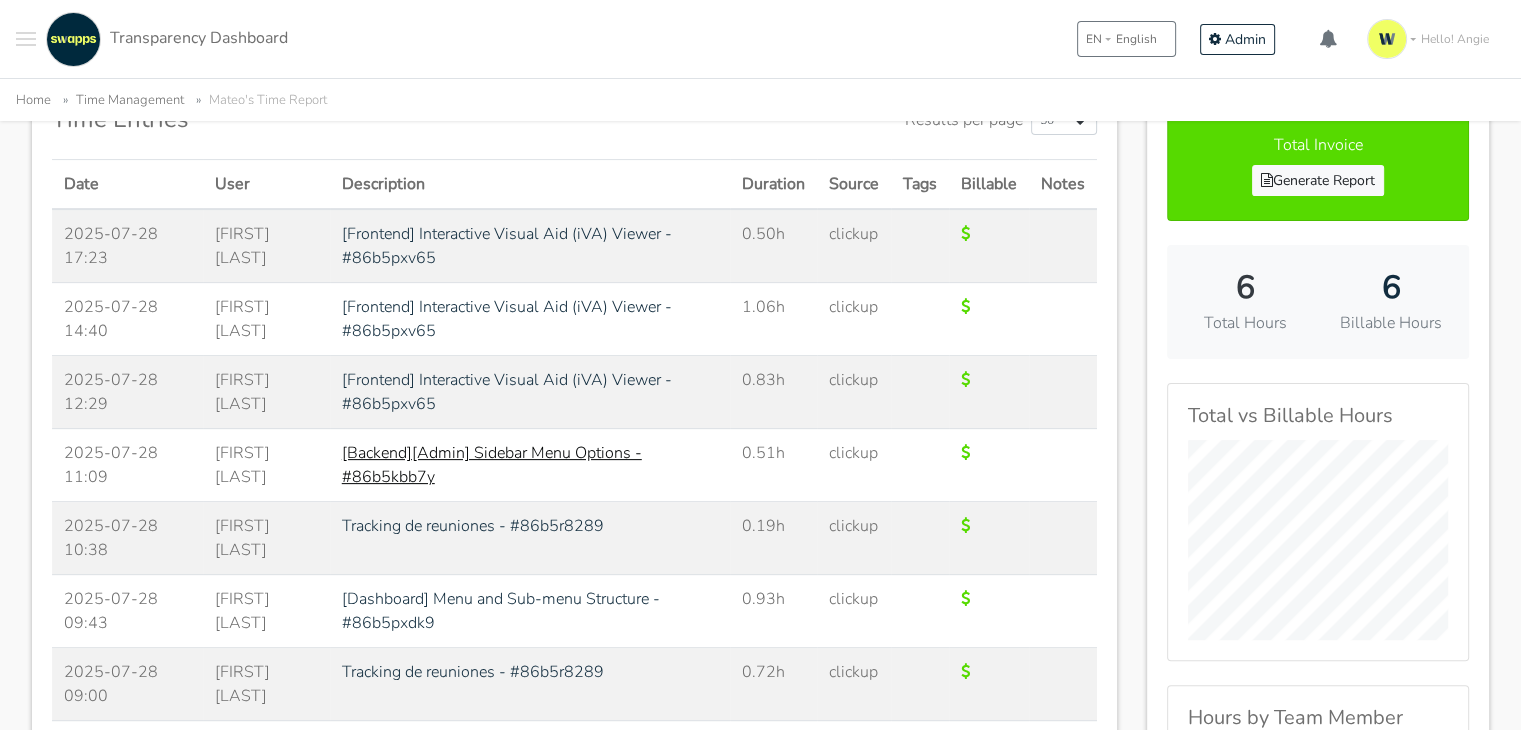 click on "[Backend][Admin] Sidebar Menu Options - #86b5kbb7y" at bounding box center (492, 465) 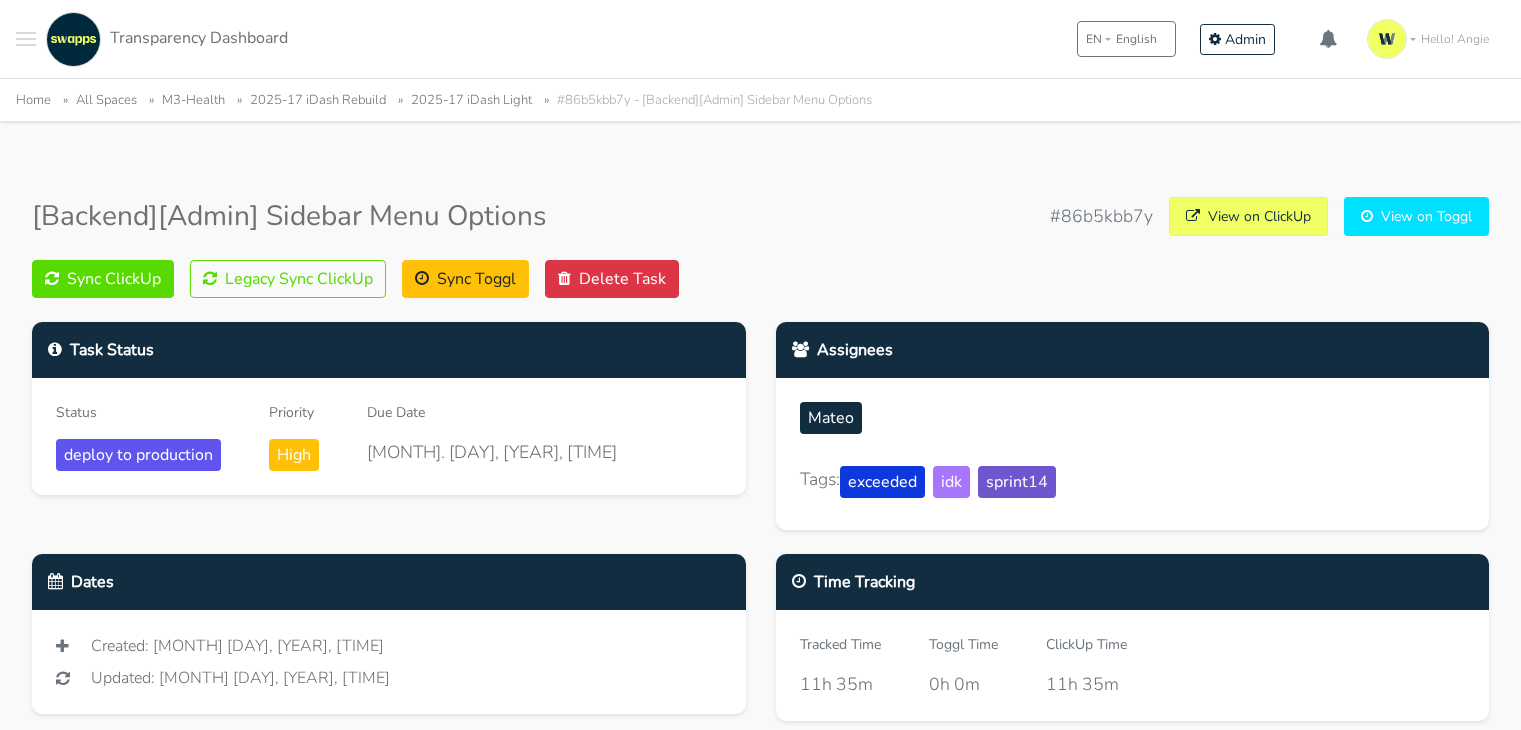 scroll, scrollTop: 0, scrollLeft: 0, axis: both 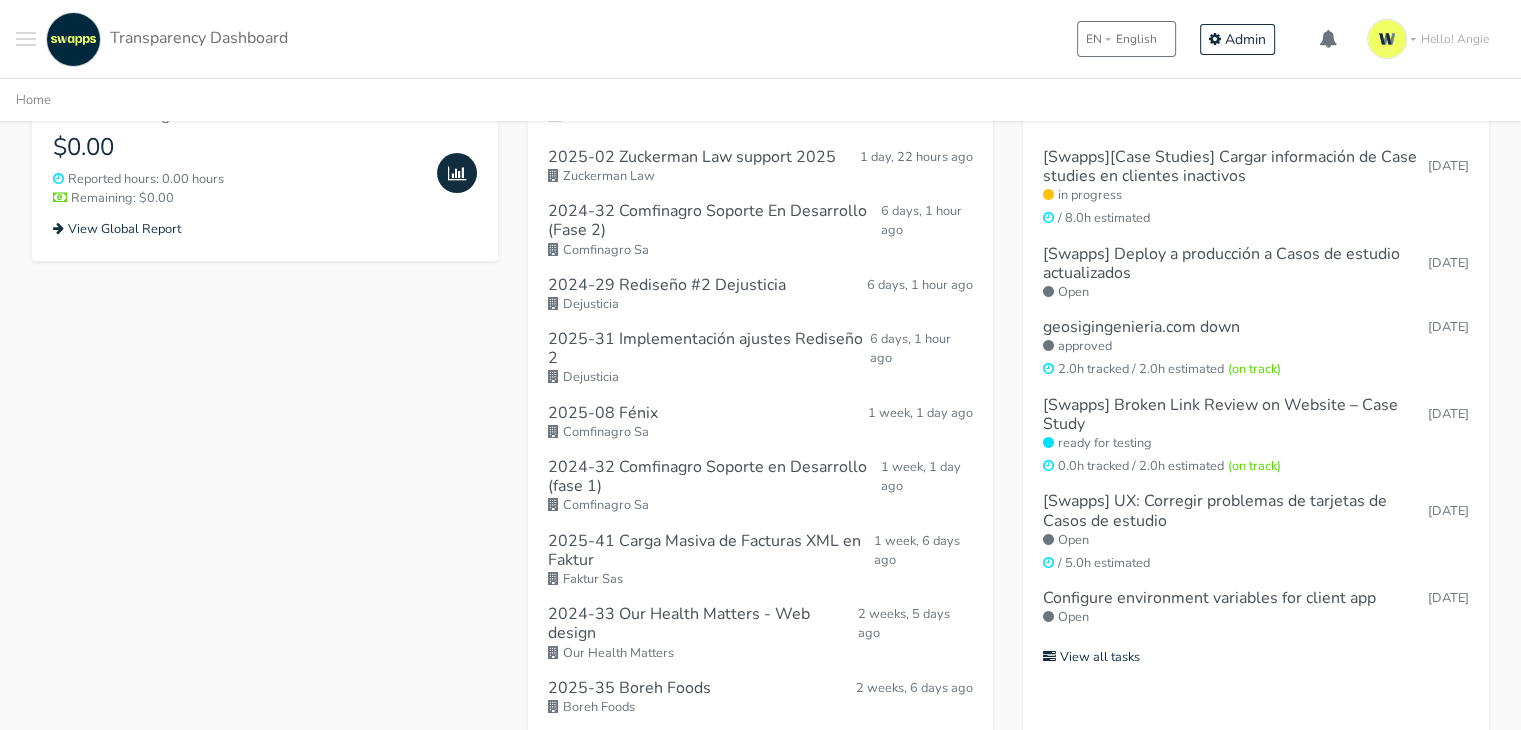click at bounding box center (26, 39) 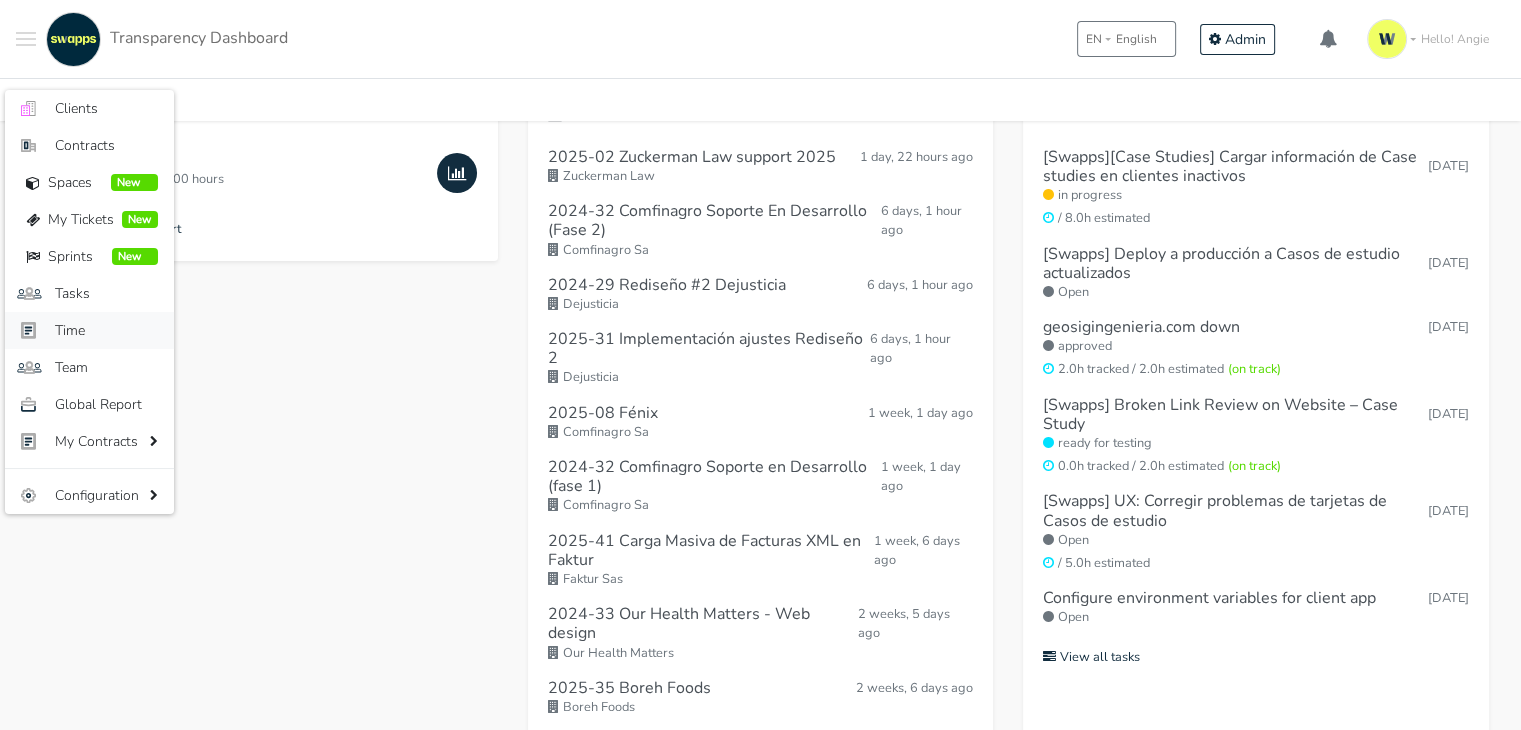 click on "Time" at bounding box center (106, 330) 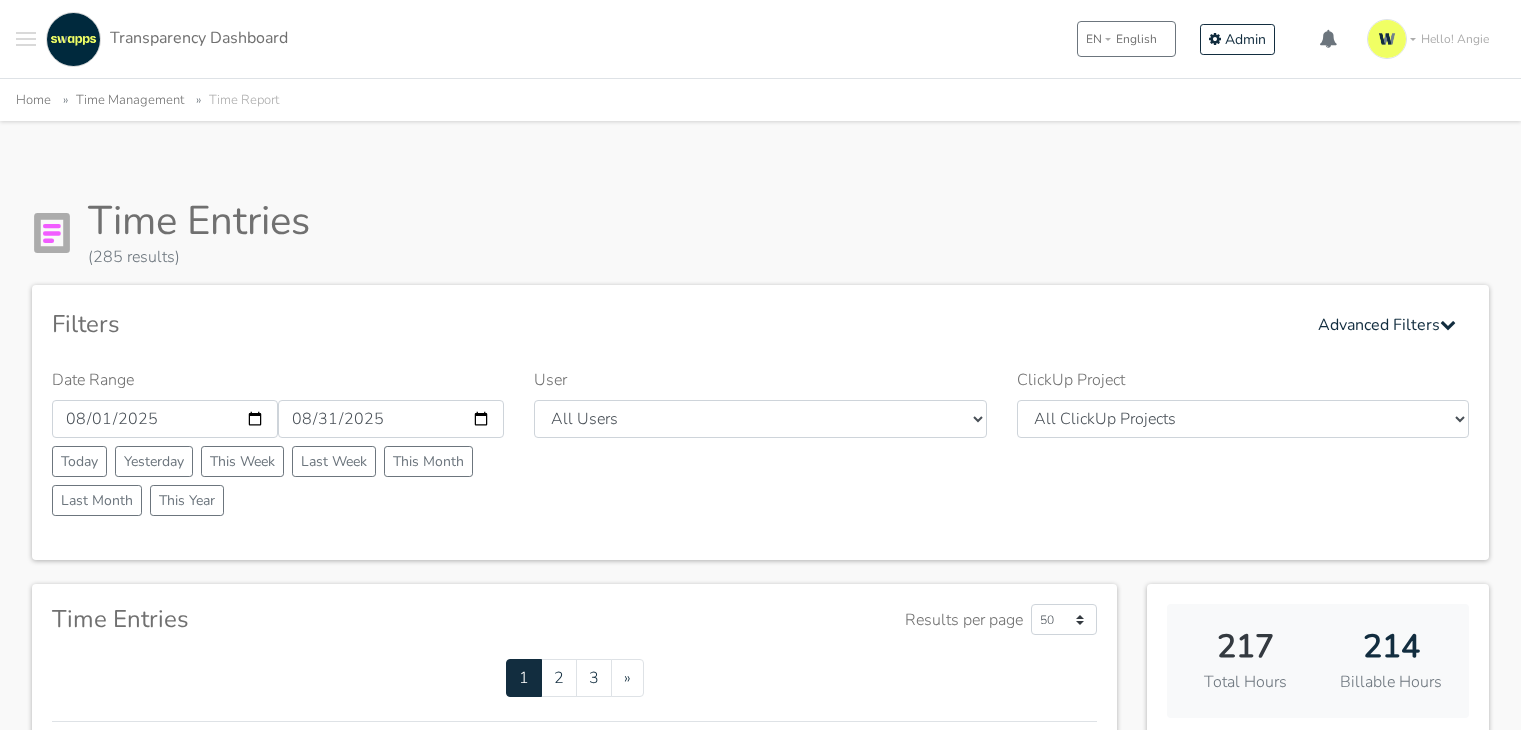 scroll, scrollTop: 0, scrollLeft: 0, axis: both 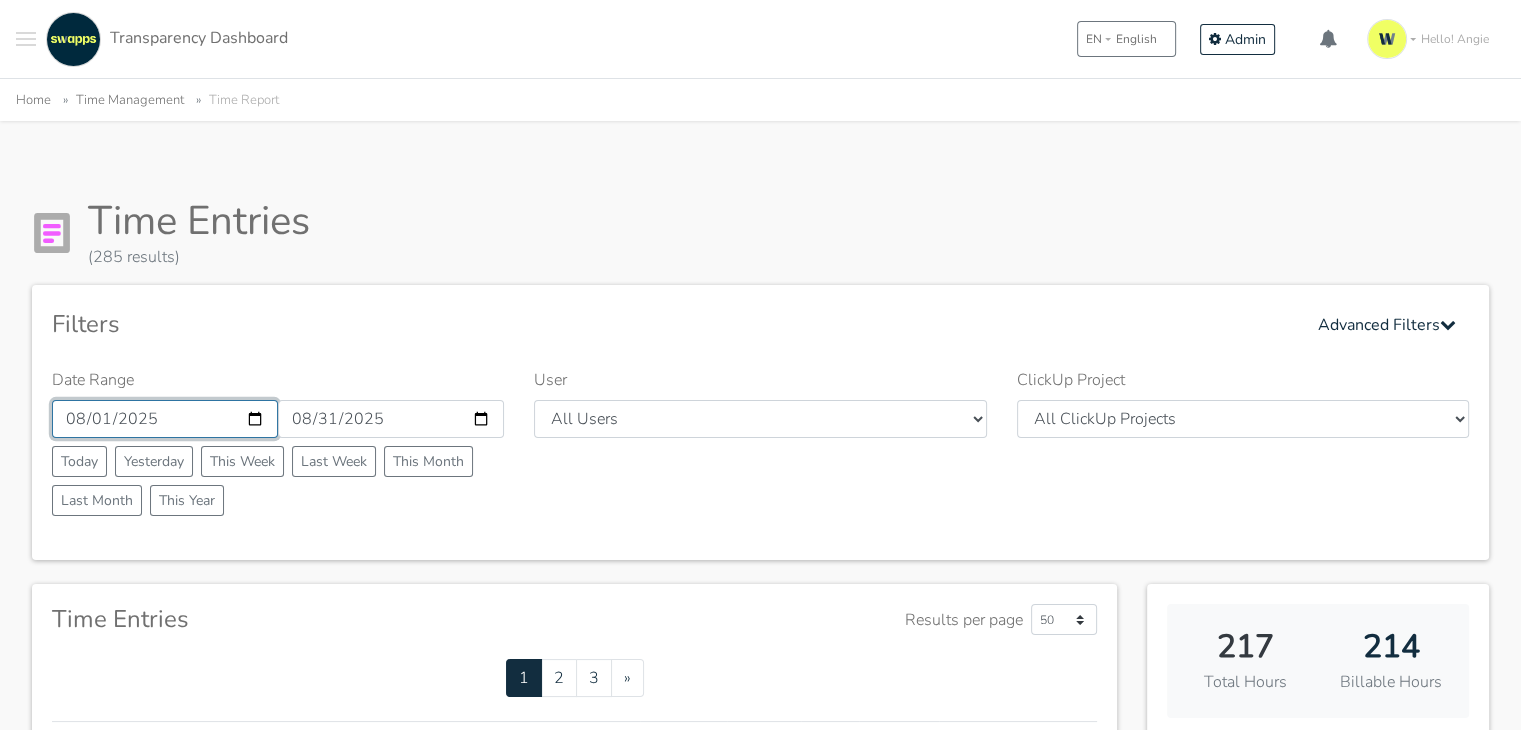 click on "2025-08-01" at bounding box center [165, 419] 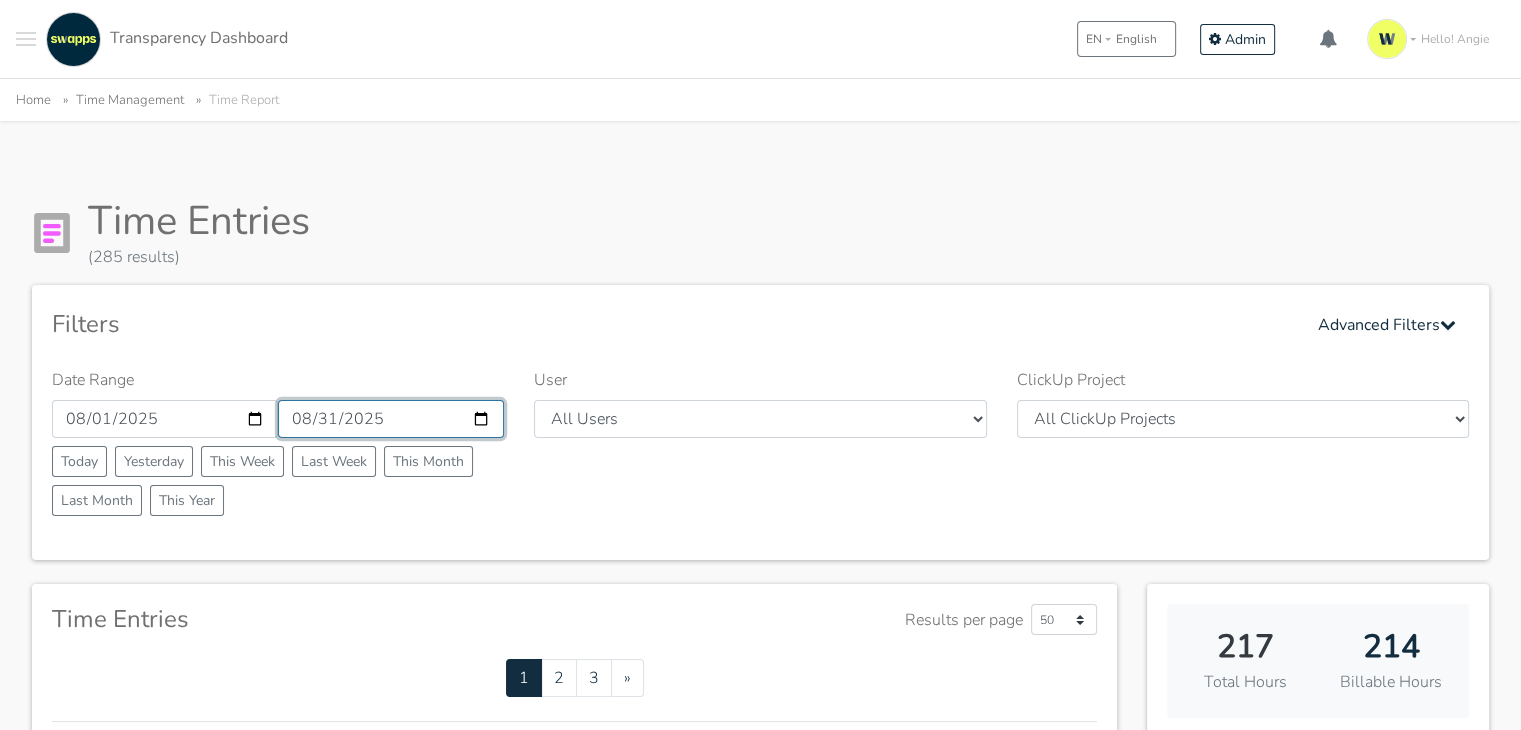 click on "2025-08-31" at bounding box center (391, 419) 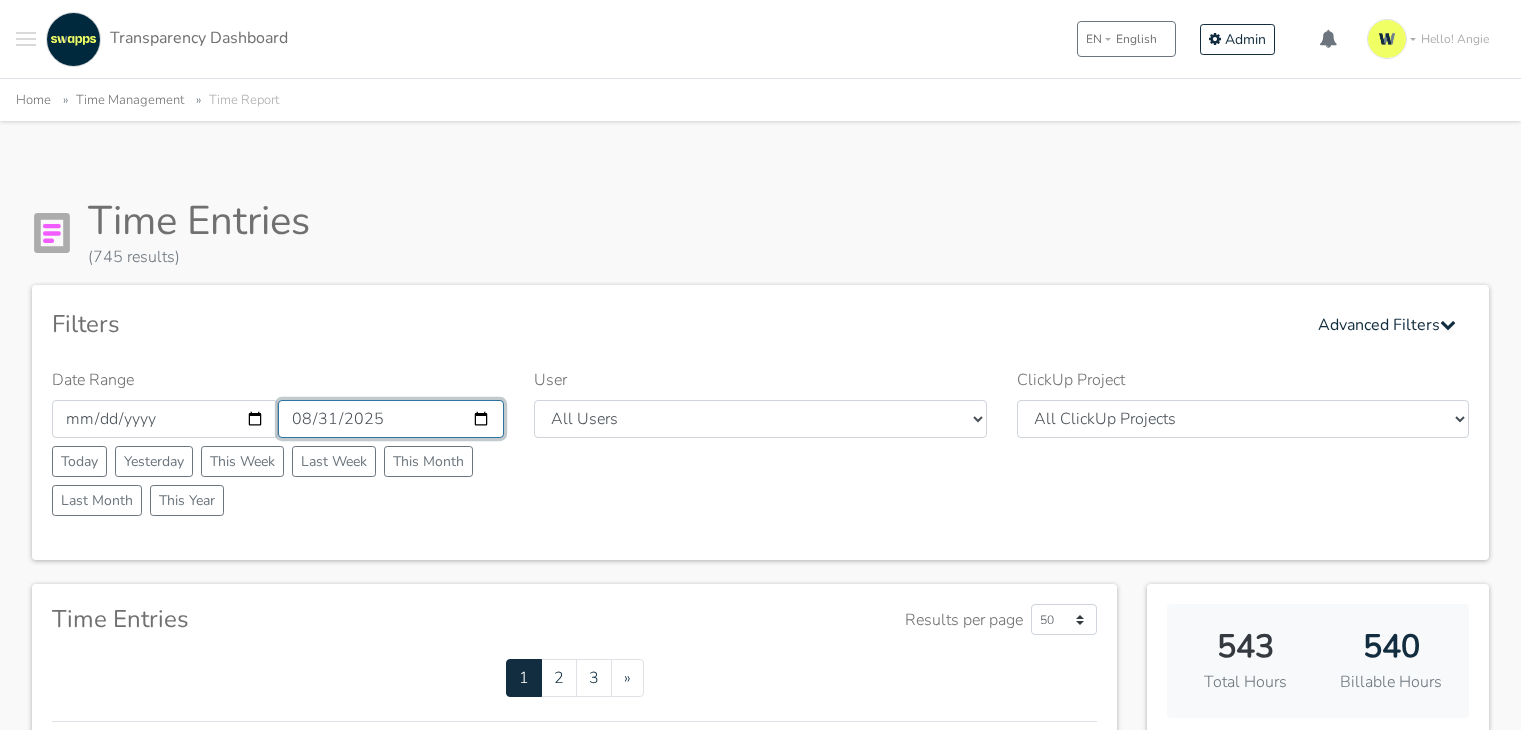 scroll, scrollTop: 0, scrollLeft: 0, axis: both 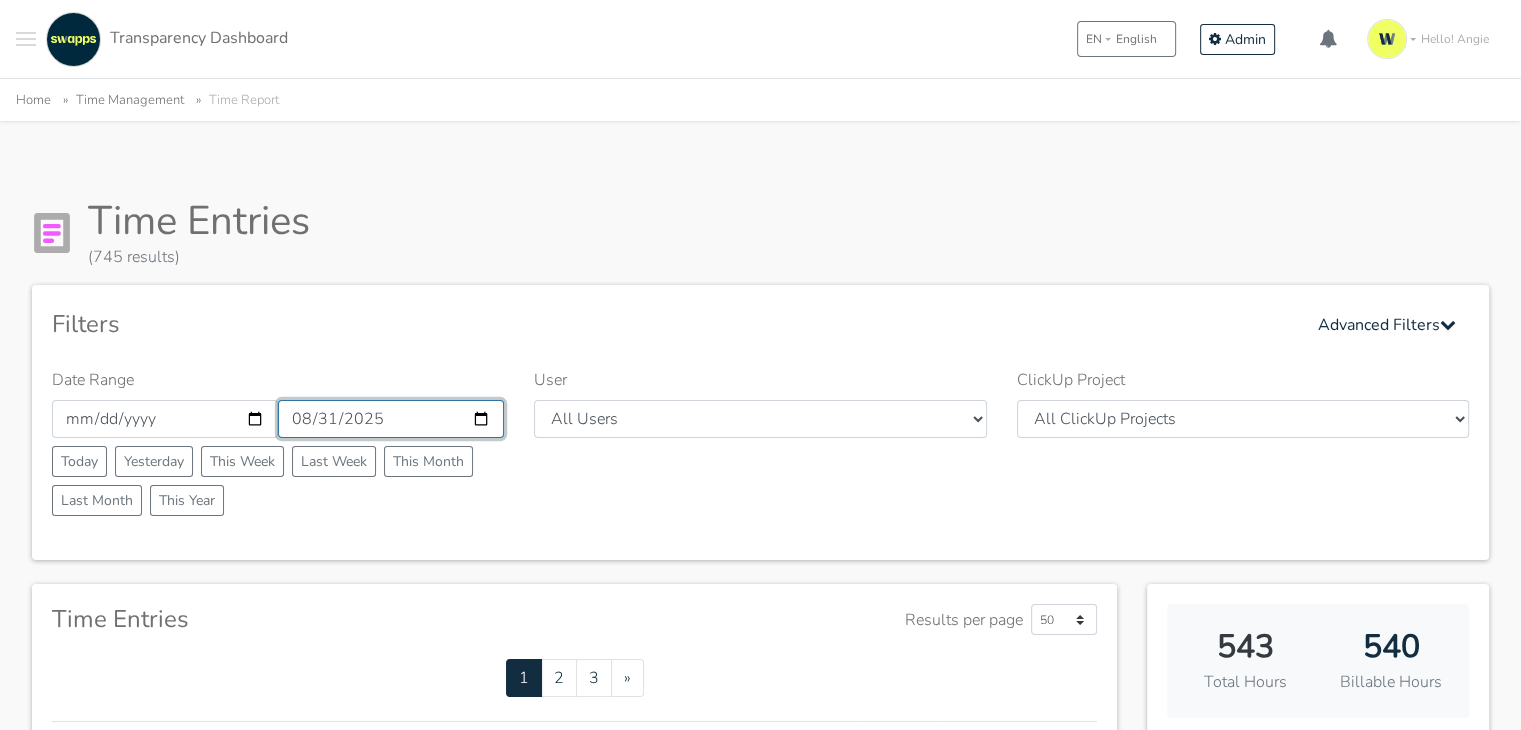 click on "2025-08-31" at bounding box center [391, 419] 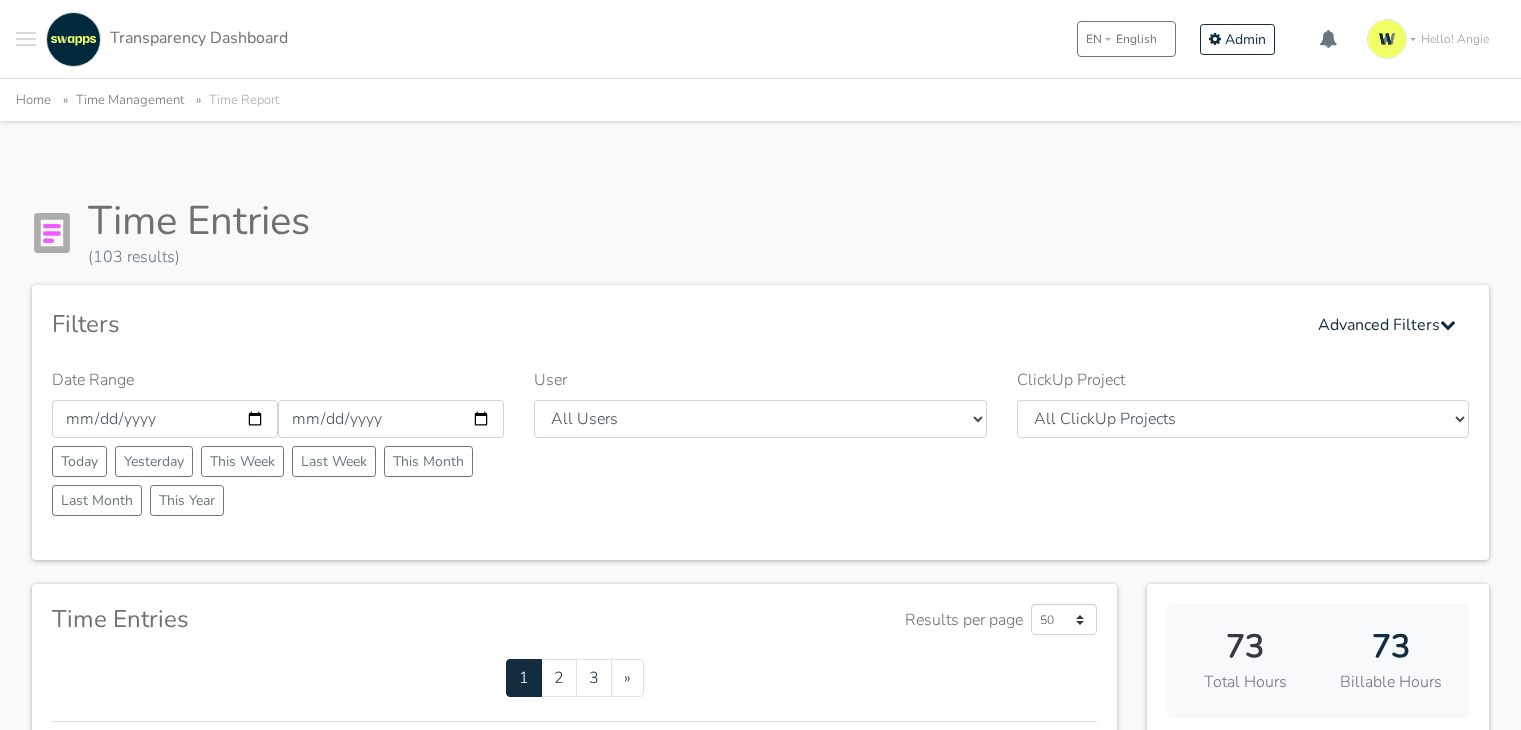 scroll, scrollTop: 0, scrollLeft: 0, axis: both 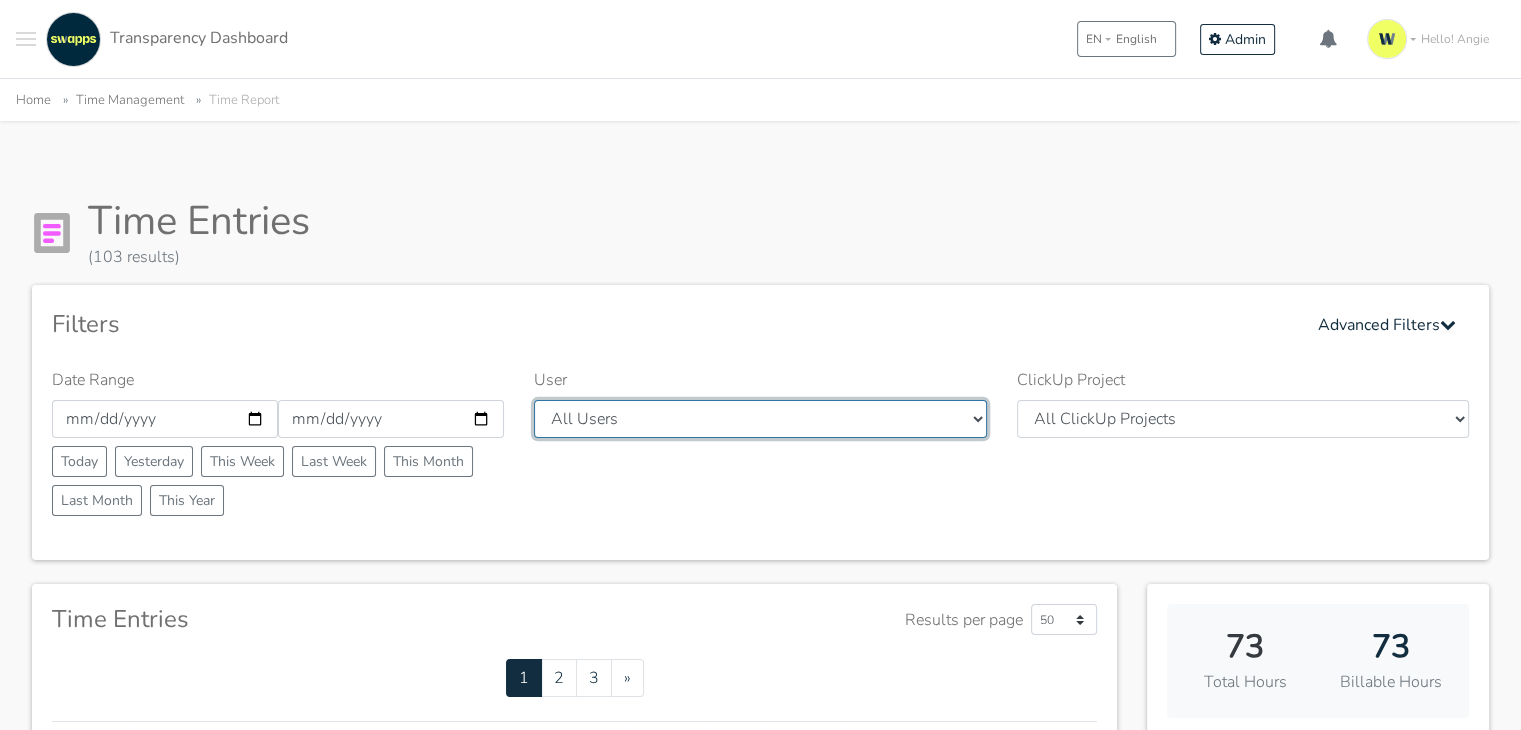 drag, startPoint x: 0, startPoint y: 0, endPoint x: 969, endPoint y: 417, distance: 1054.9171 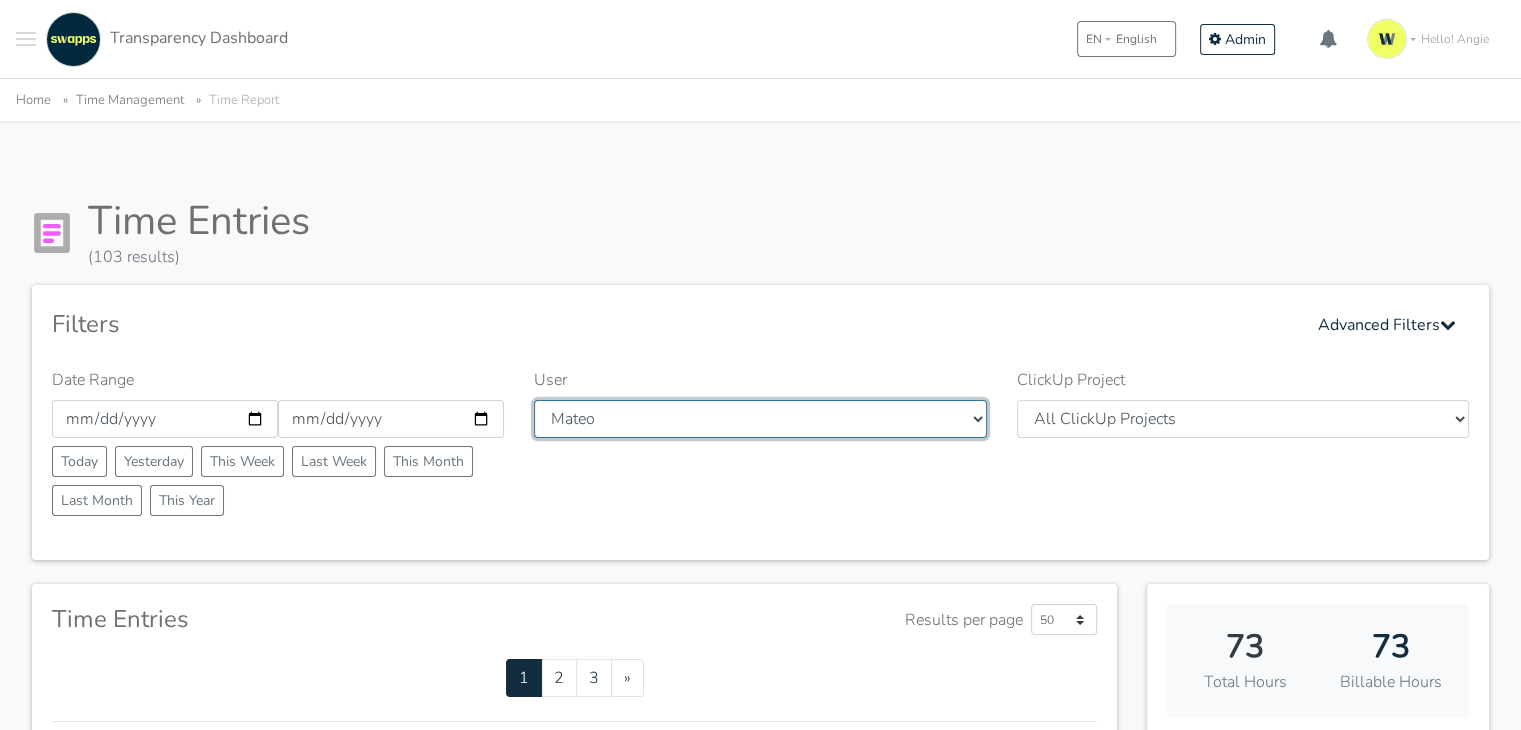 click on "All Users
Andres
Cristian
Mateo
Ruth
Hector
Angie
Iván
José
Erika
Diego
Swapps Tech" at bounding box center (760, 419) 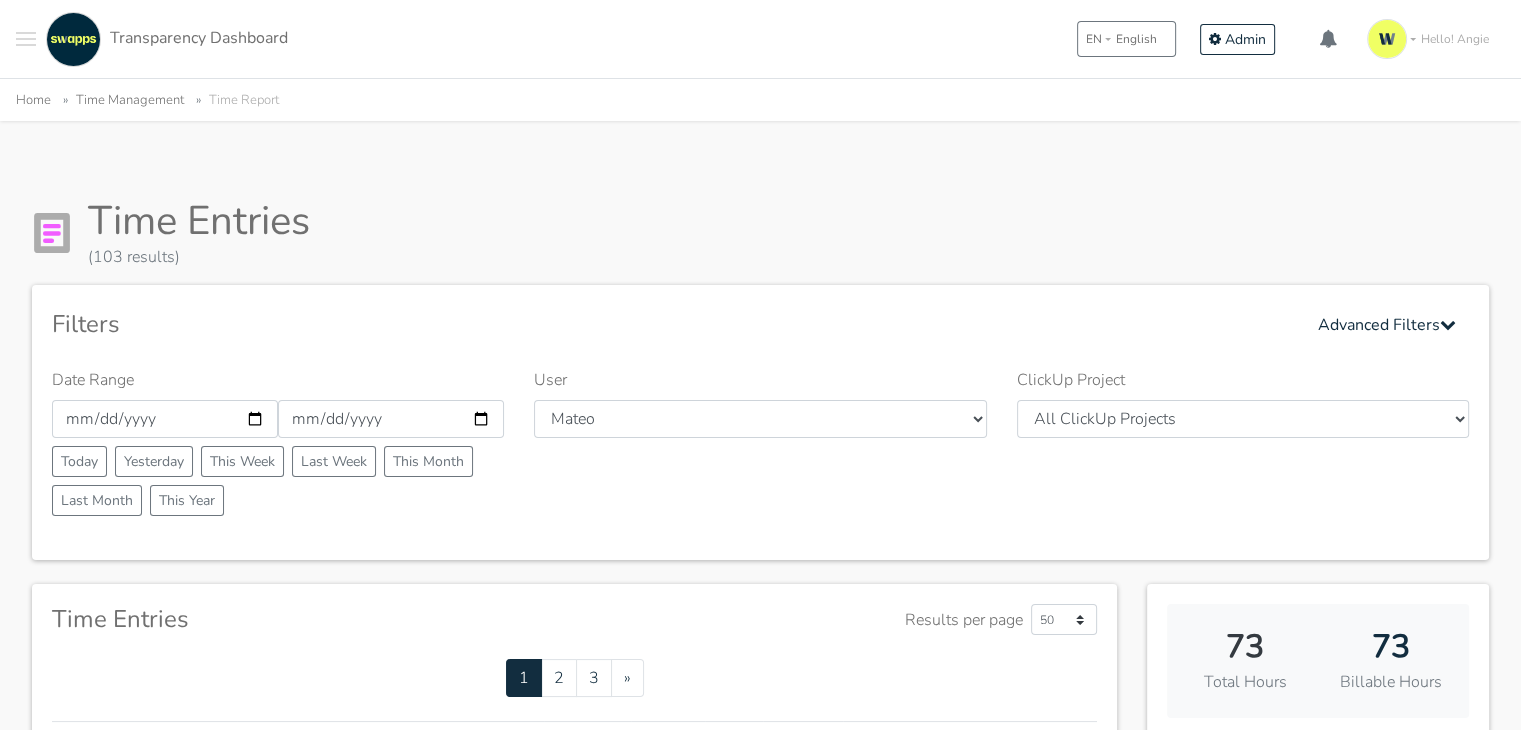 click on ".cls-1 {
fill: #F15CFF;
}
.cls-2 {
fill: #9a9a9a;
}
Clients
Contracts
Spaces
New
My Tickets
New
Sprints
New
.st0{fill:#6C6B86;}
.st1{fill:#FFFFFF;}
Tasks
Time
.st0{fill:#6C6B86;}
.st1{fill:#FFFFFF;}
Team
Global Report
My Contracts" at bounding box center (760, 39) 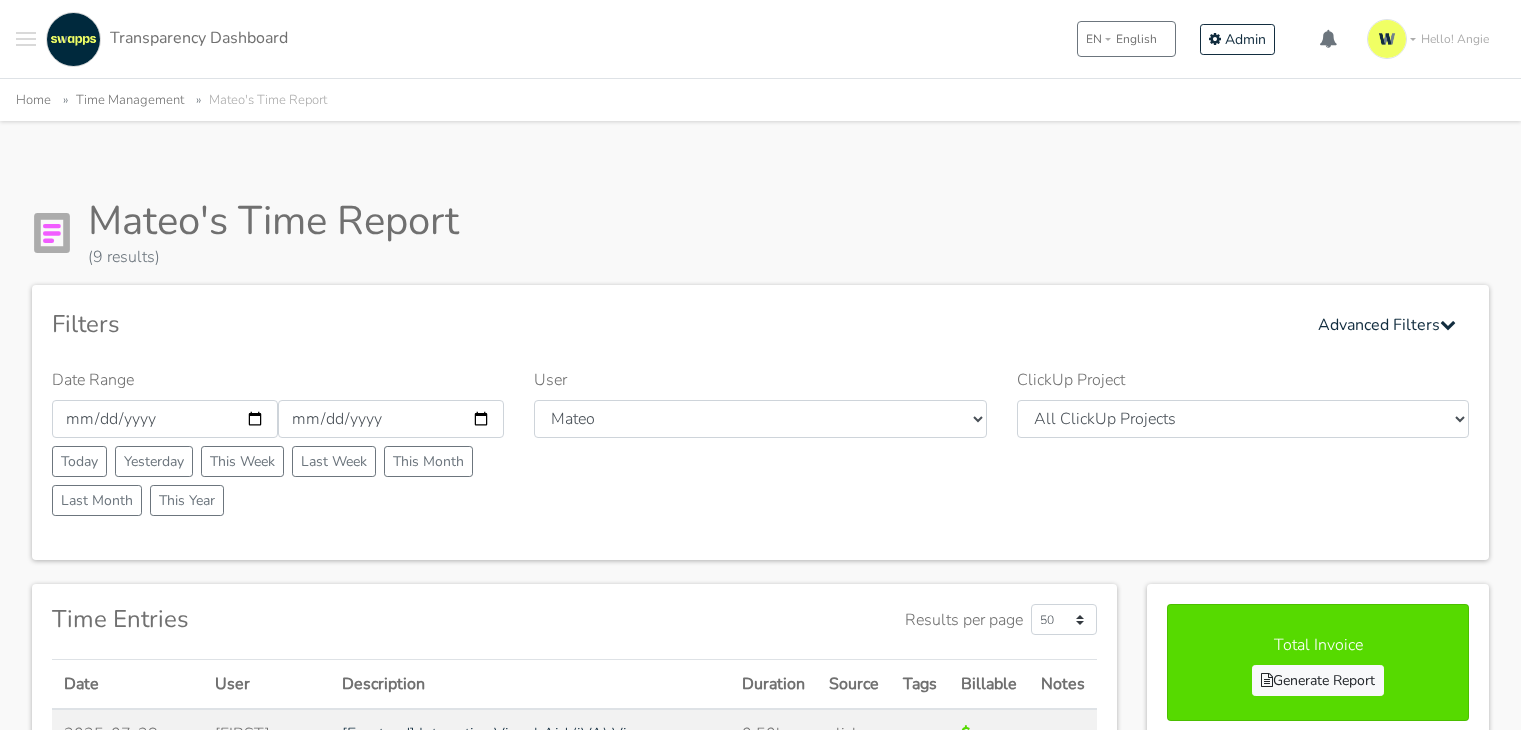 scroll, scrollTop: 0, scrollLeft: 0, axis: both 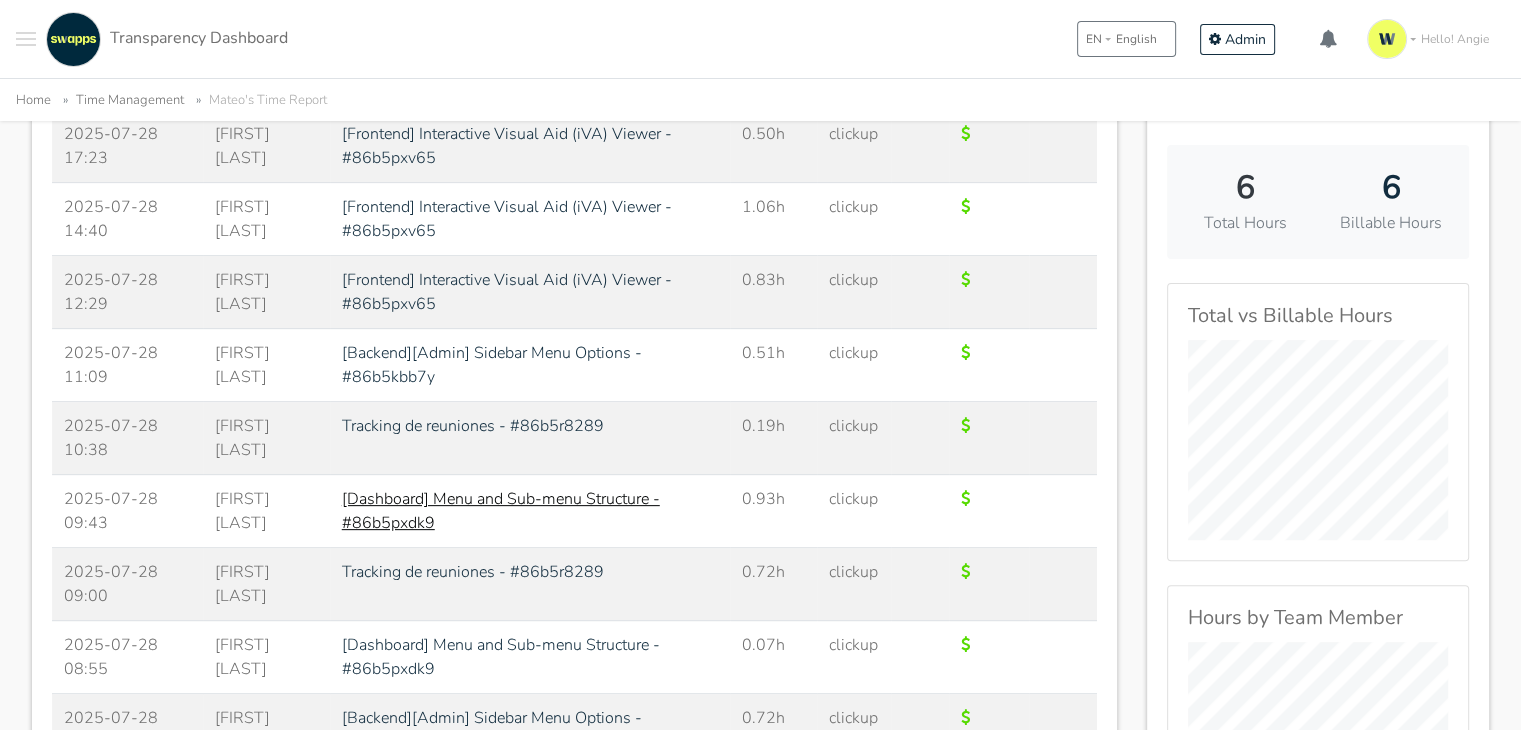 click on "[Dashboard] Menu and Sub-menu Structure - #86b5pxdk9" at bounding box center (501, 511) 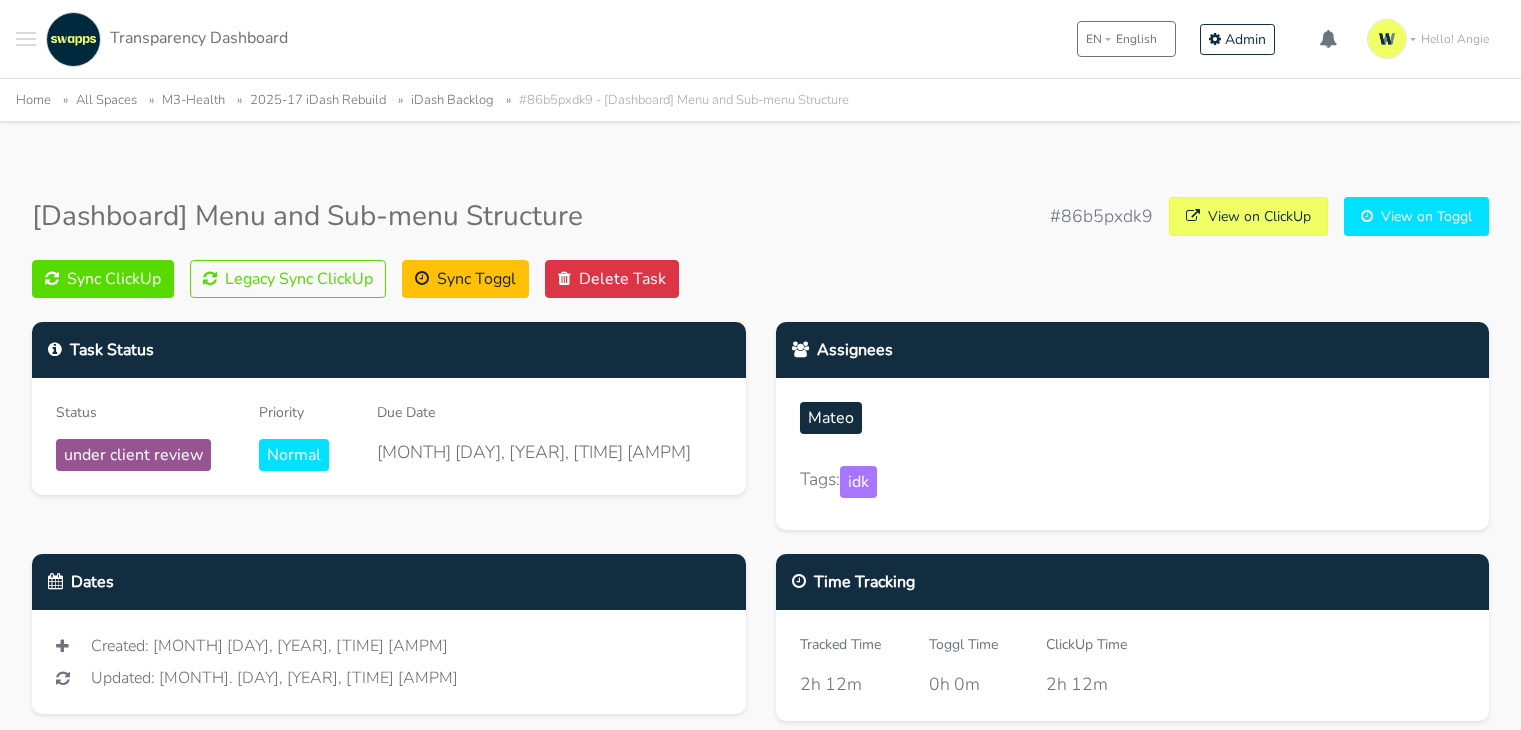 scroll, scrollTop: 0, scrollLeft: 0, axis: both 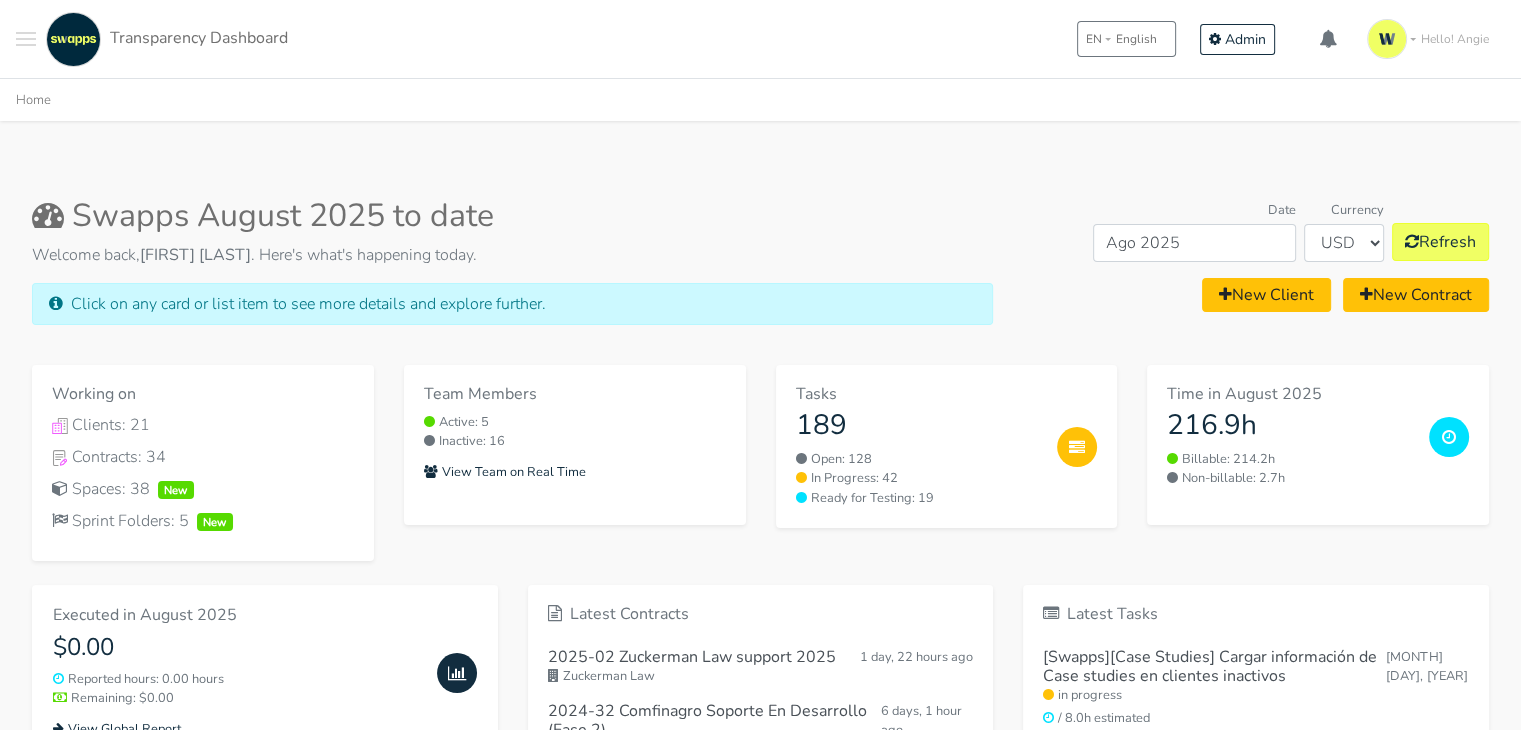click at bounding box center (26, 39) 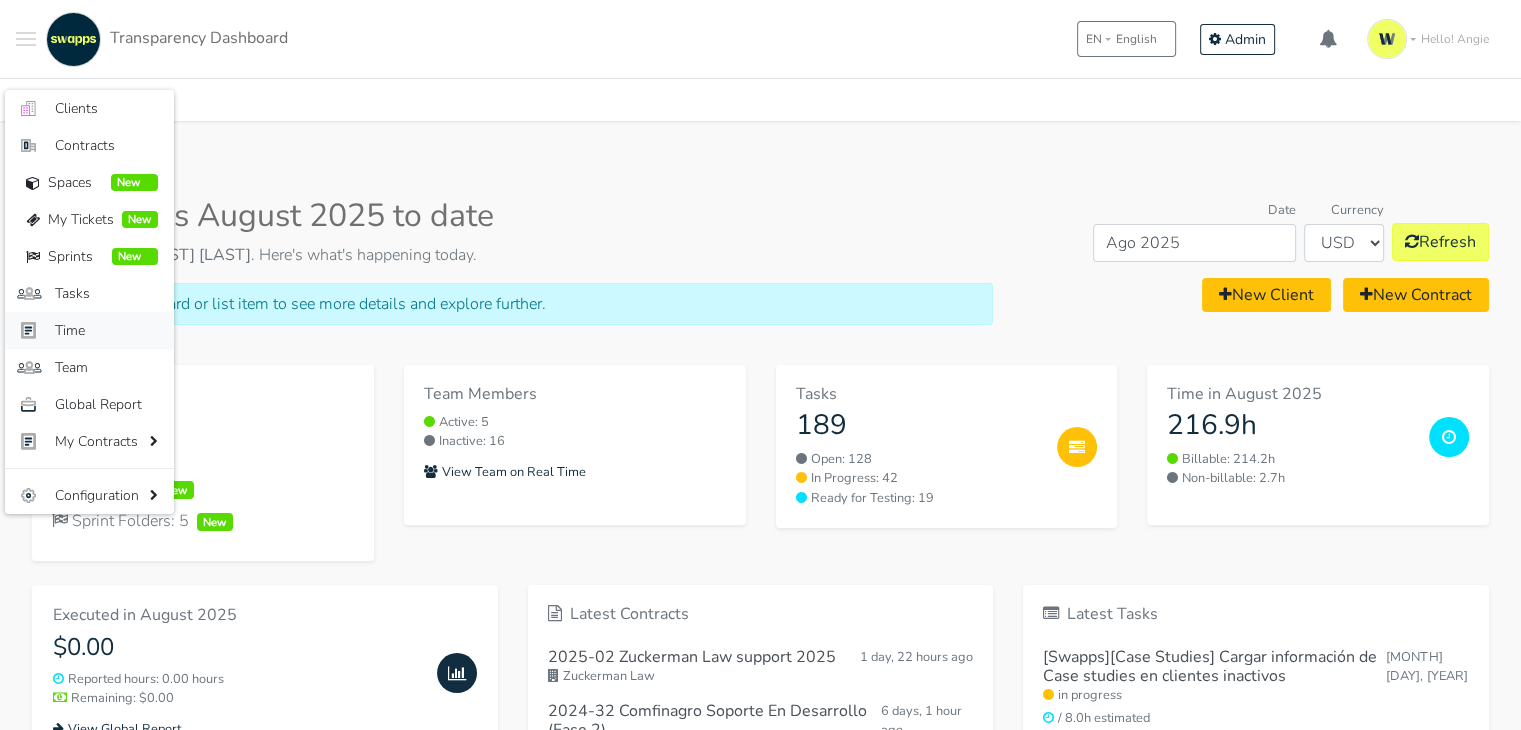 click on "Time" at bounding box center [106, 330] 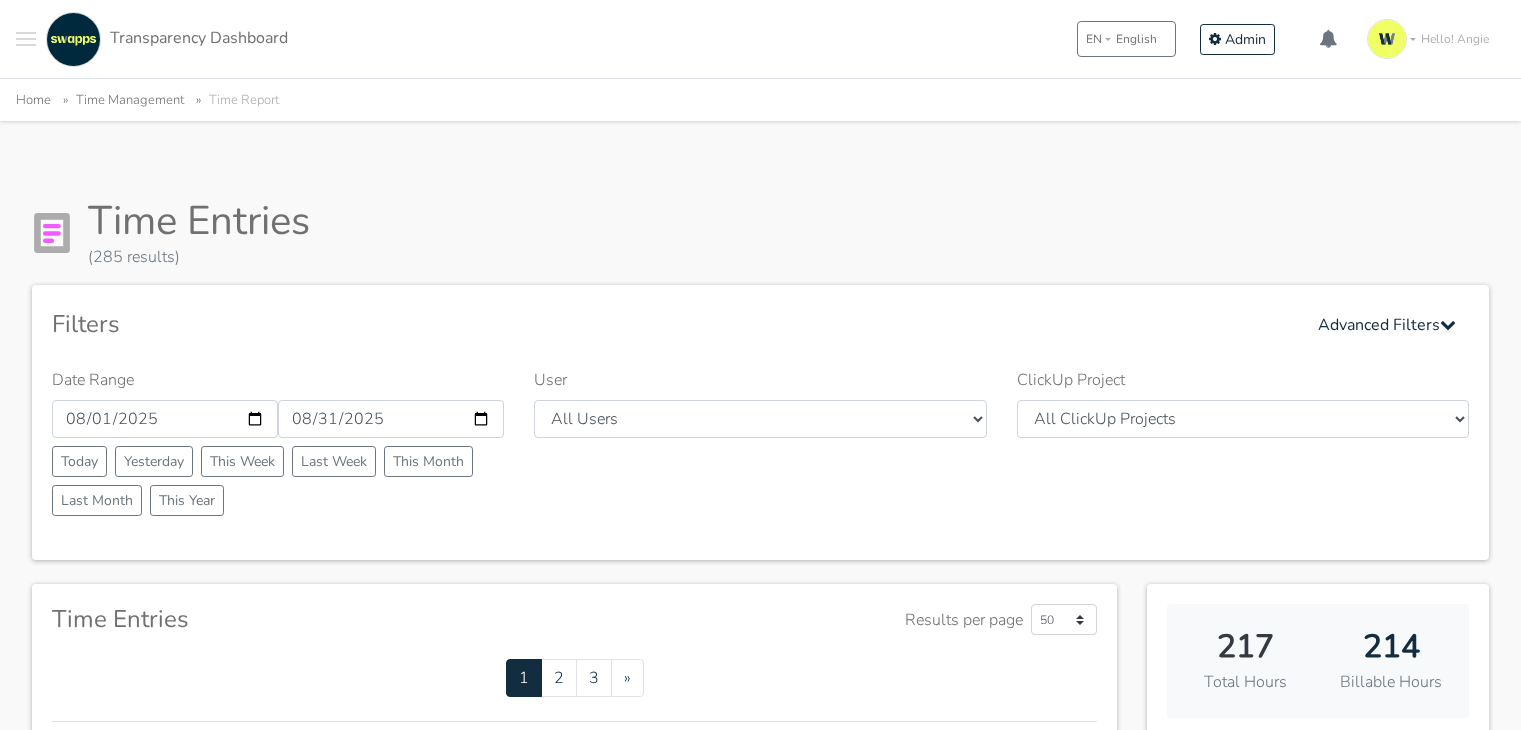 scroll, scrollTop: 0, scrollLeft: 0, axis: both 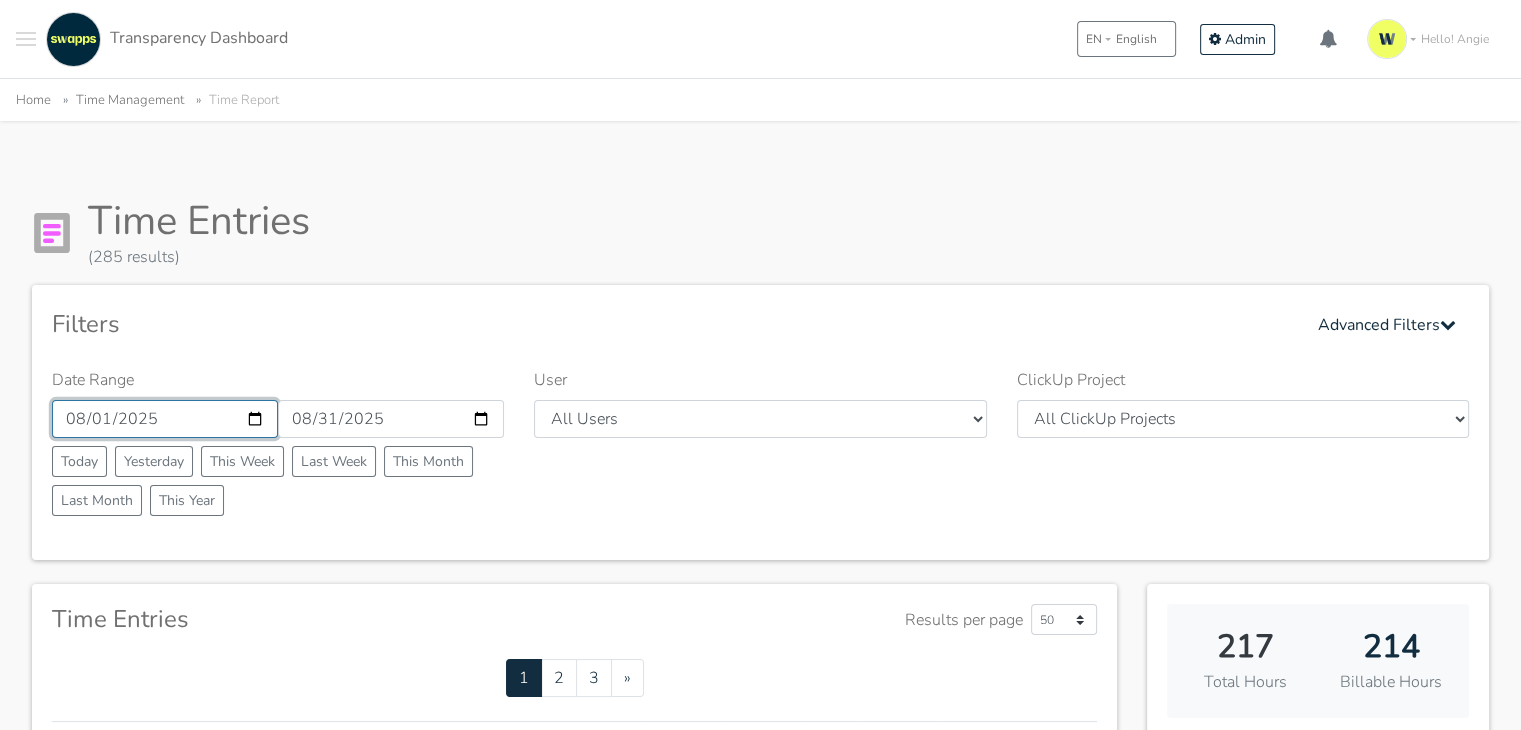 click on "2025-08-01" at bounding box center [165, 419] 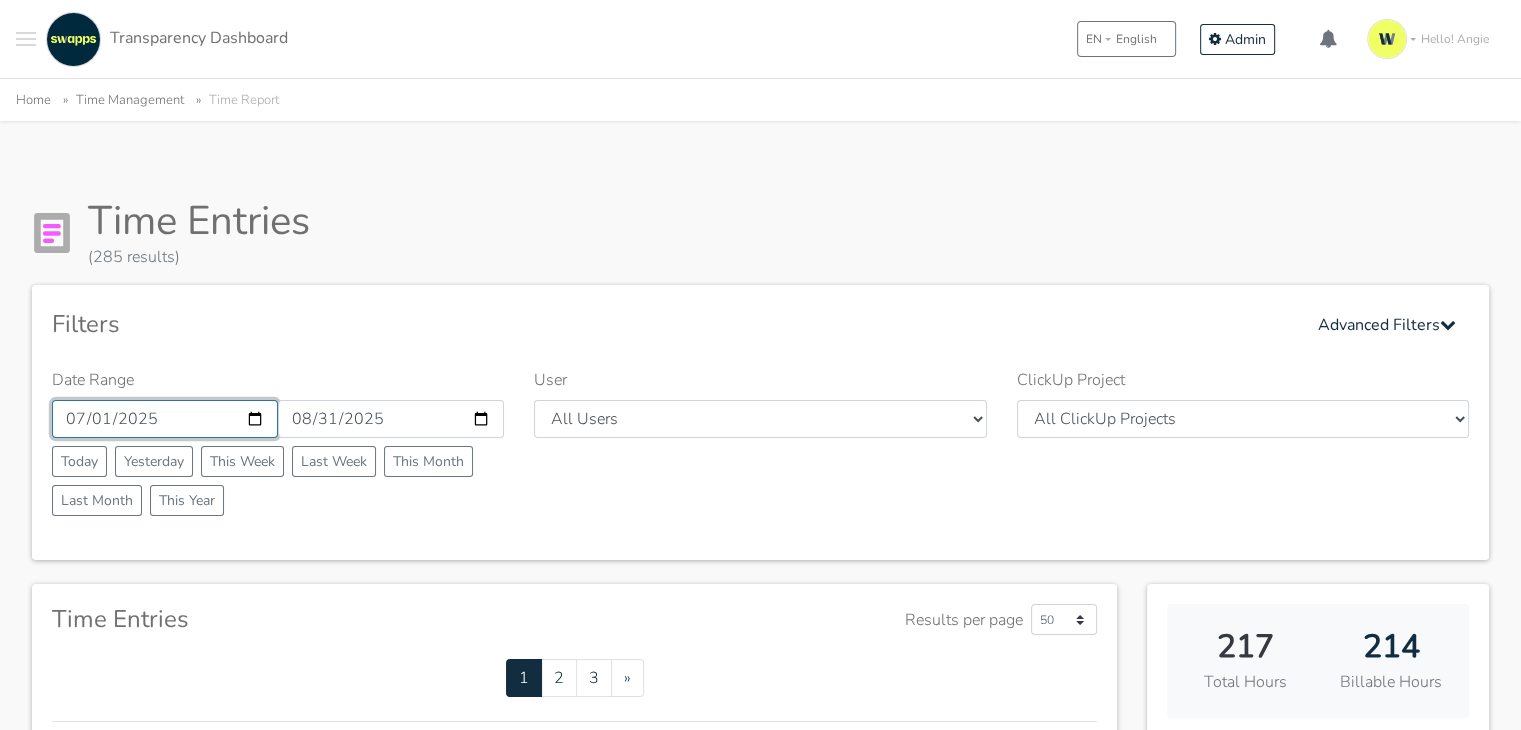 type on "2025-07-28" 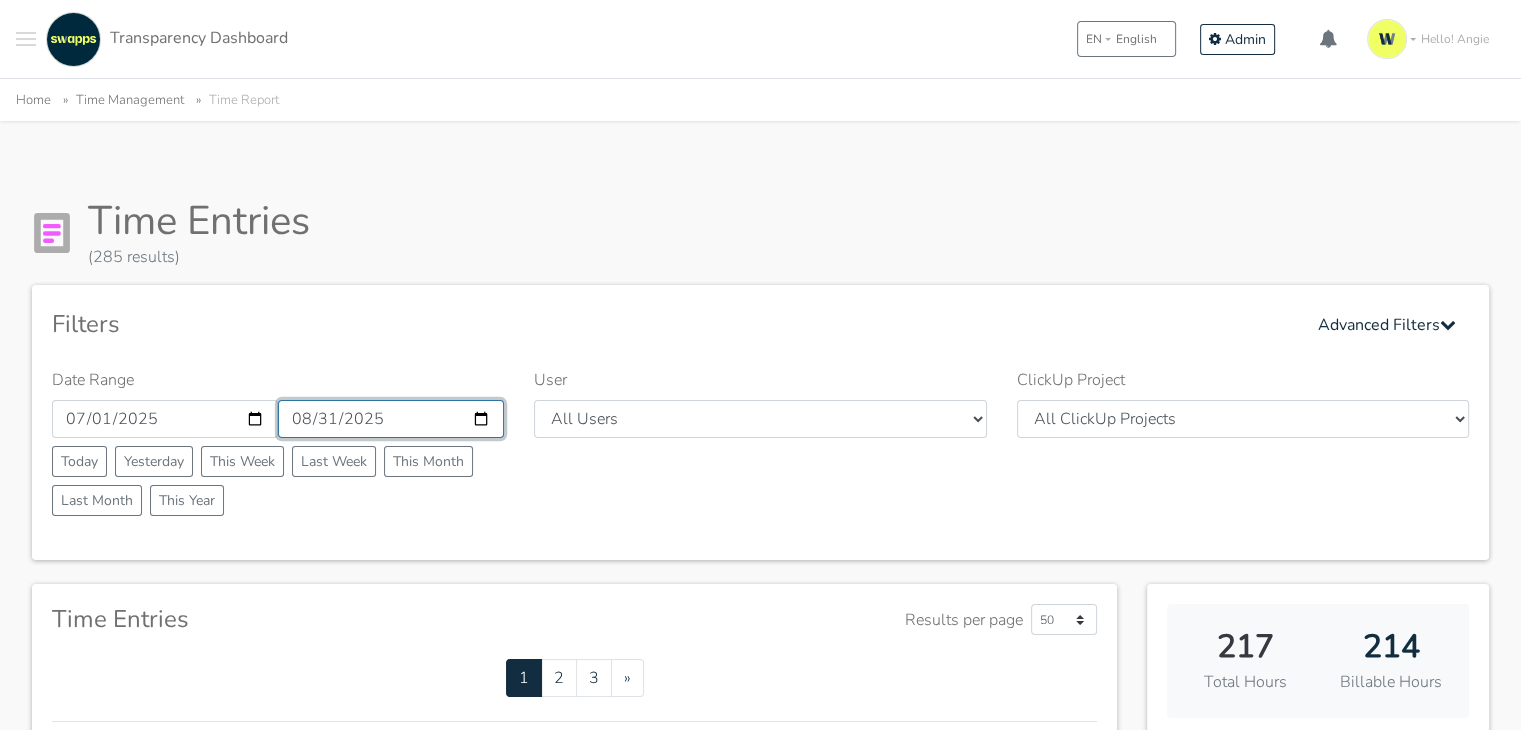 click on "2025-08-31" at bounding box center [391, 419] 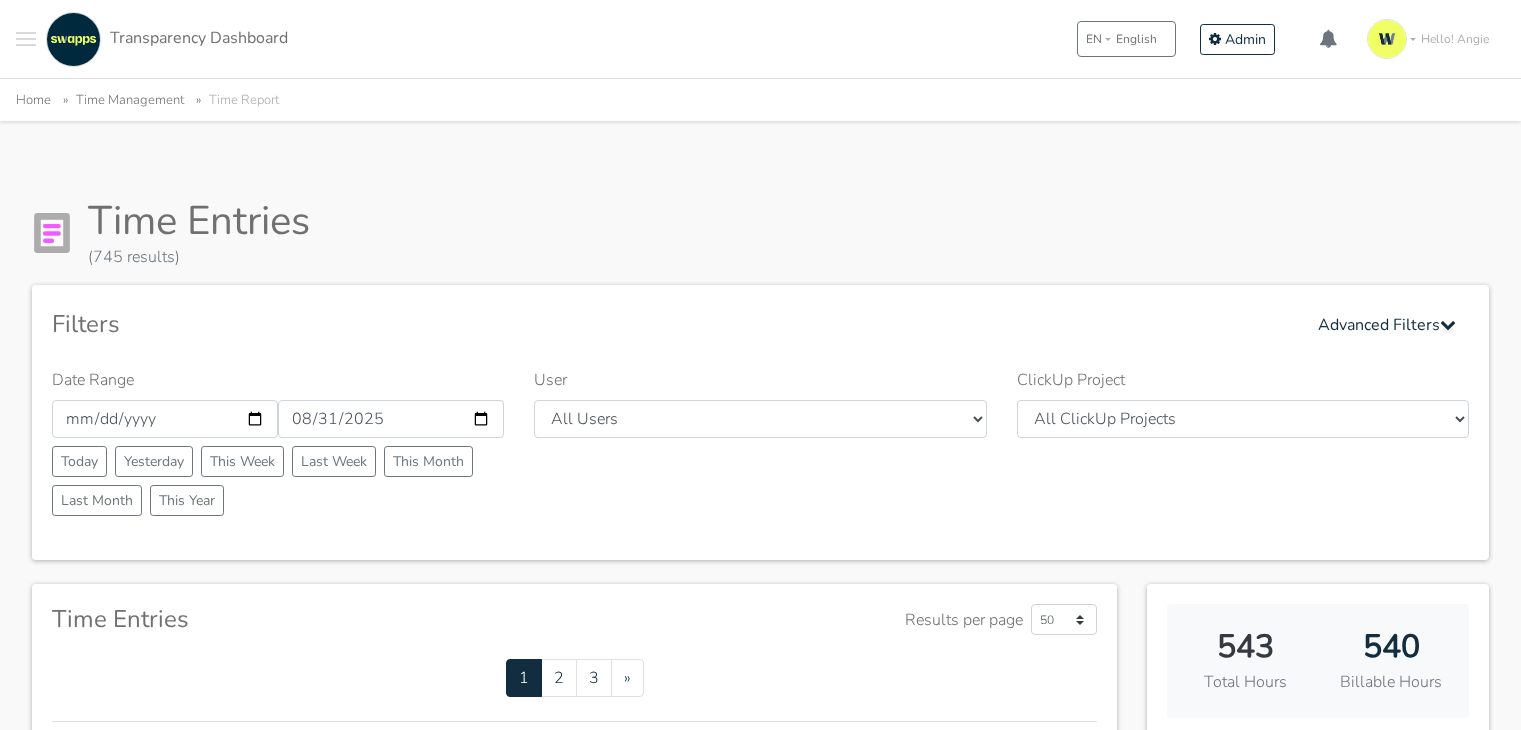 scroll, scrollTop: 0, scrollLeft: 0, axis: both 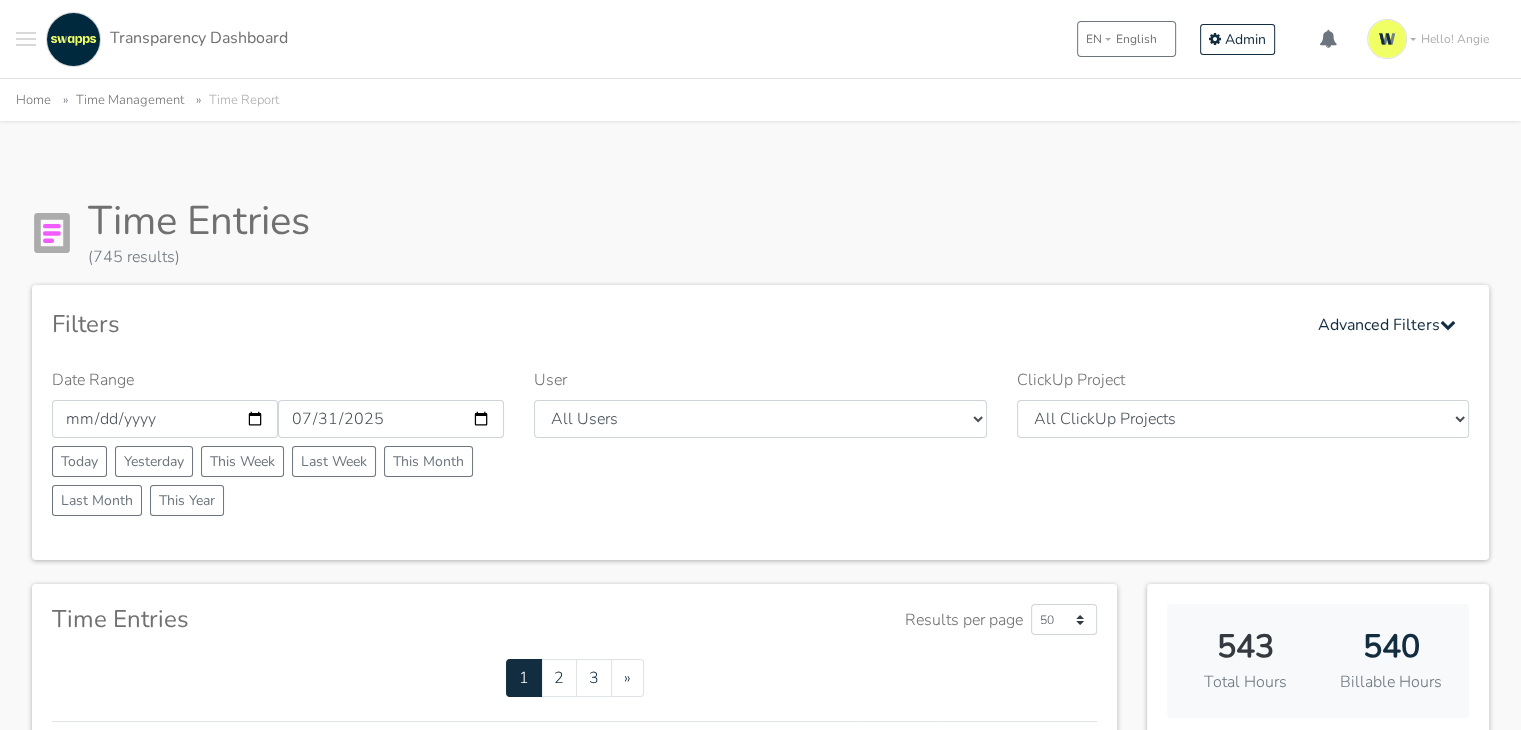 type on "[DATE]" 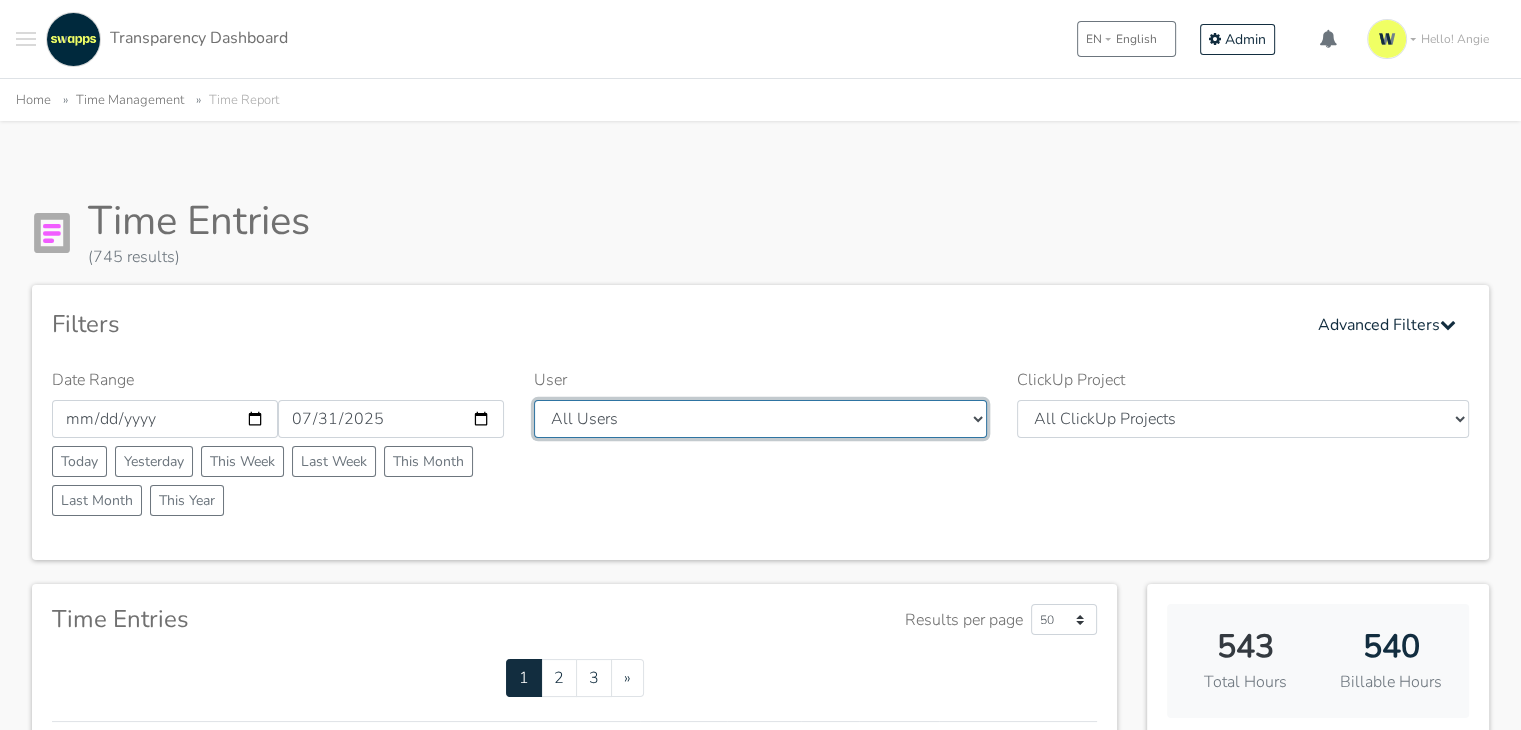 click on "All Users
Andres
Cristian
Mateo
Ruth
Hector
Angie
Iván
José
Erika
Diego
Swapps Tech" at bounding box center (760, 419) 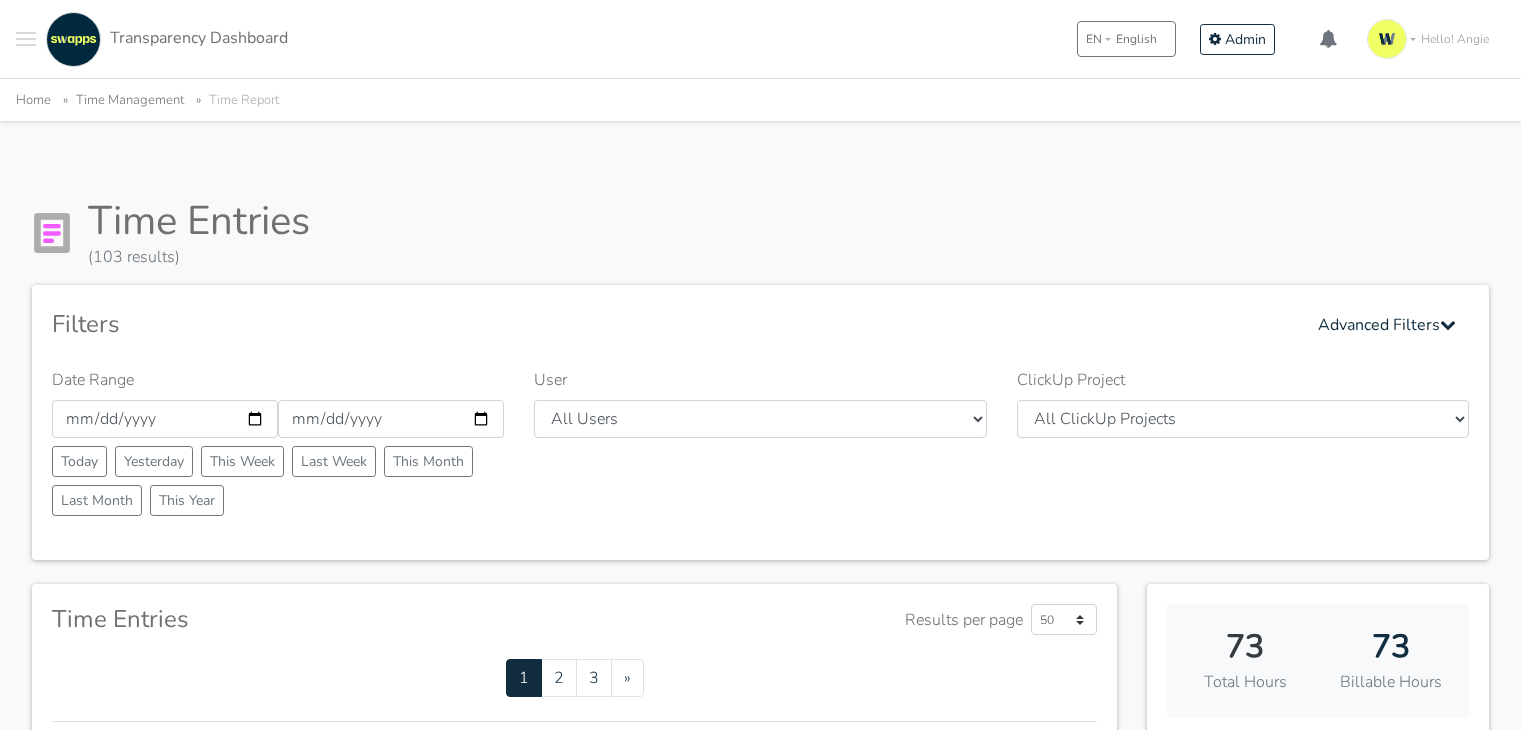 scroll, scrollTop: 0, scrollLeft: 0, axis: both 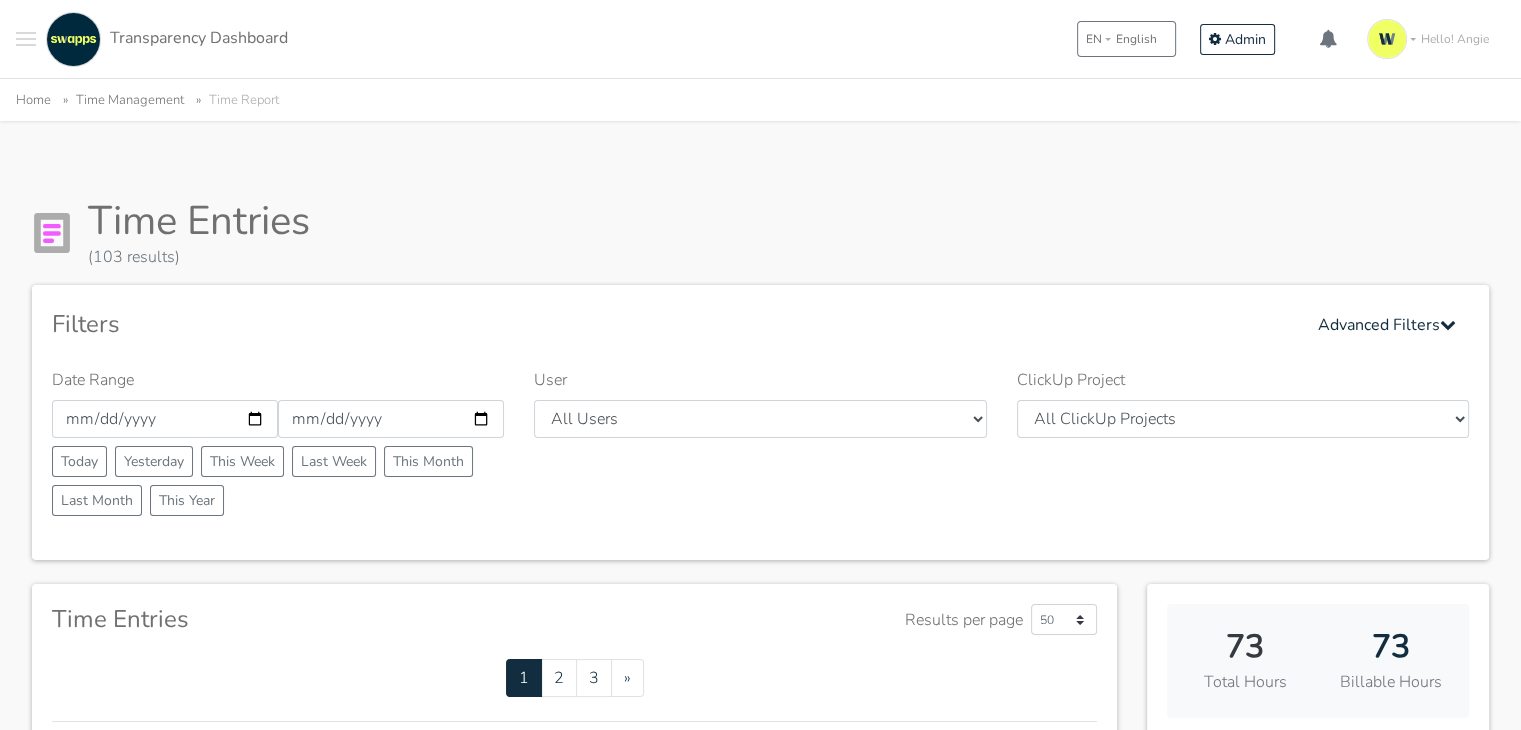 click on "All Users
Andres
Cristian
Mateo
Ruth
Hector
Angie
Iván
José
Erika
Diego
Swapps Tech" at bounding box center [760, 419] 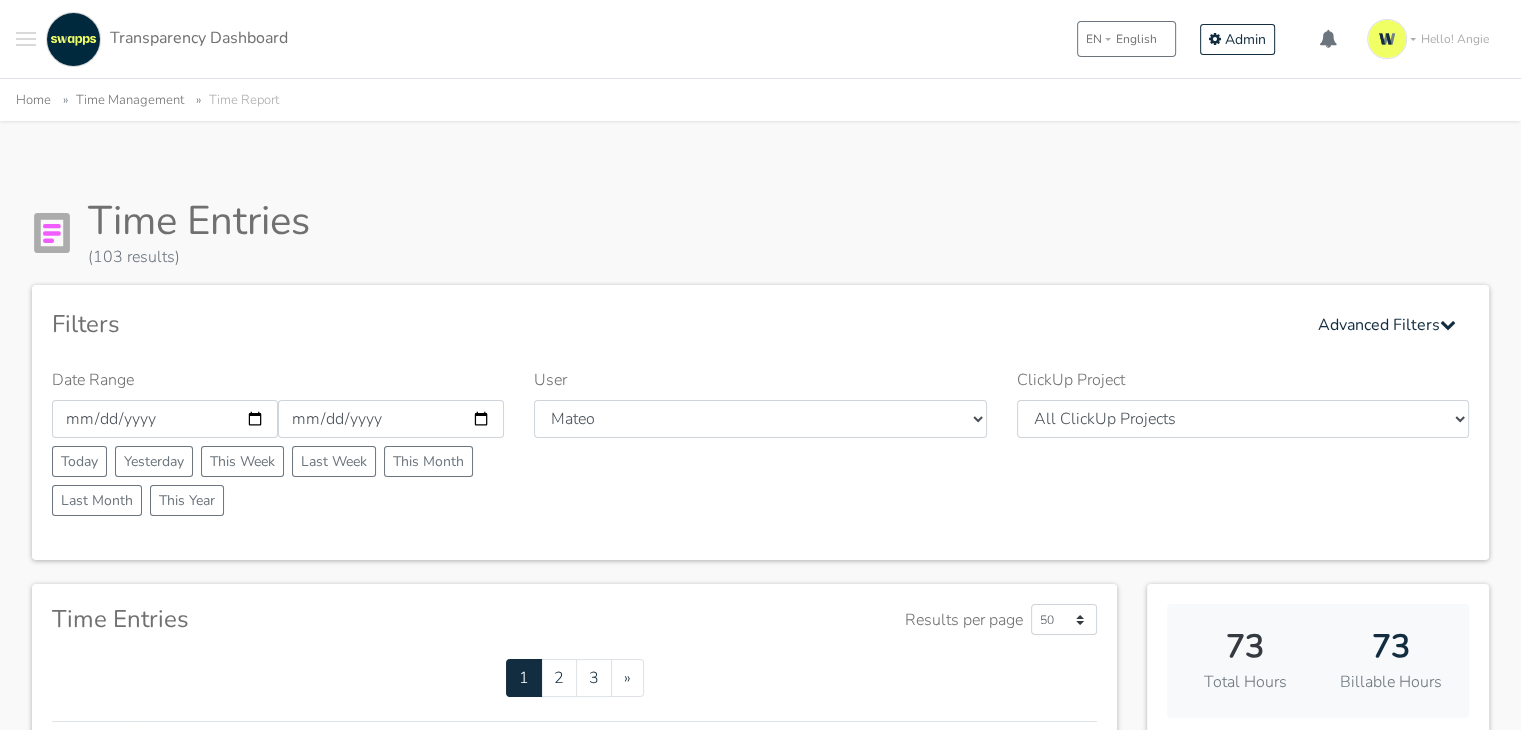 click on "All Users
Andres
Cristian
Mateo
Ruth
Hector
Angie
Iván
José
Erika
Diego
Swapps Tech" at bounding box center [760, 419] 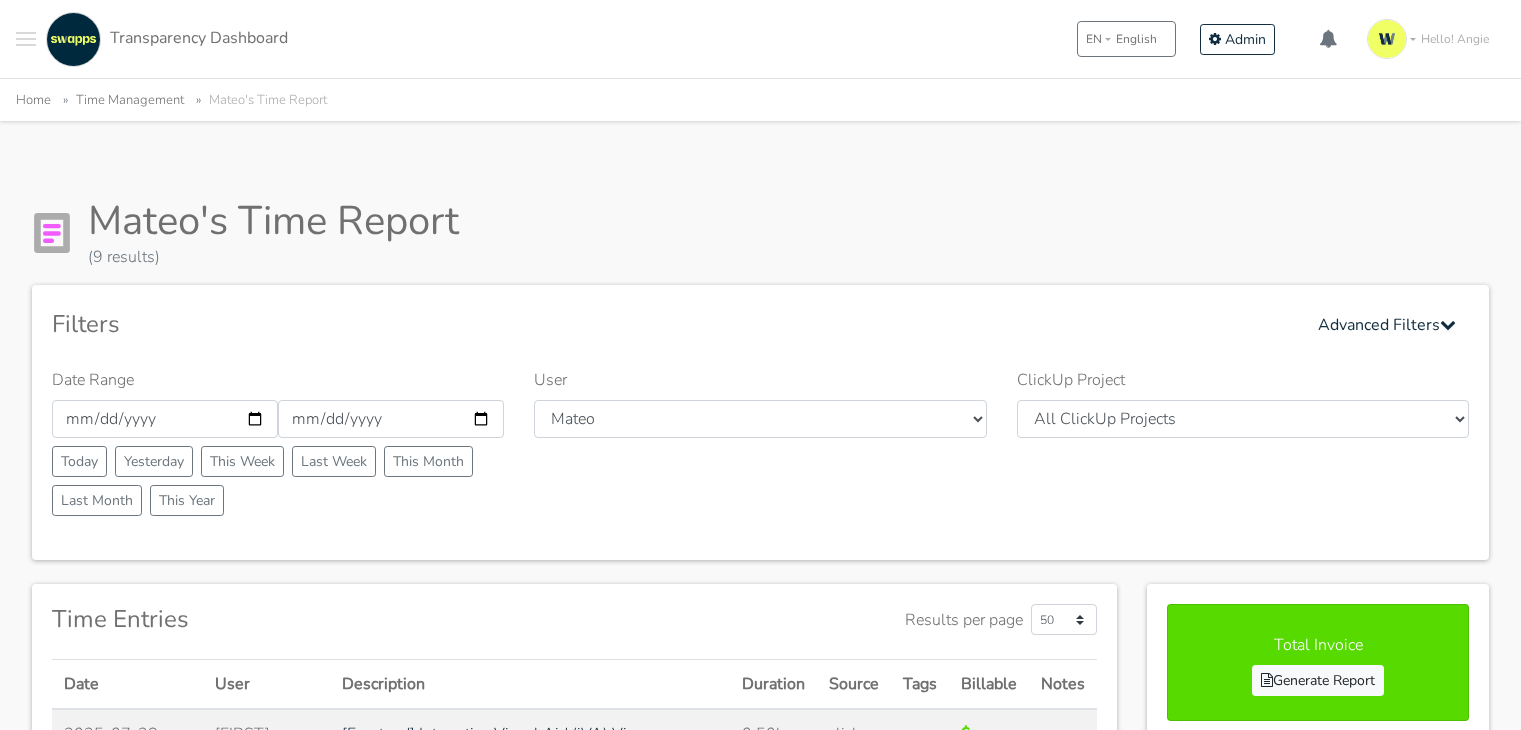 scroll, scrollTop: 0, scrollLeft: 0, axis: both 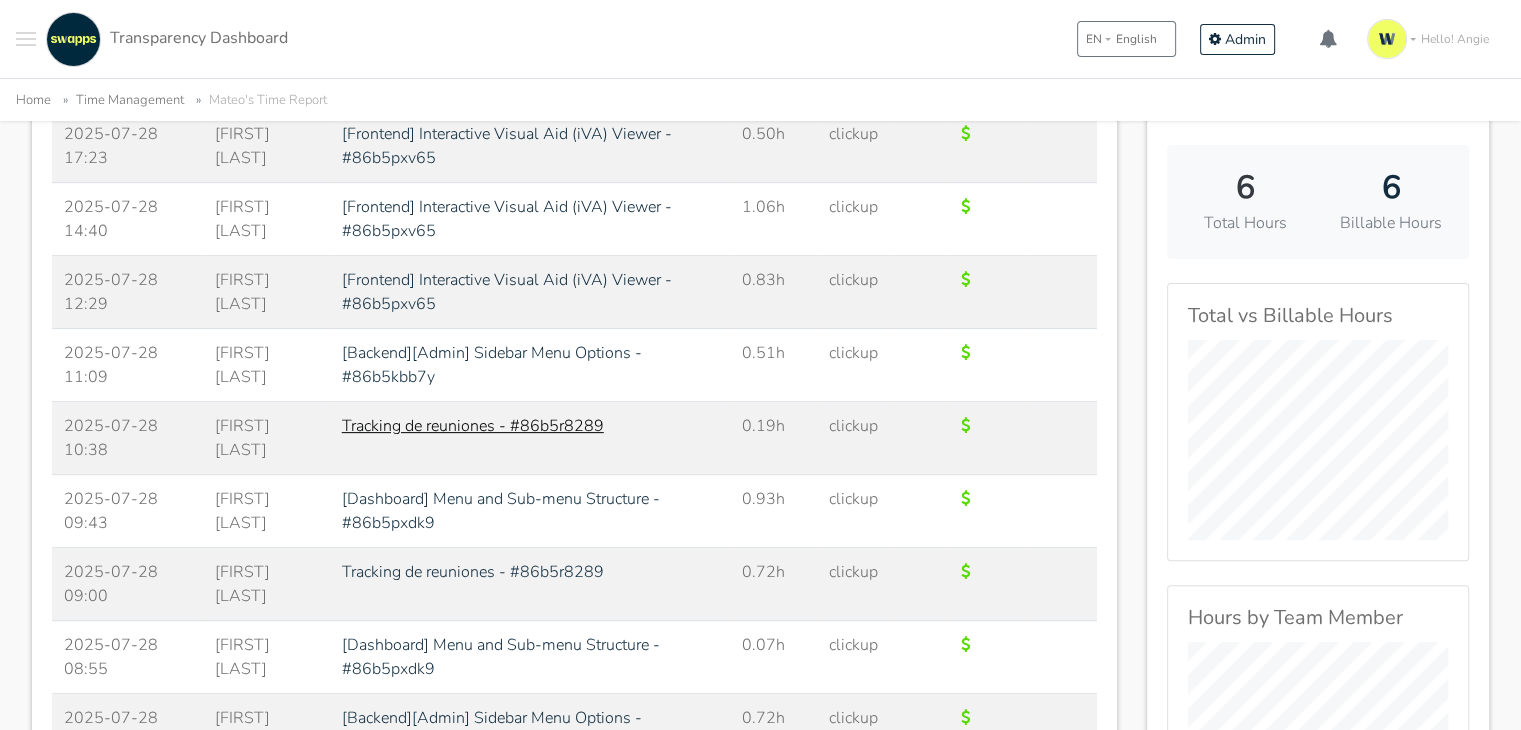click on "Tracking de reuniones - #86b5r8289" at bounding box center [473, 426] 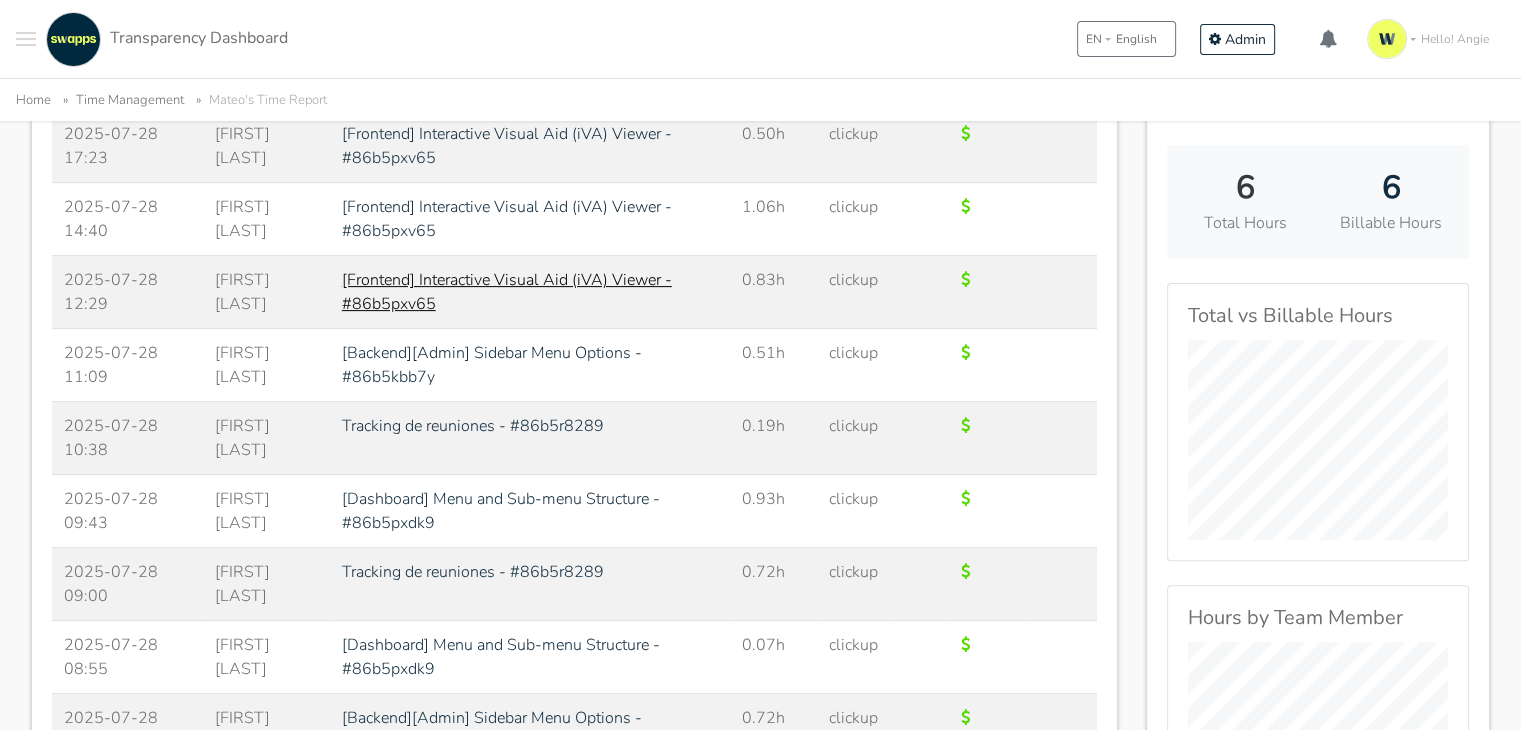 click on "[Frontend] Interactive Visual Aid (iVA) Viewer - #86b5pxv65" at bounding box center (507, 292) 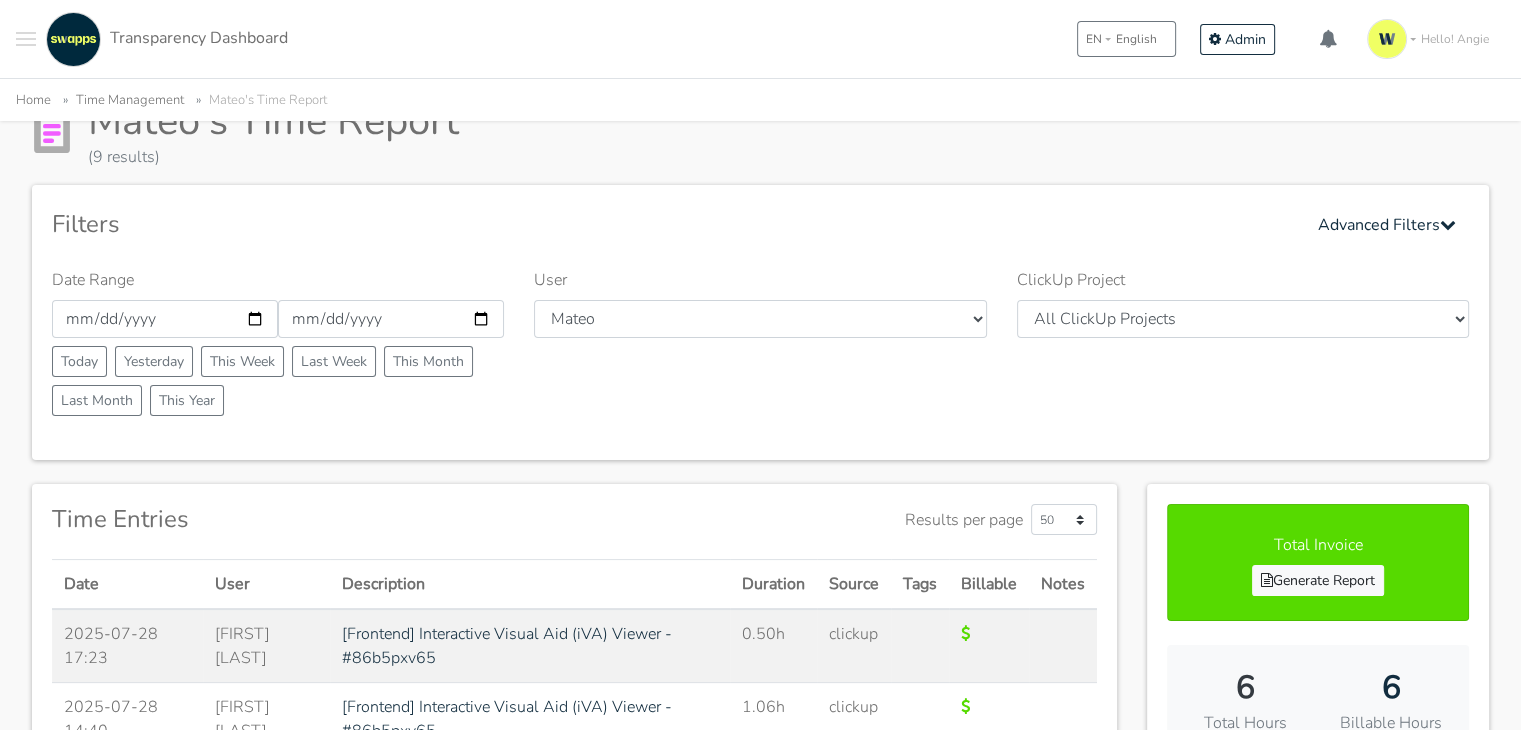 scroll, scrollTop: 300, scrollLeft: 0, axis: vertical 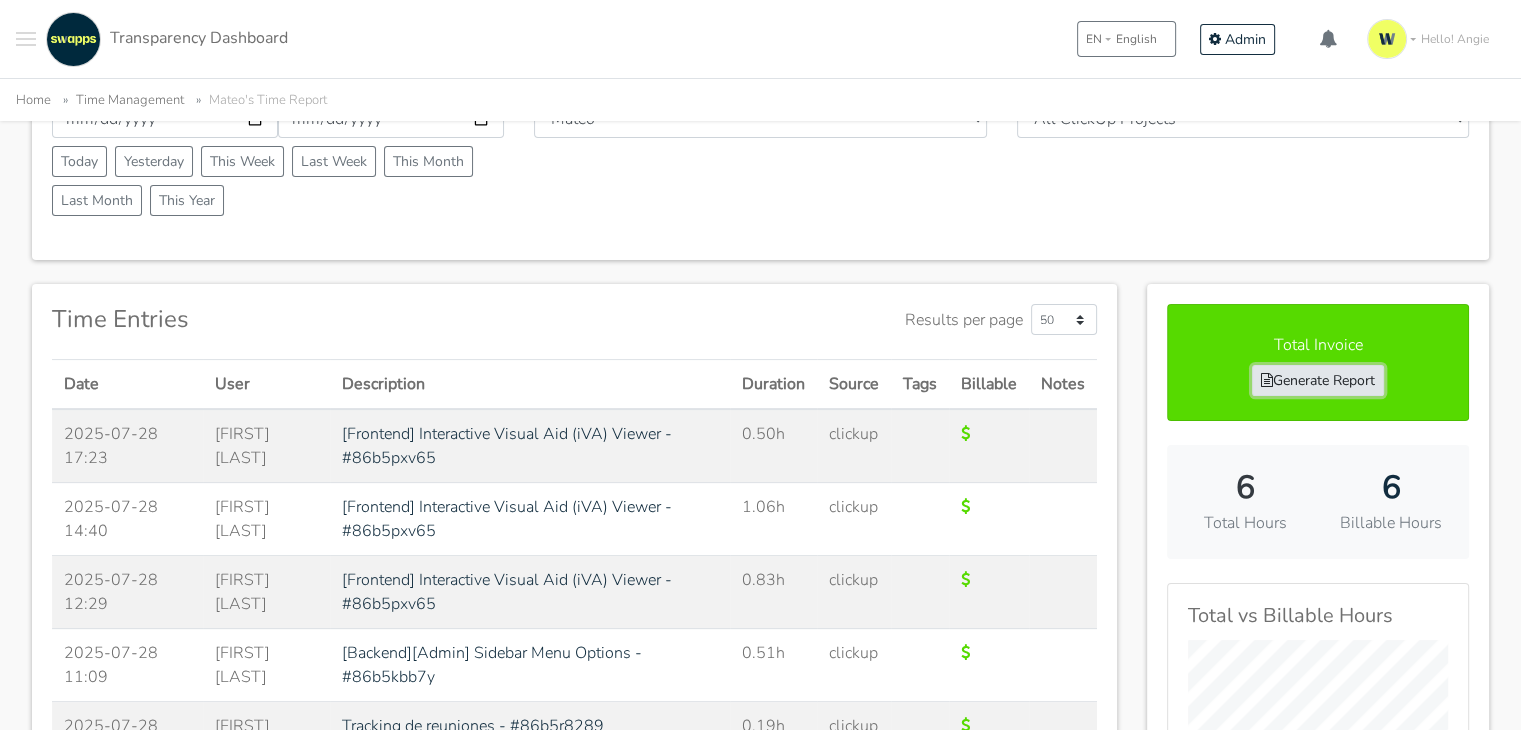 click on "Generate Report" at bounding box center [1318, 380] 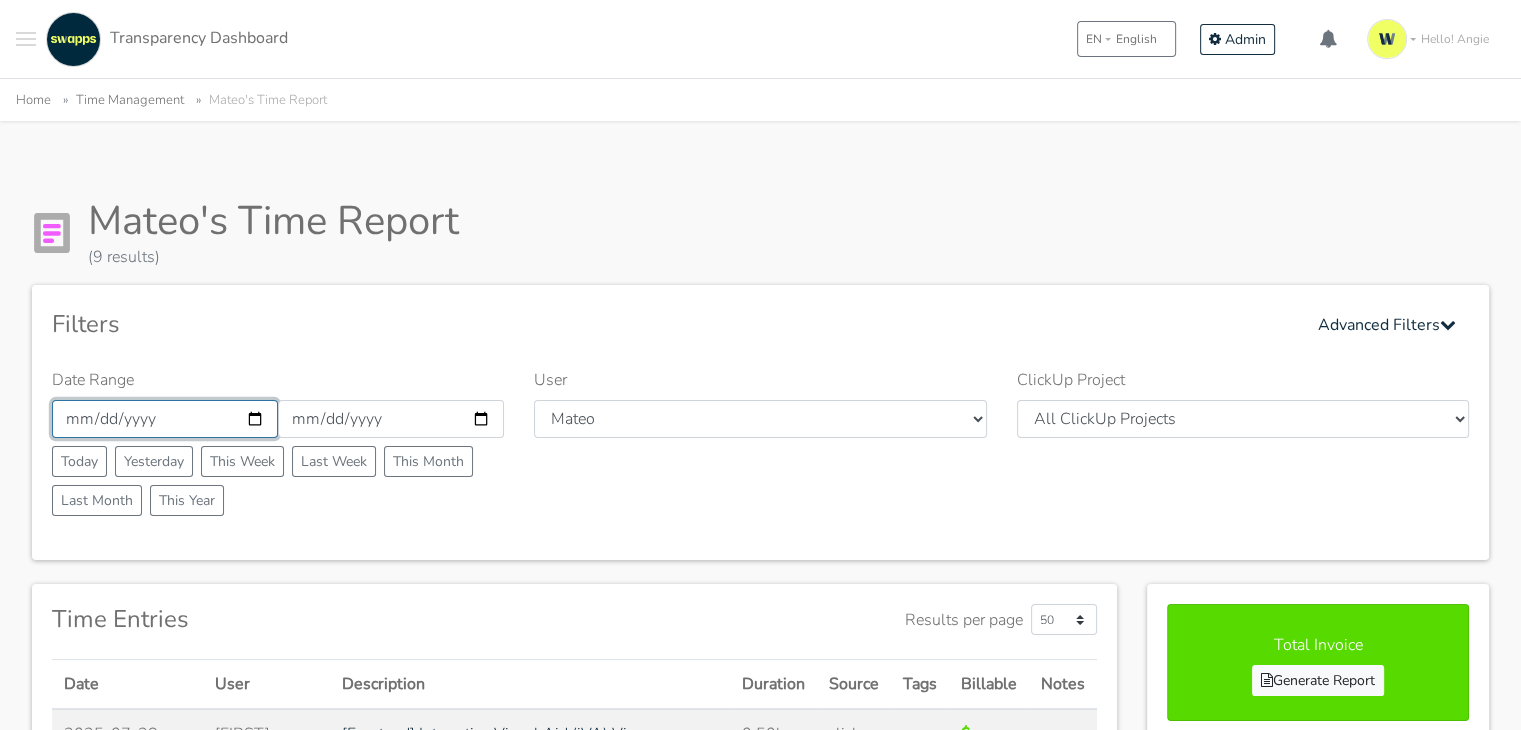click on "[DATE]" at bounding box center [165, 419] 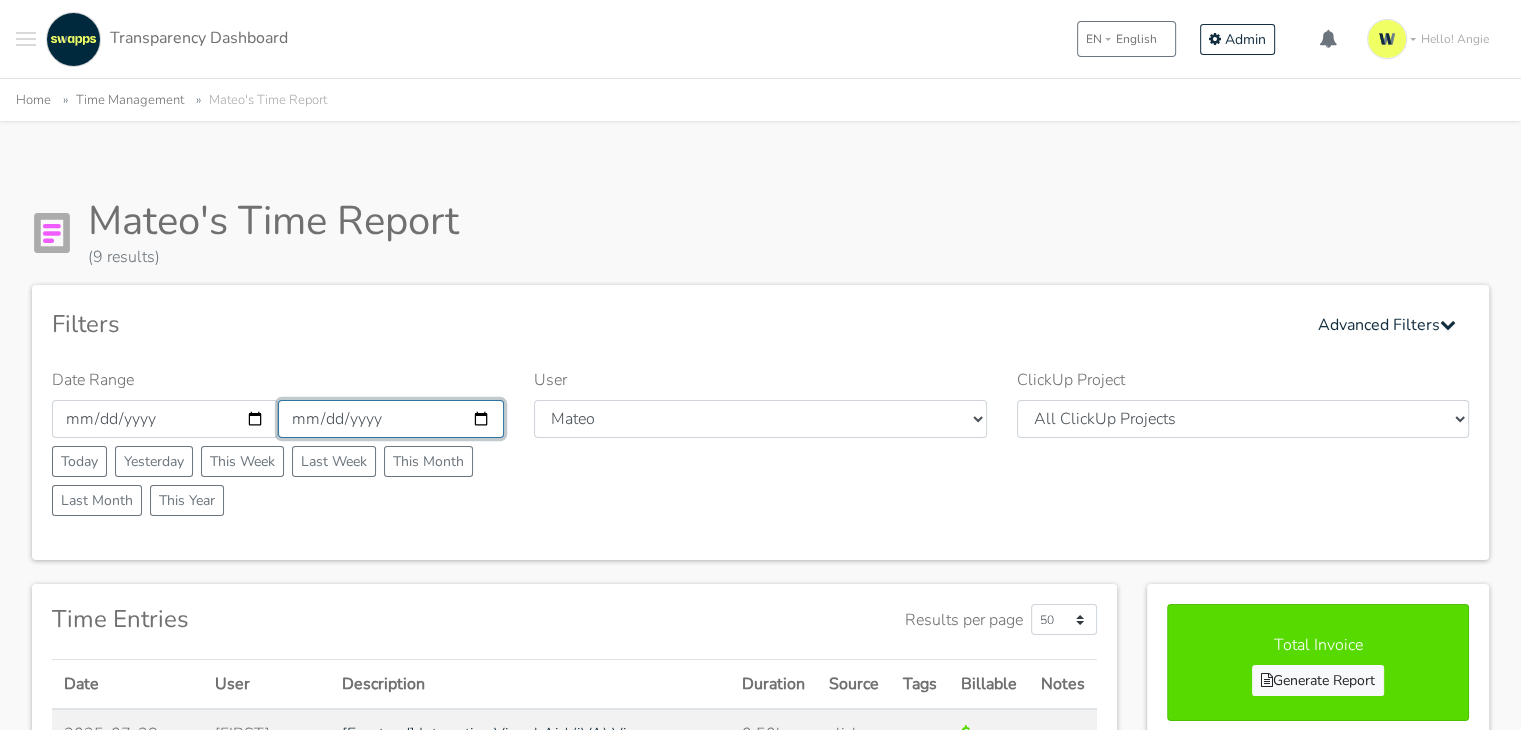 click on "2025-07-28" at bounding box center (391, 419) 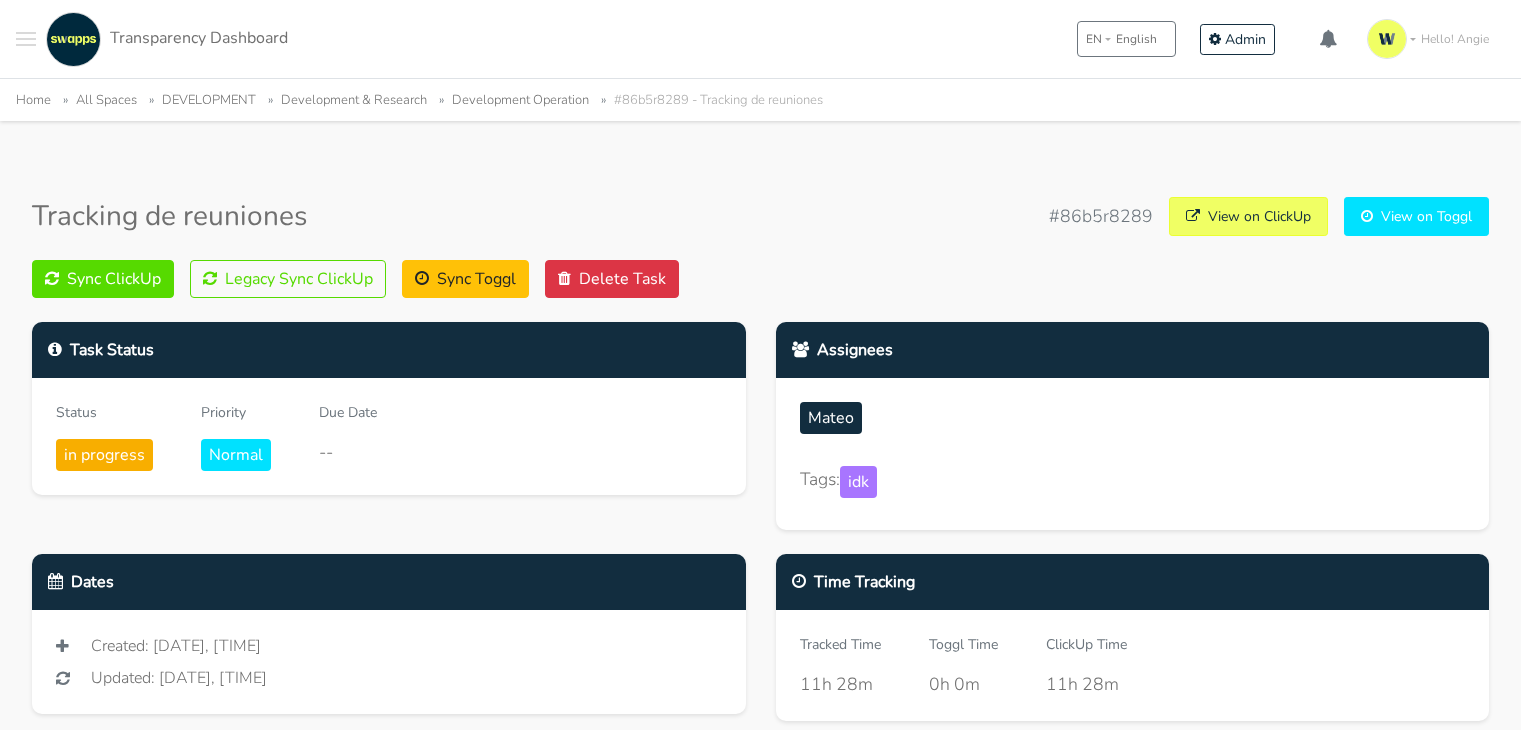 scroll, scrollTop: 0, scrollLeft: 0, axis: both 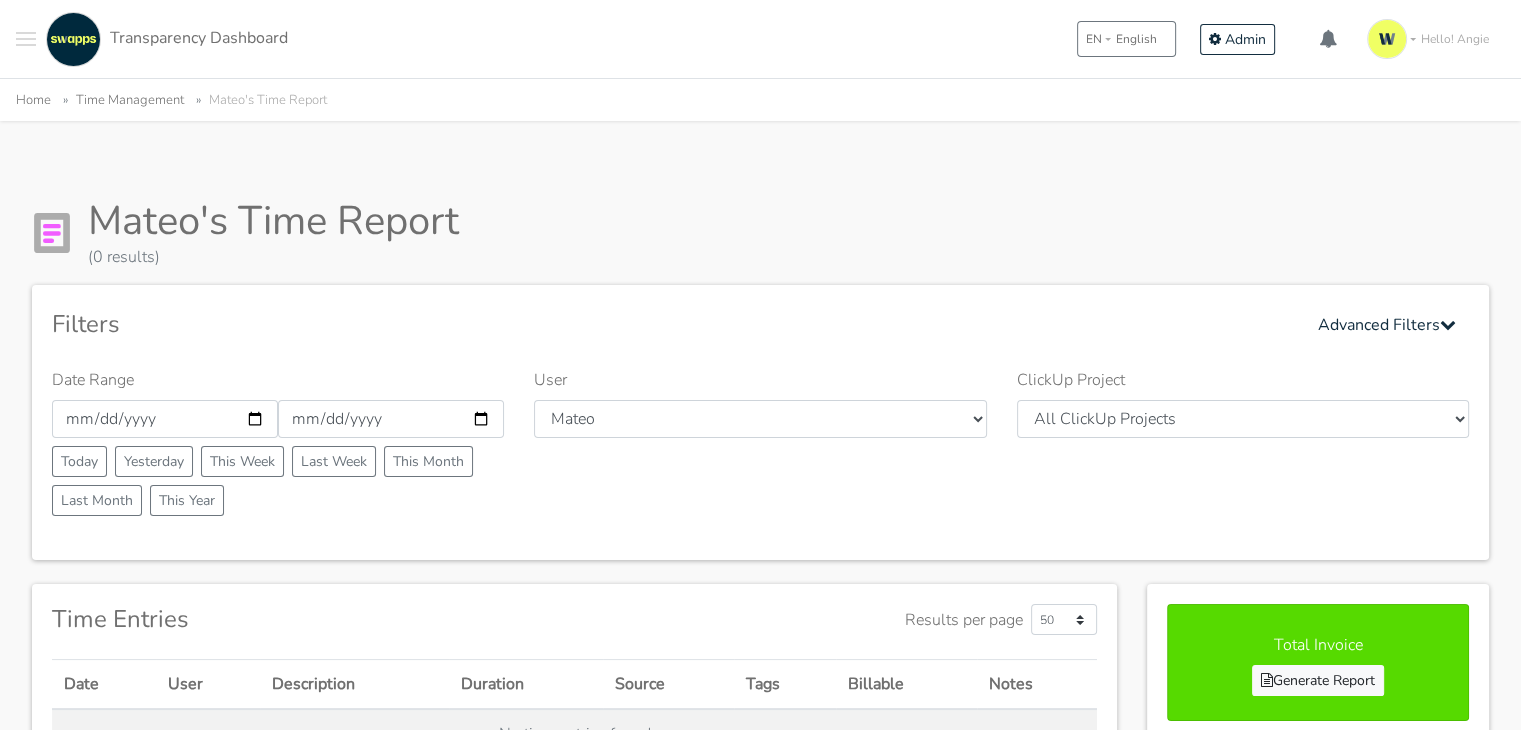 type on "[DATE]" 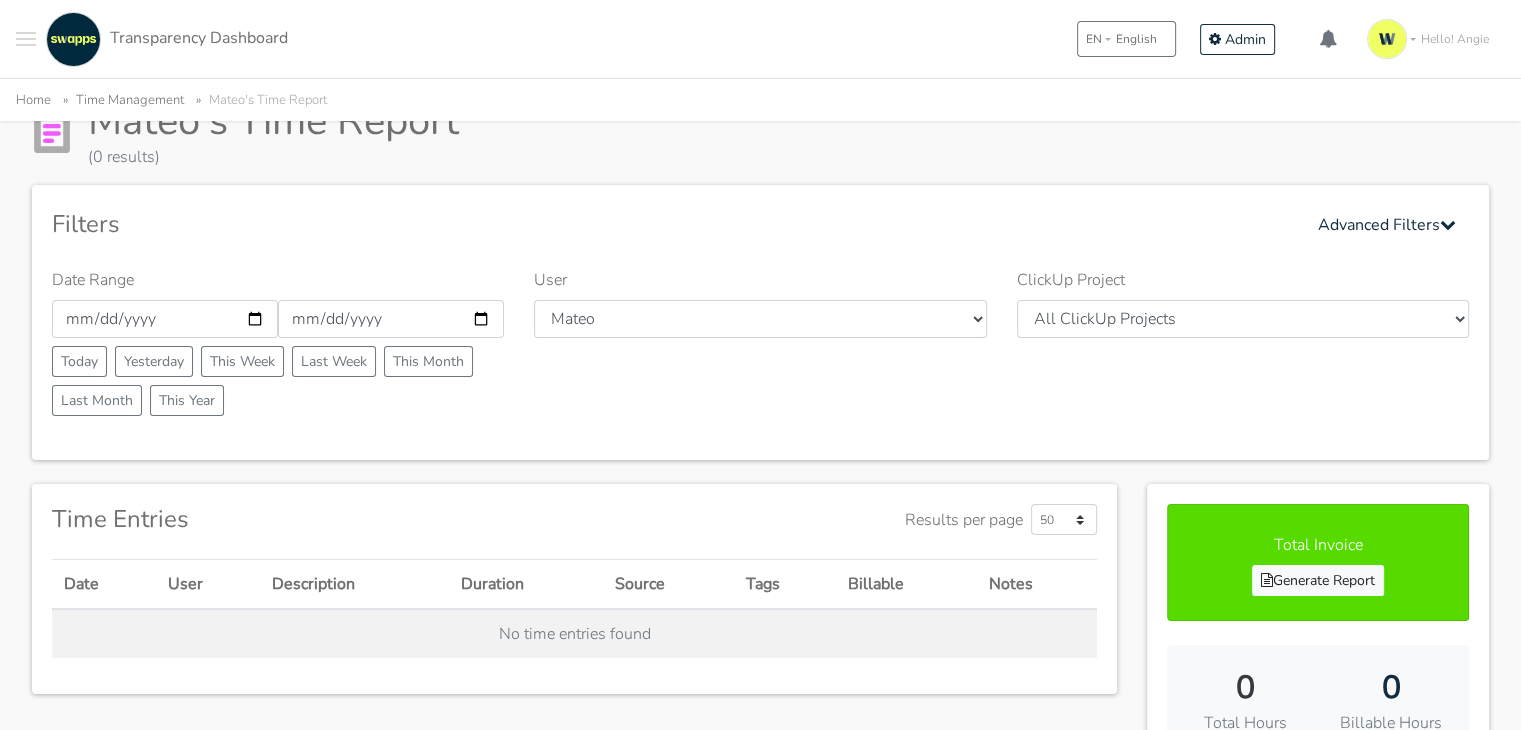 scroll, scrollTop: 200, scrollLeft: 0, axis: vertical 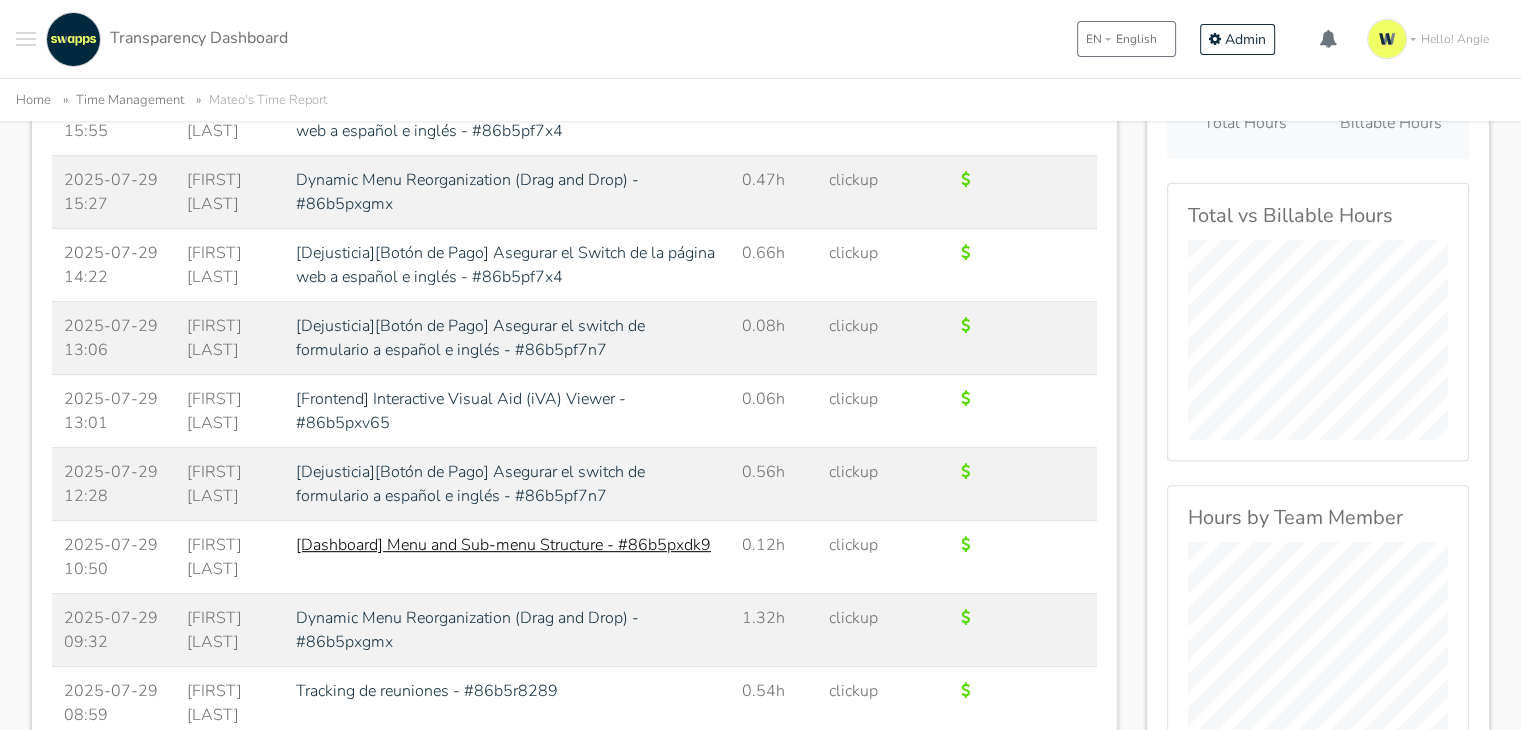 click on "[Dashboard] Menu and Sub-menu Structure - #86b5pxdk9" at bounding box center (503, 545) 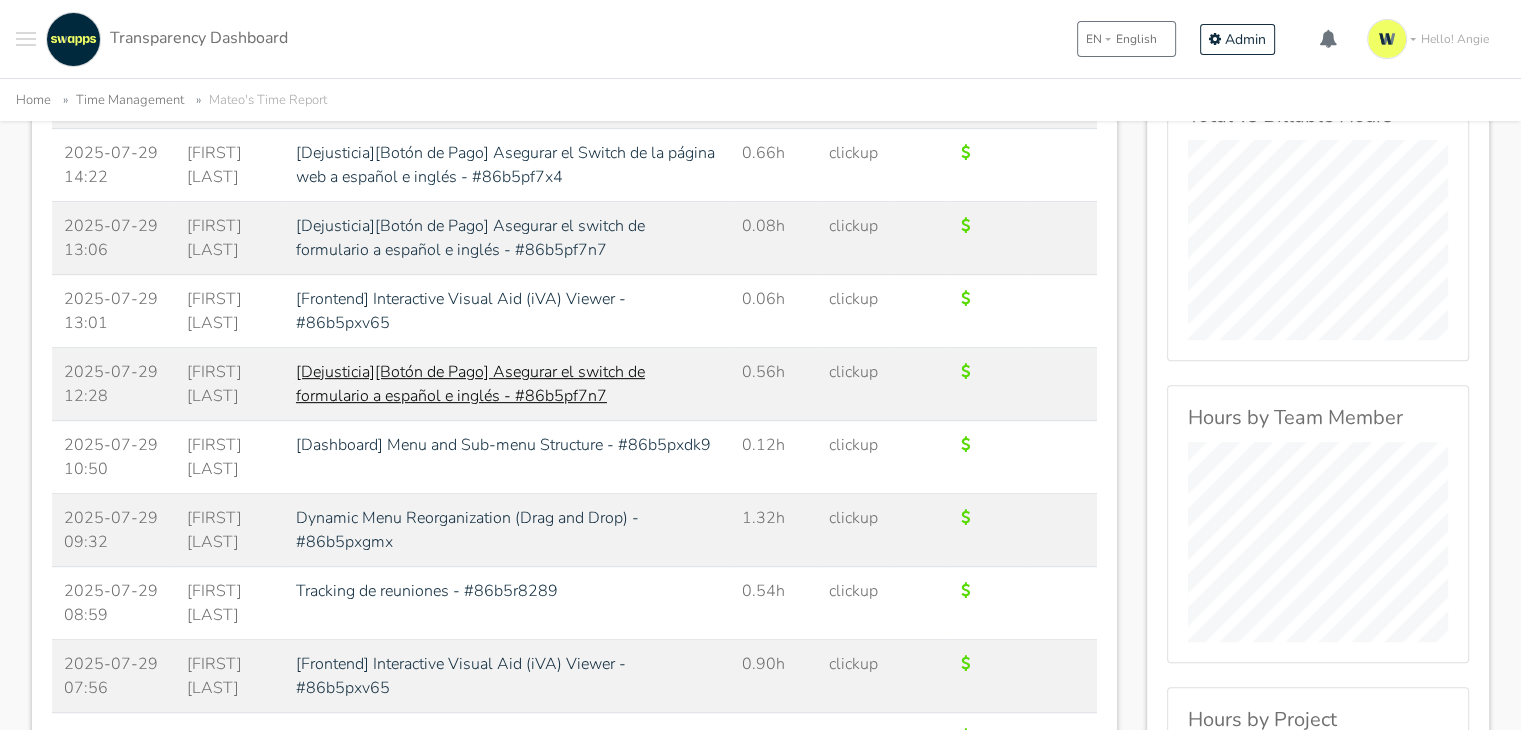 scroll, scrollTop: 900, scrollLeft: 0, axis: vertical 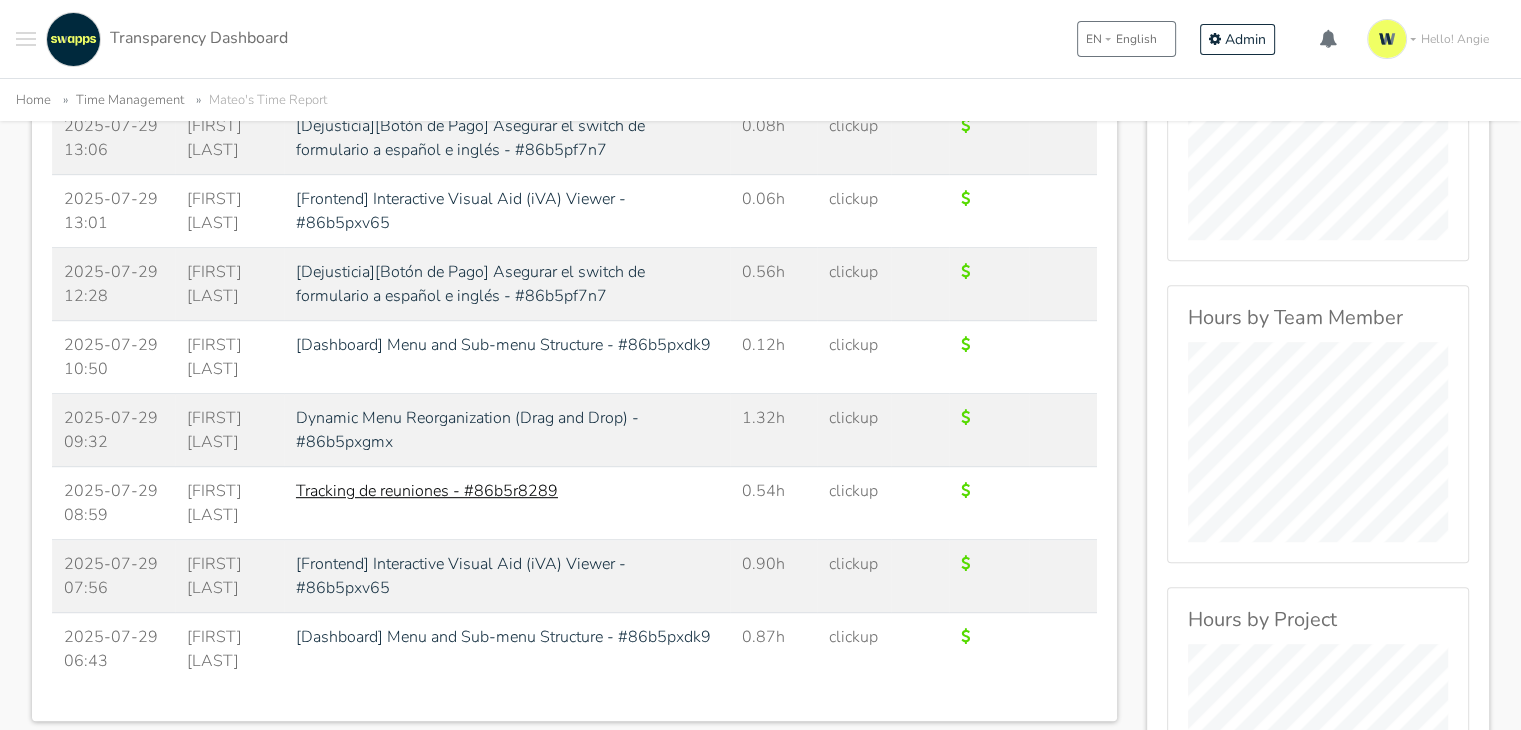 click on "Tracking de reuniones - #86b5r8289" at bounding box center (427, 491) 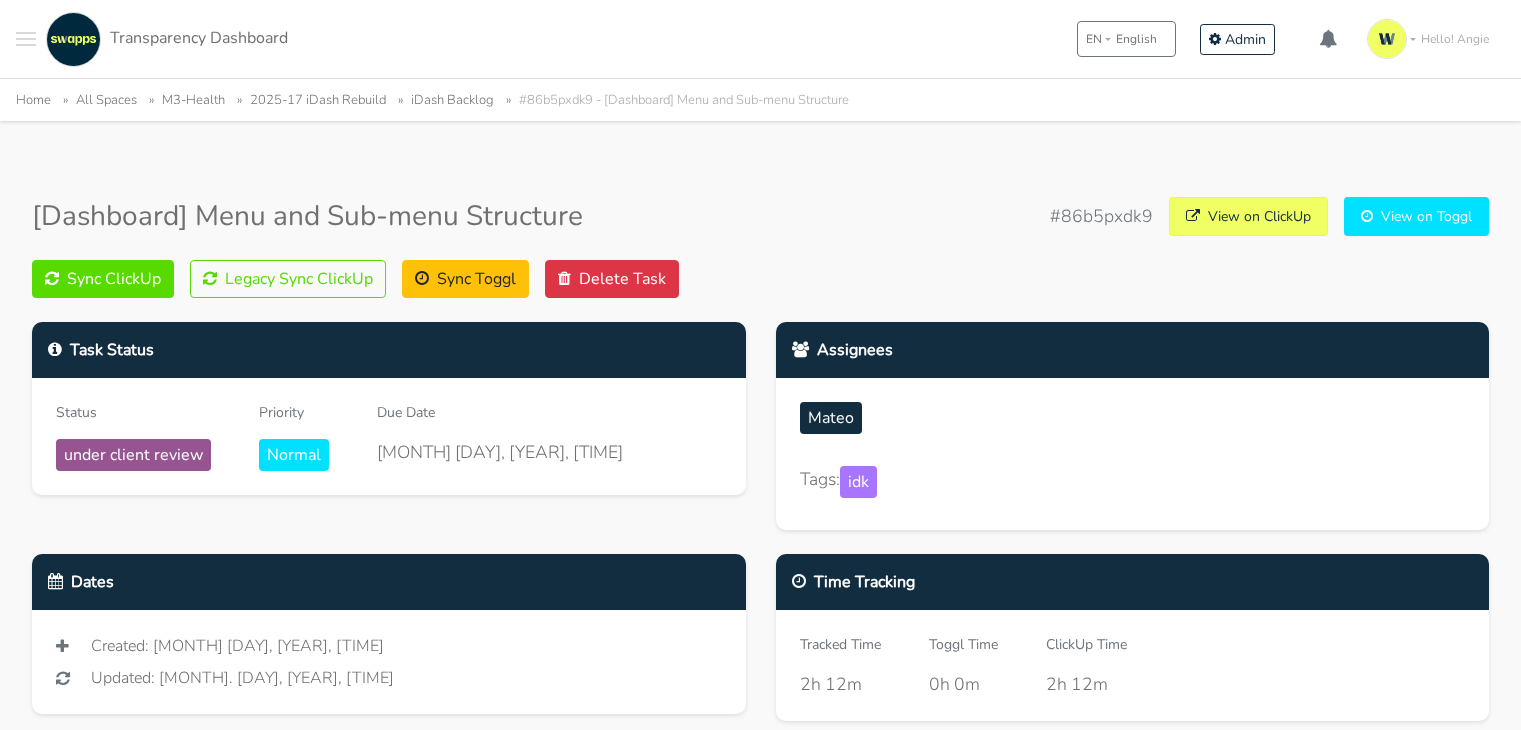 scroll, scrollTop: 0, scrollLeft: 0, axis: both 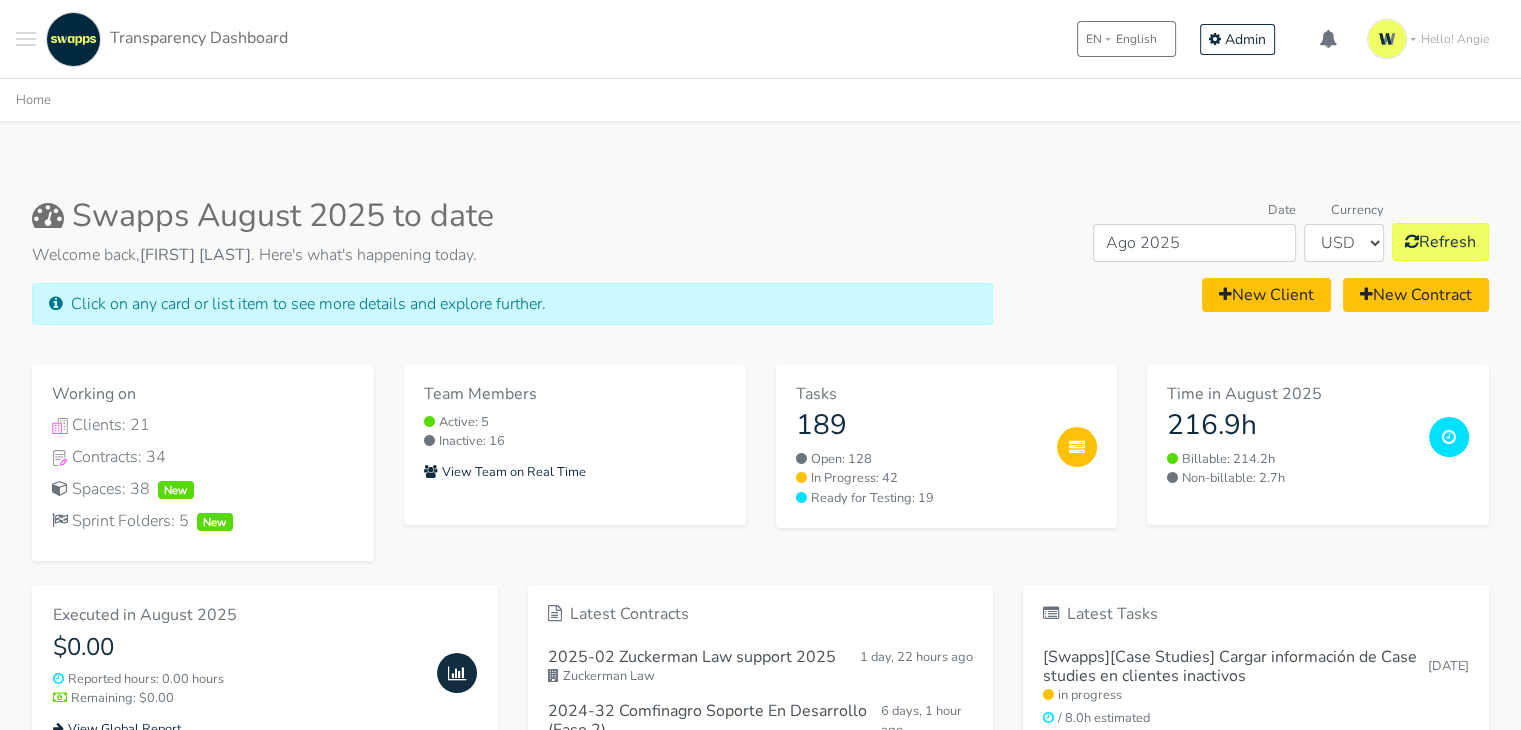 click at bounding box center [26, 39] 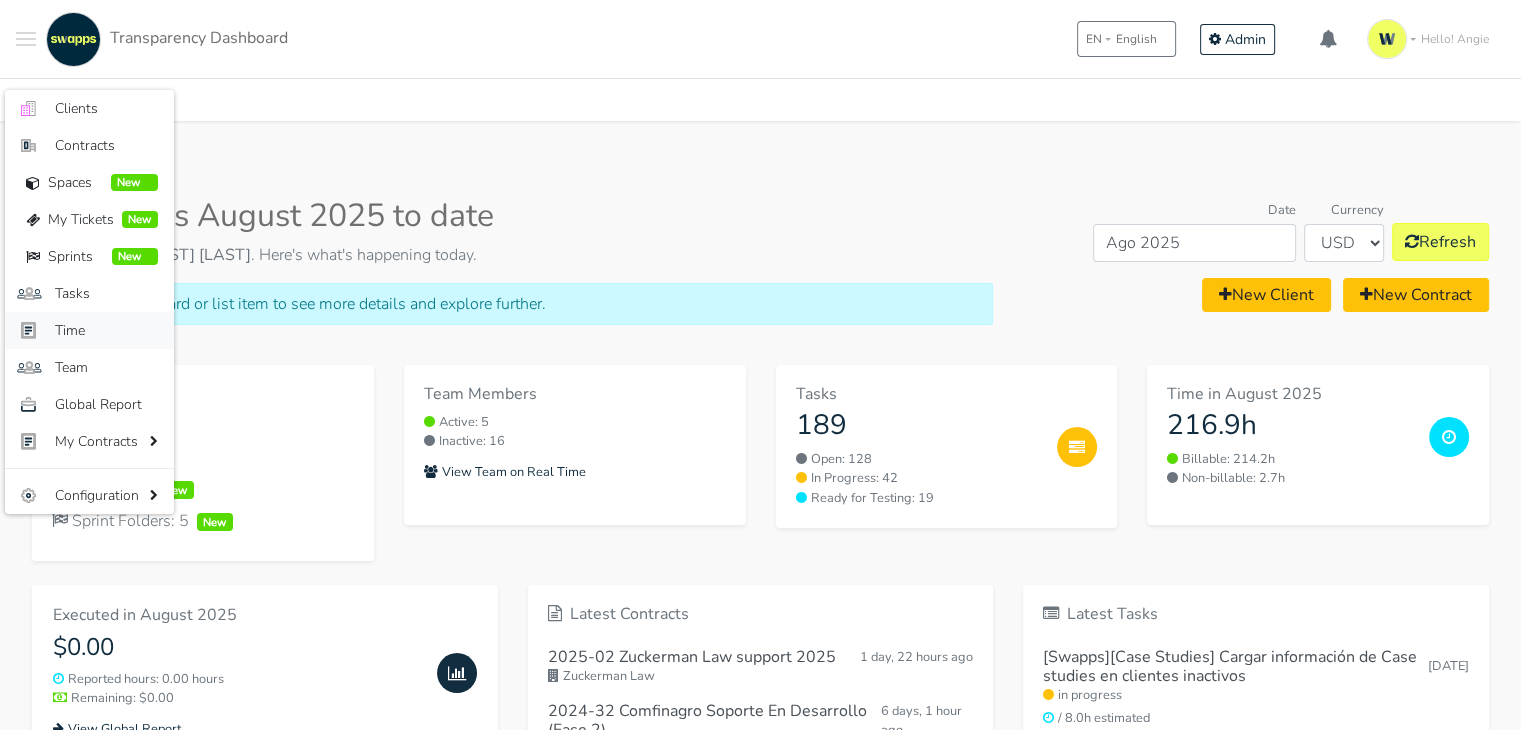 click on "Time" at bounding box center [106, 330] 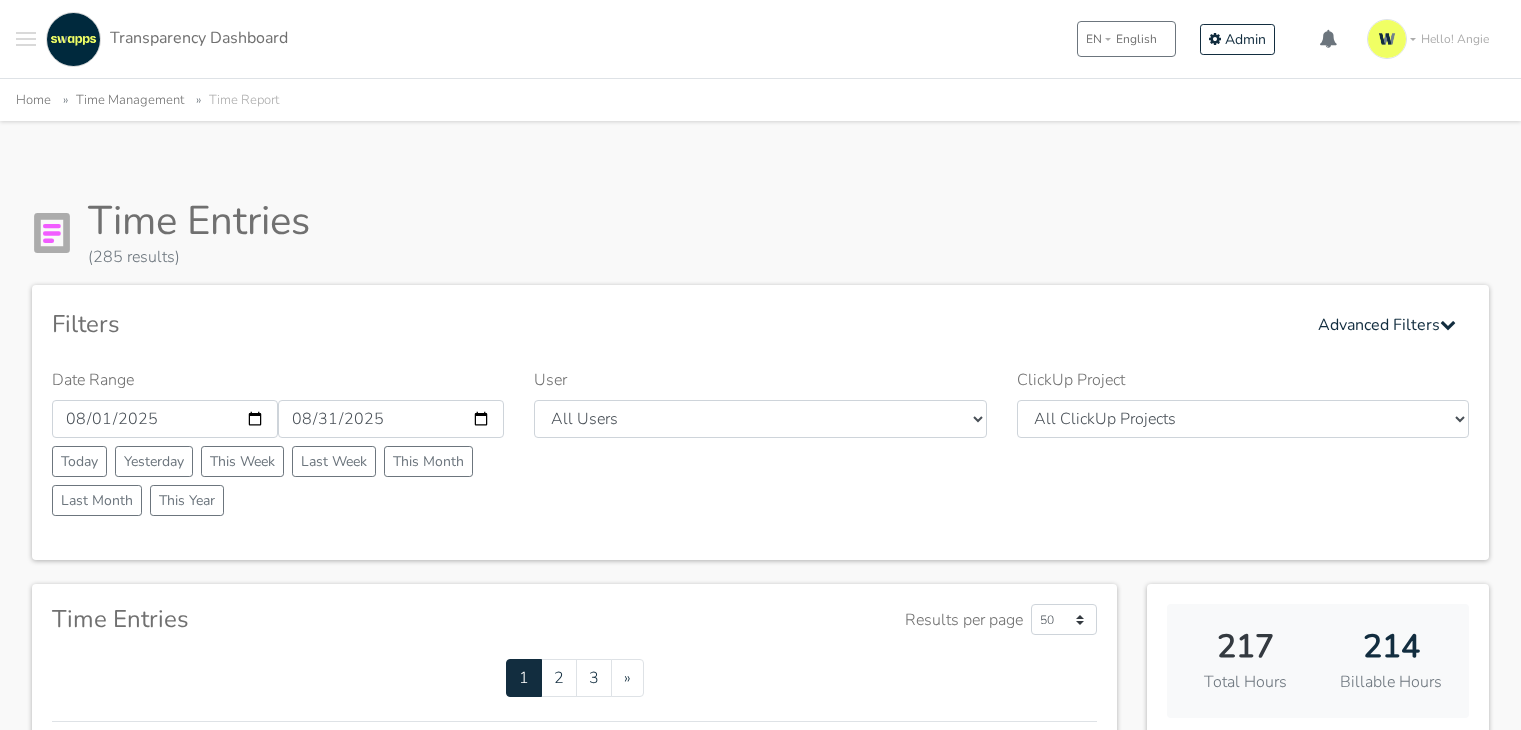 scroll, scrollTop: 0, scrollLeft: 0, axis: both 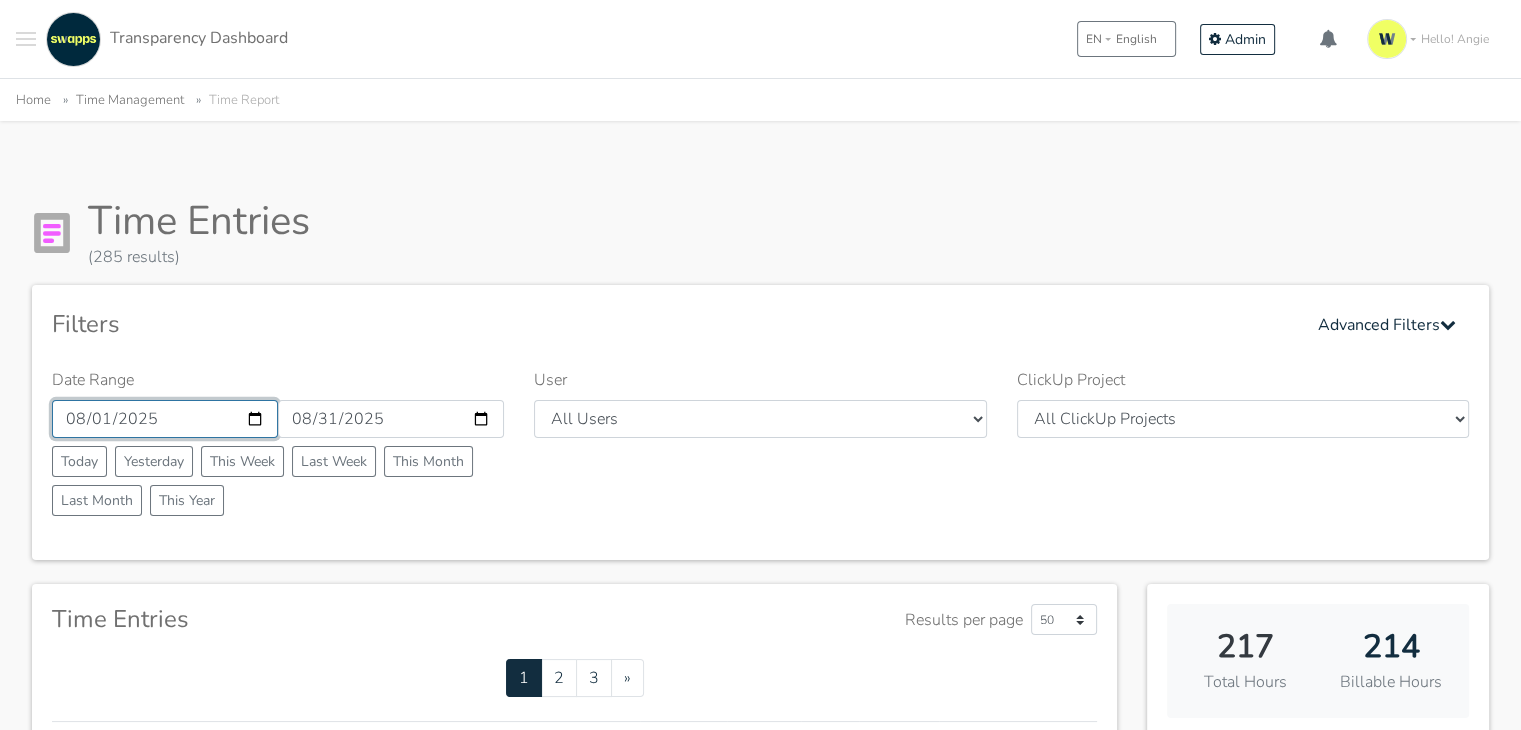 click on "2025-08-01" at bounding box center [165, 419] 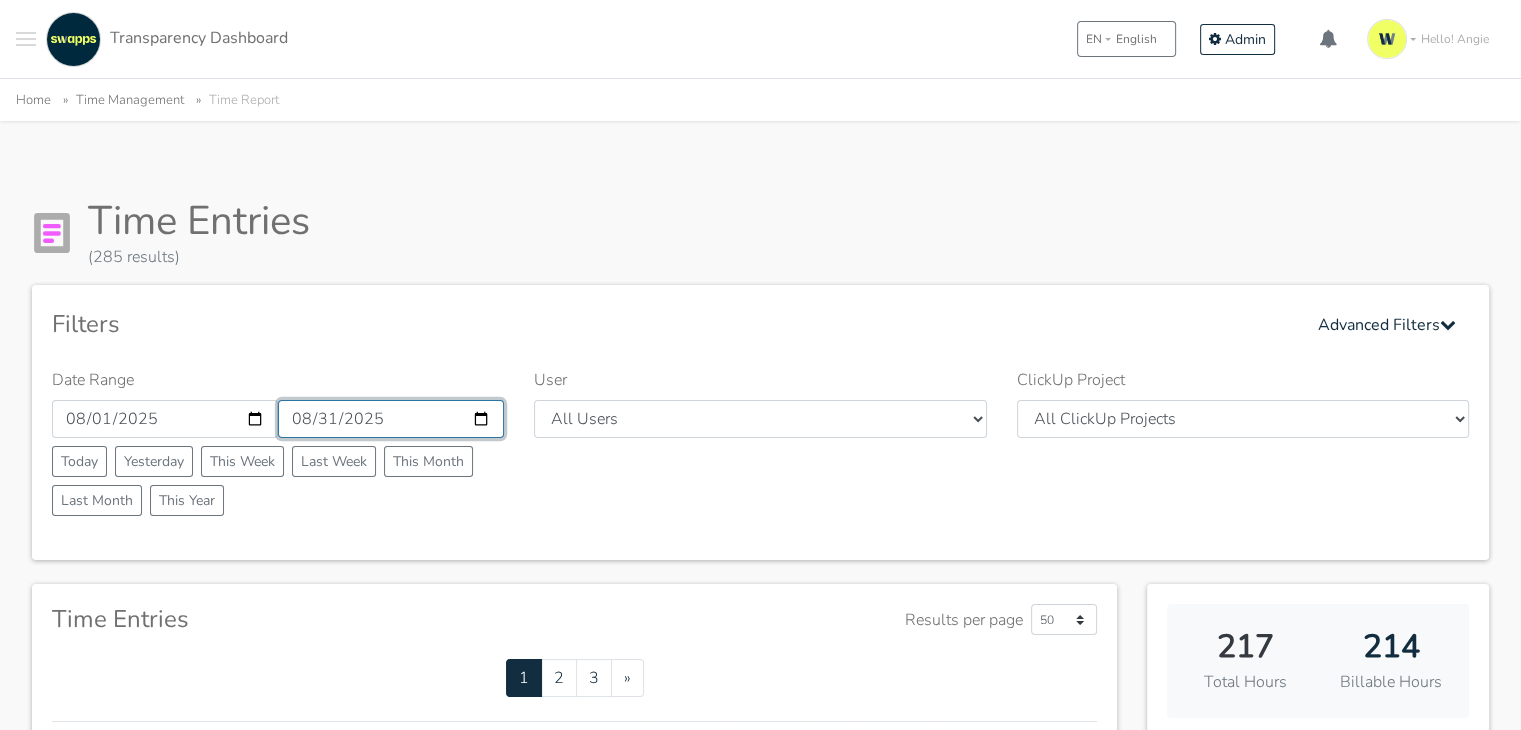 click on "[DATE]" at bounding box center (391, 419) 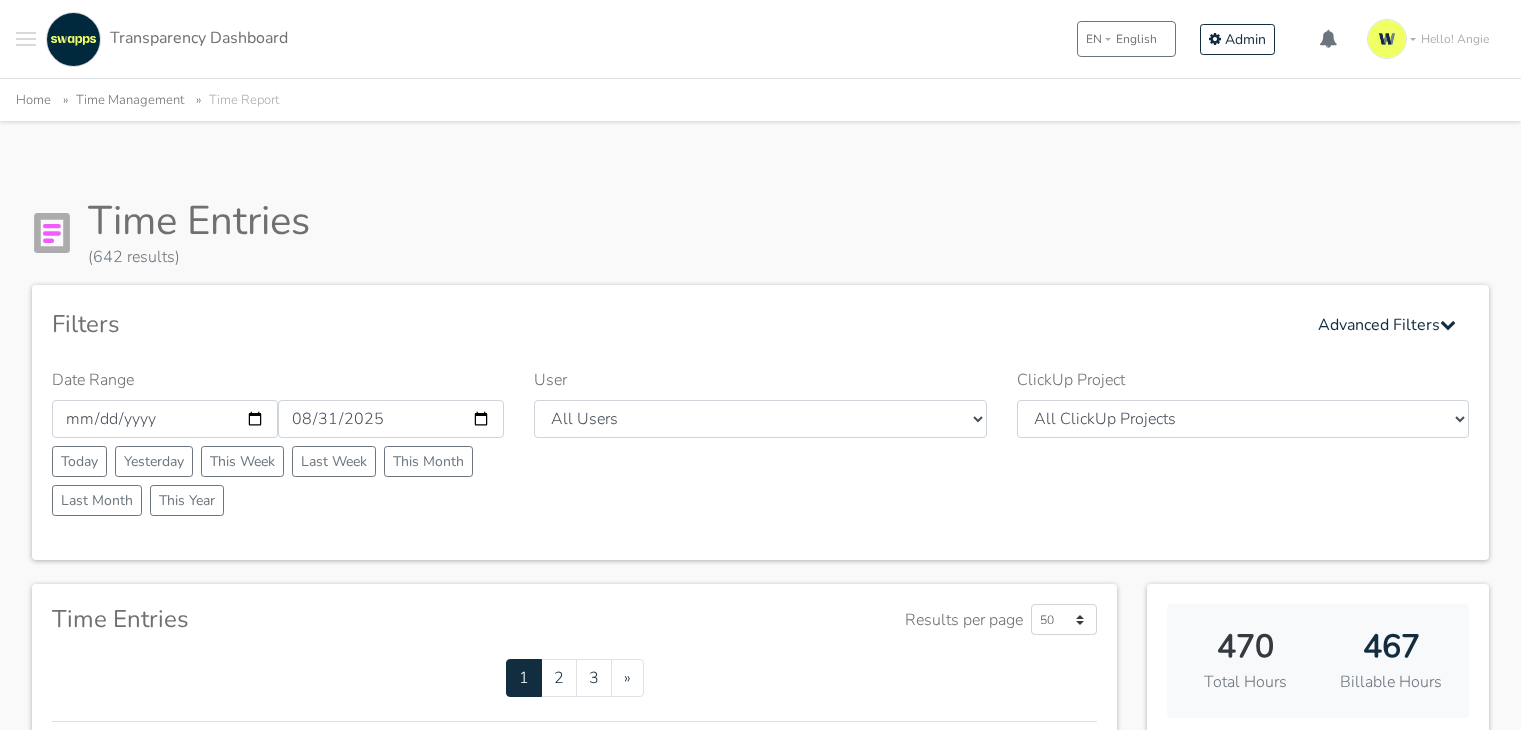 scroll, scrollTop: 0, scrollLeft: 0, axis: both 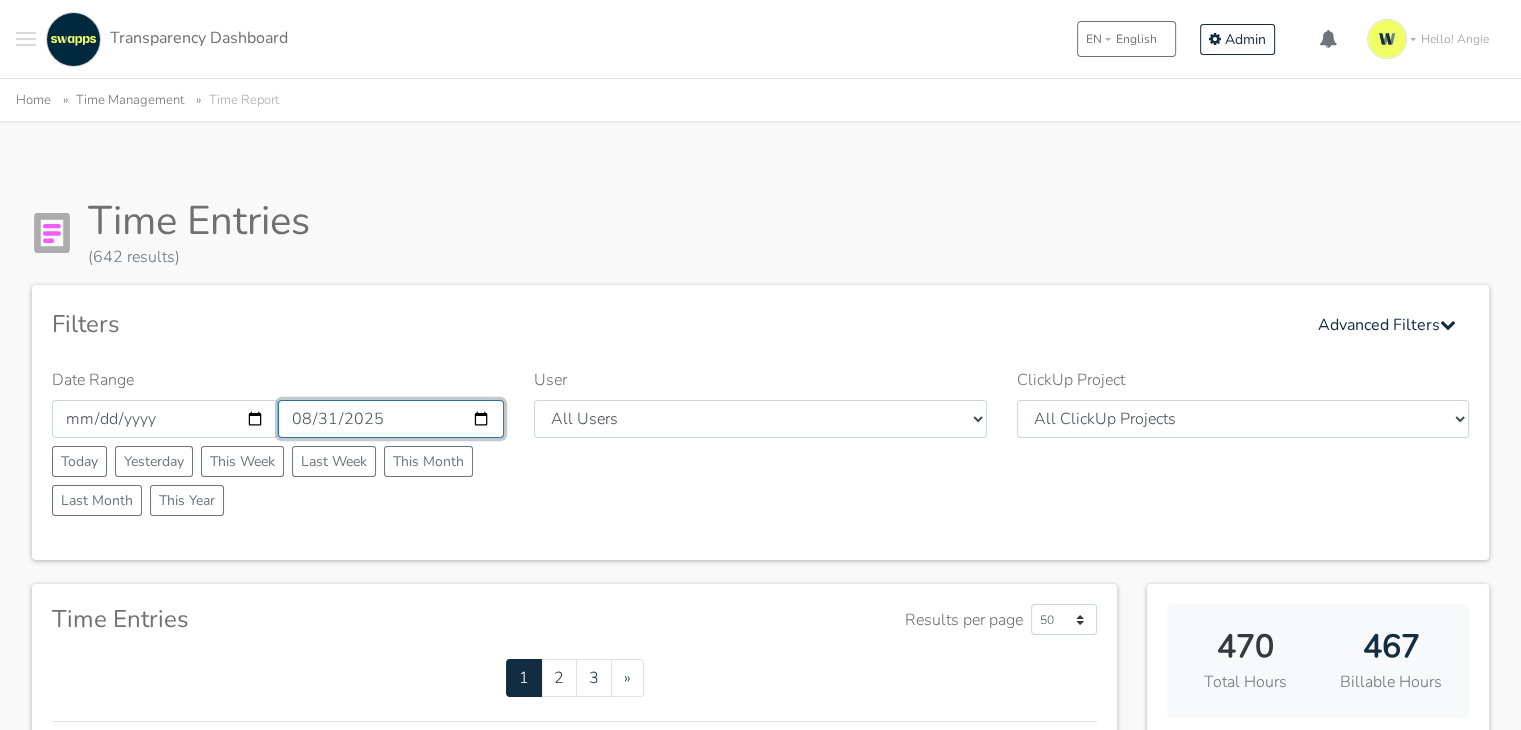click on "2025-08-31" at bounding box center [391, 419] 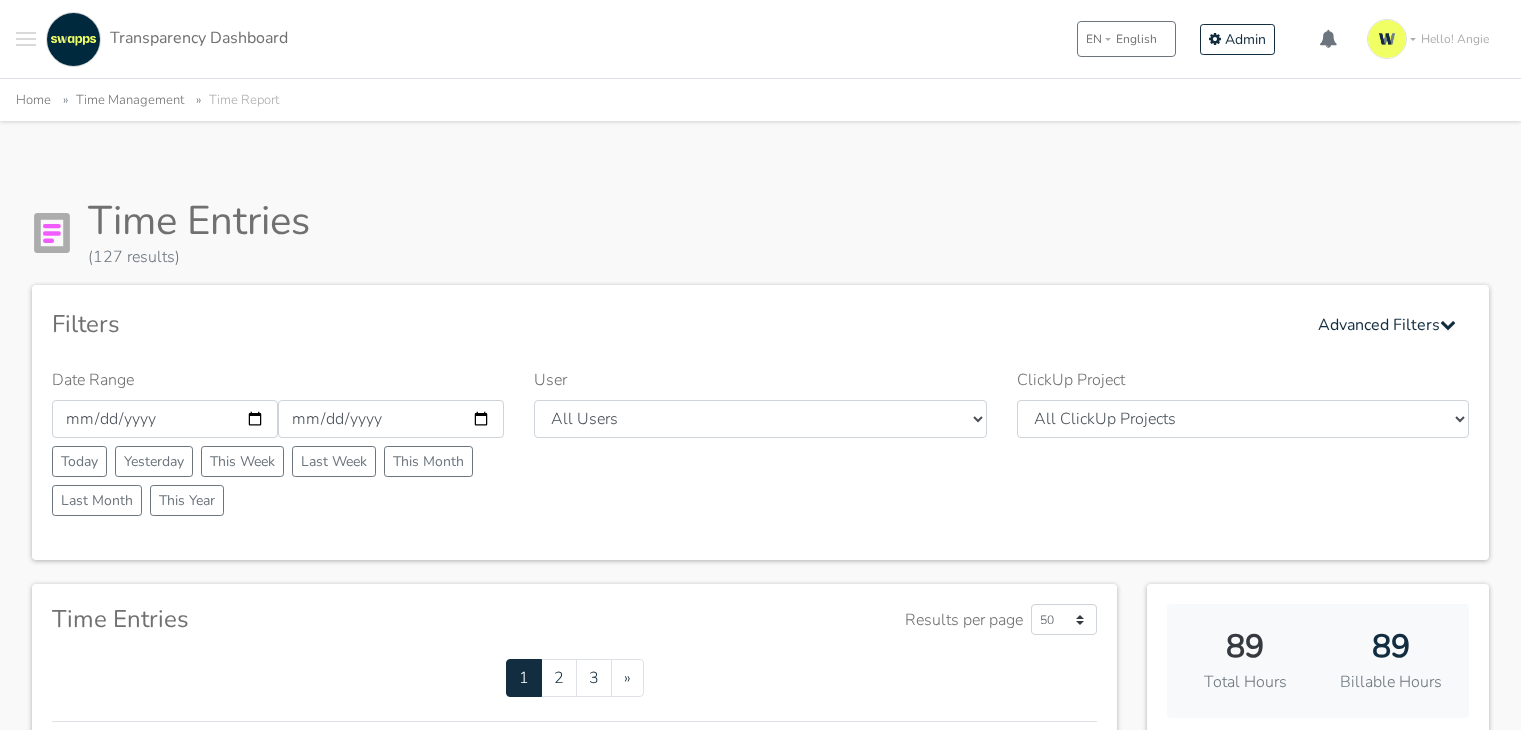 scroll, scrollTop: 0, scrollLeft: 0, axis: both 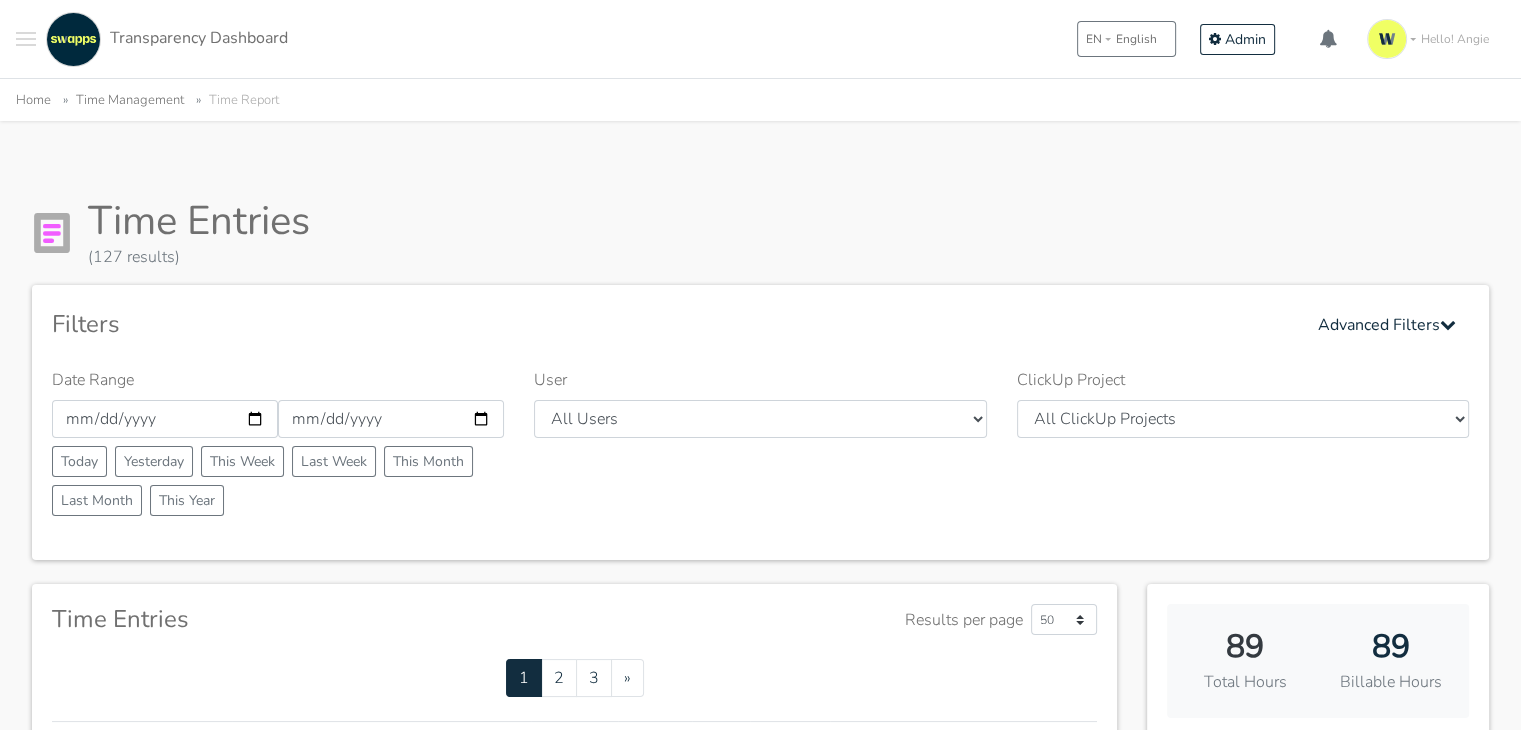 select on "28" 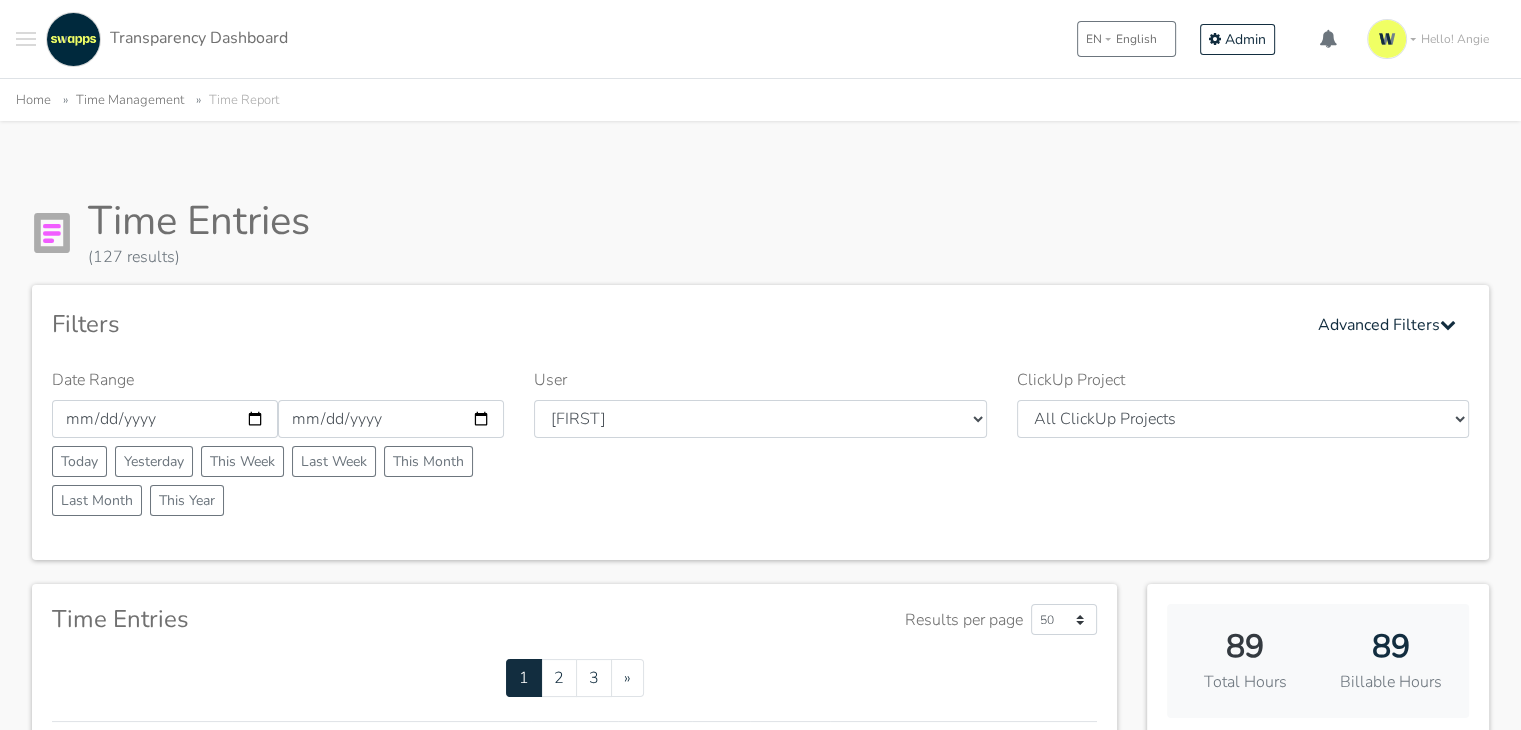 click on "All Users
[FIRST]
[FIRST]
[FIRST]
[FIRST]
[FIRST]
[FIRST]
[FIRST]
[FIRST]
[FIRST]
[FIRST]
Swapps Tech" at bounding box center [760, 419] 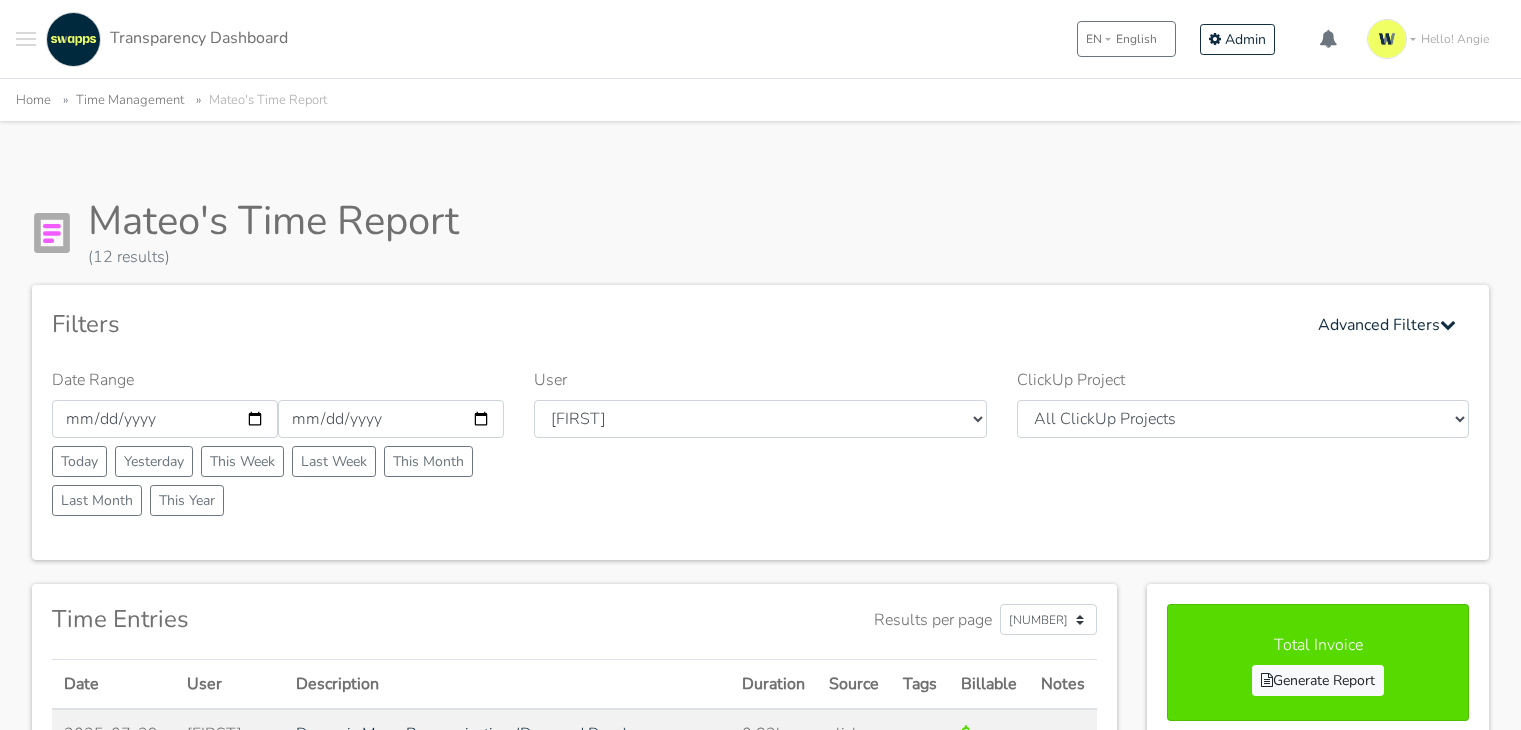 scroll, scrollTop: 0, scrollLeft: 0, axis: both 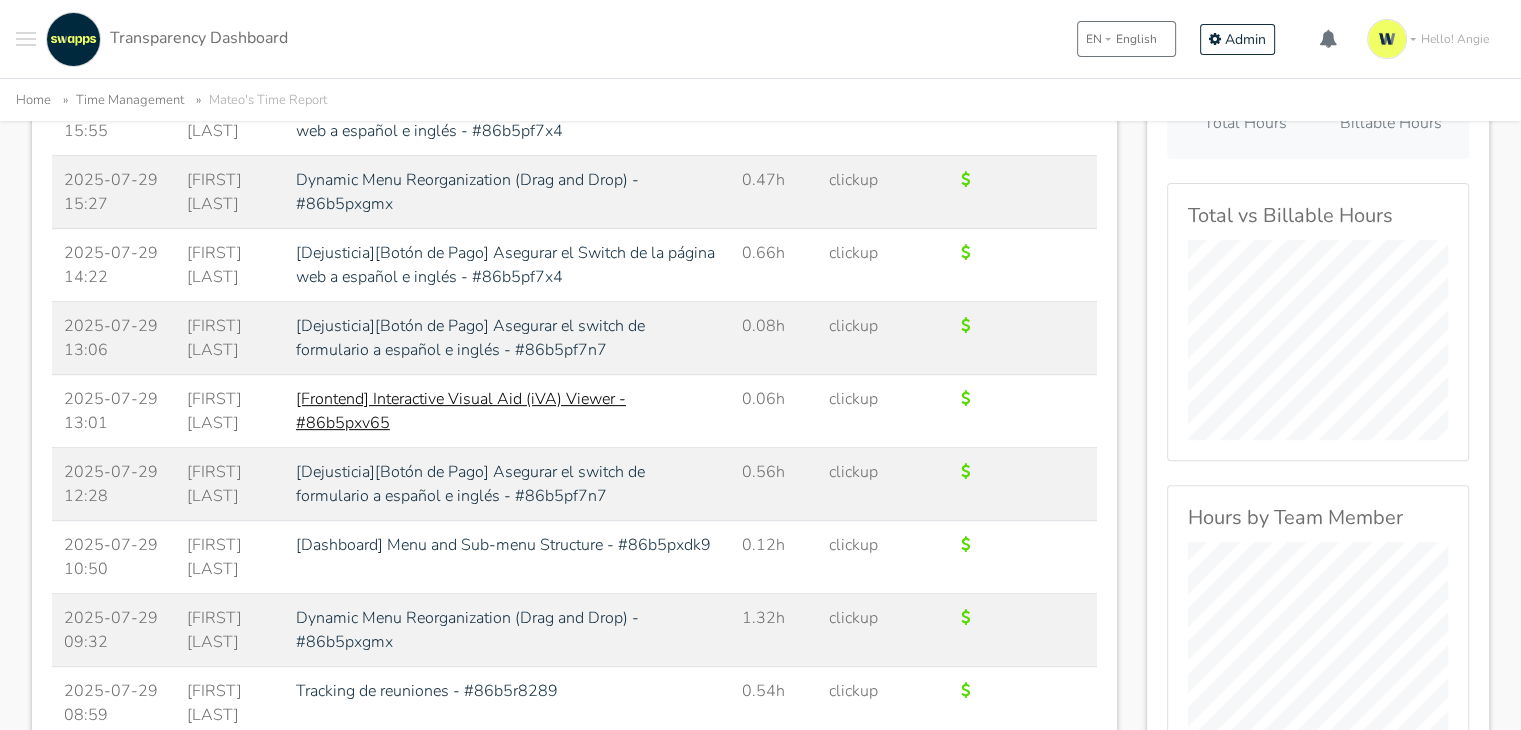 click on "[Frontend] Interactive Visual Aid (iVA) Viewer - #86b5pxv65" at bounding box center (461, 411) 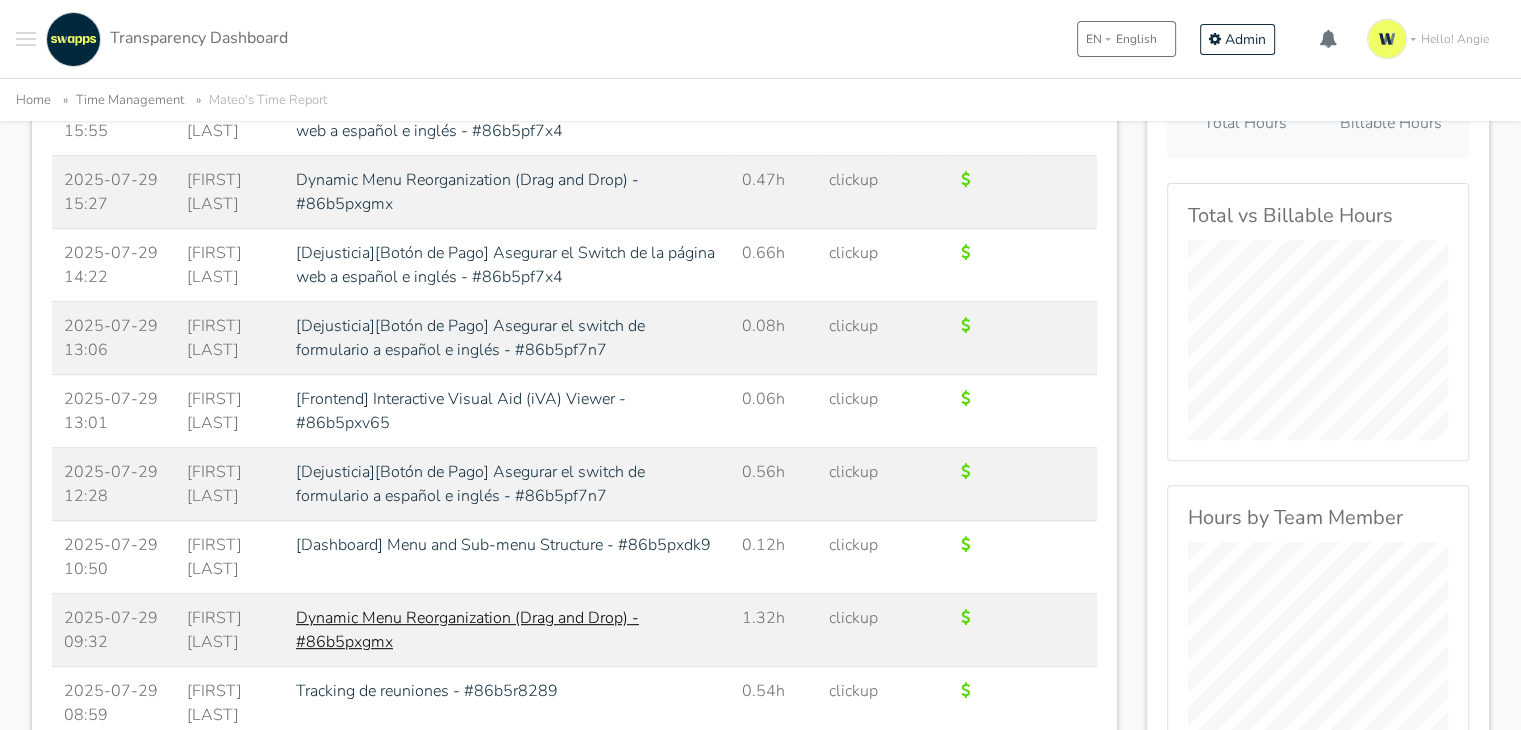 click on "Dynamic Menu Reorganization (Drag and Drop) - #86b5pxgmx" at bounding box center (467, 630) 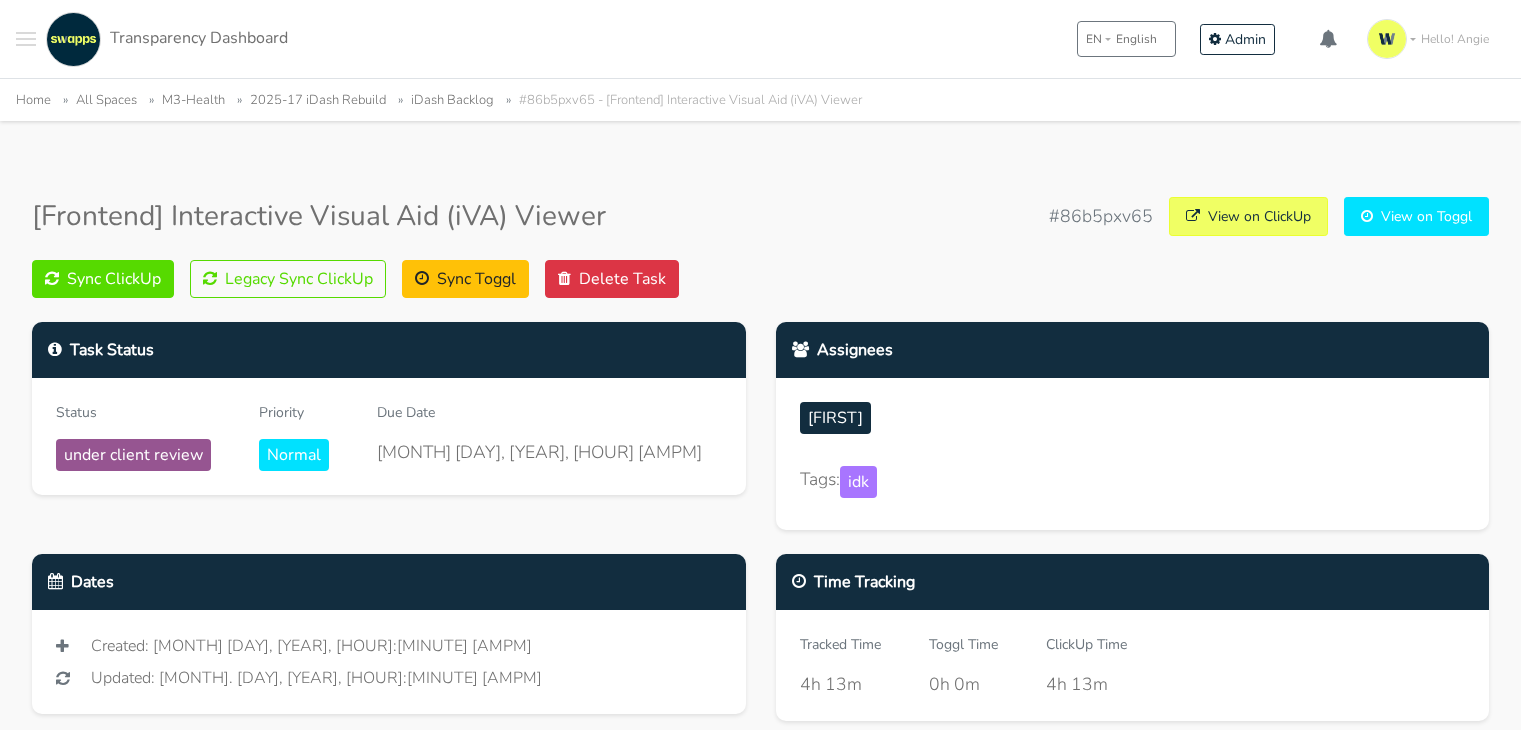 scroll, scrollTop: 0, scrollLeft: 0, axis: both 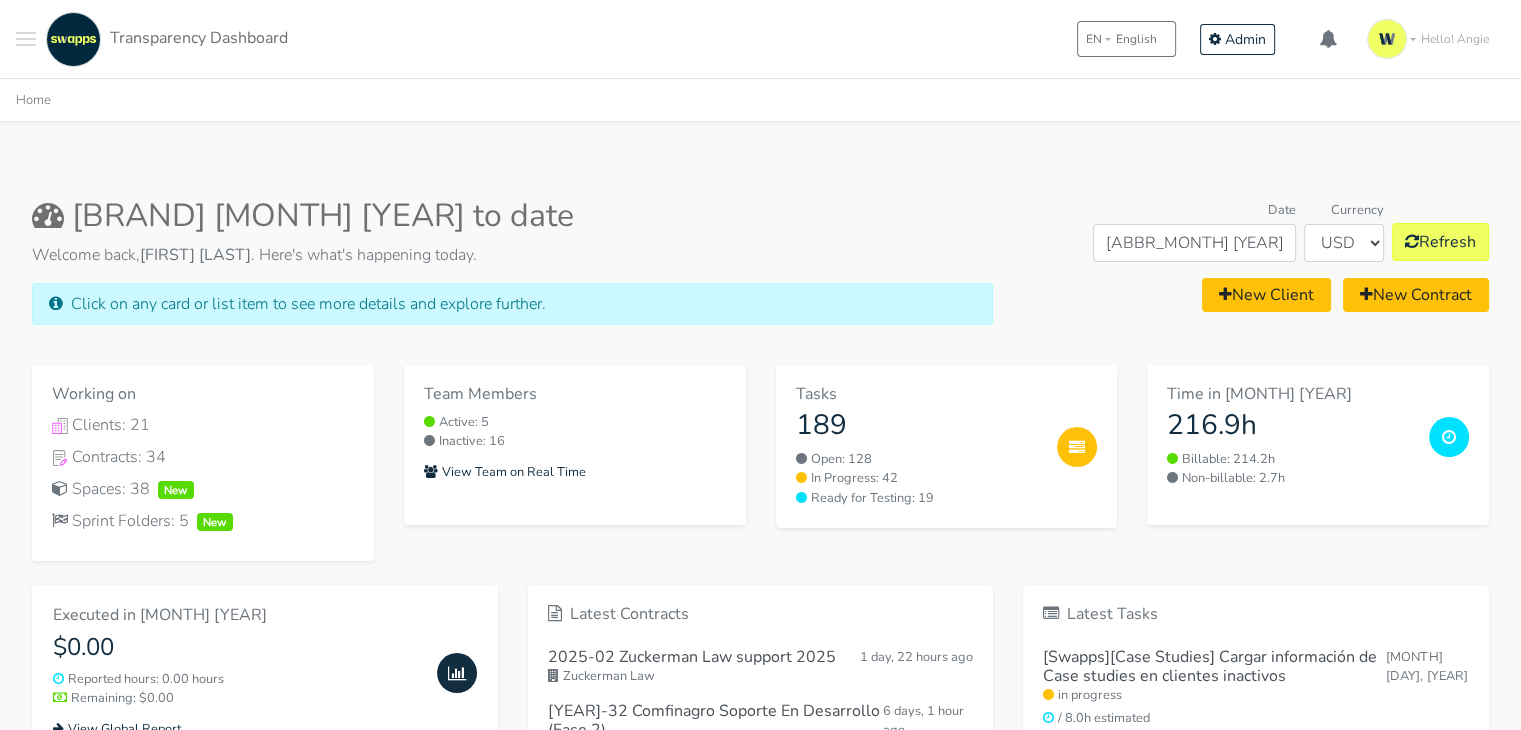 click at bounding box center (26, 33) 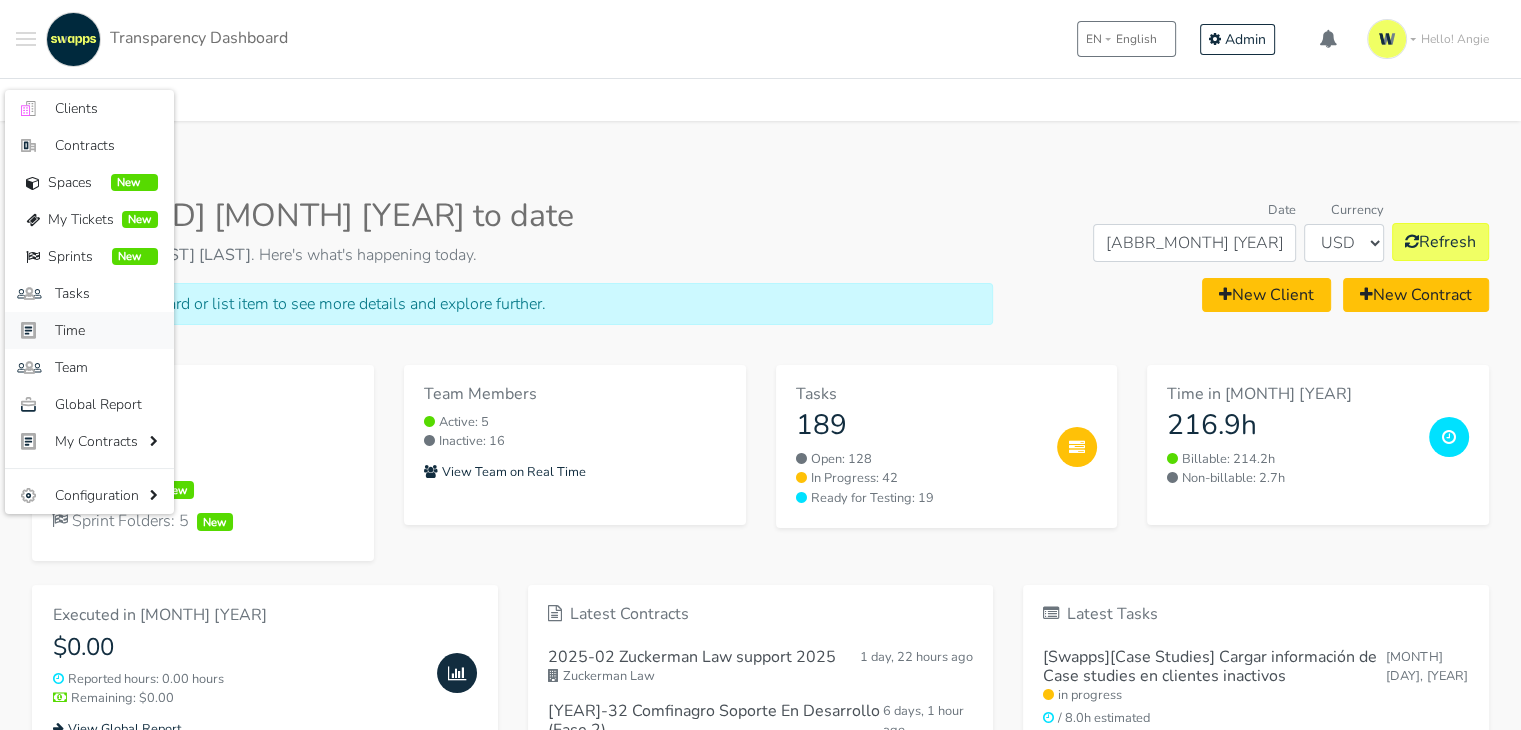 click on "Time" at bounding box center [106, 330] 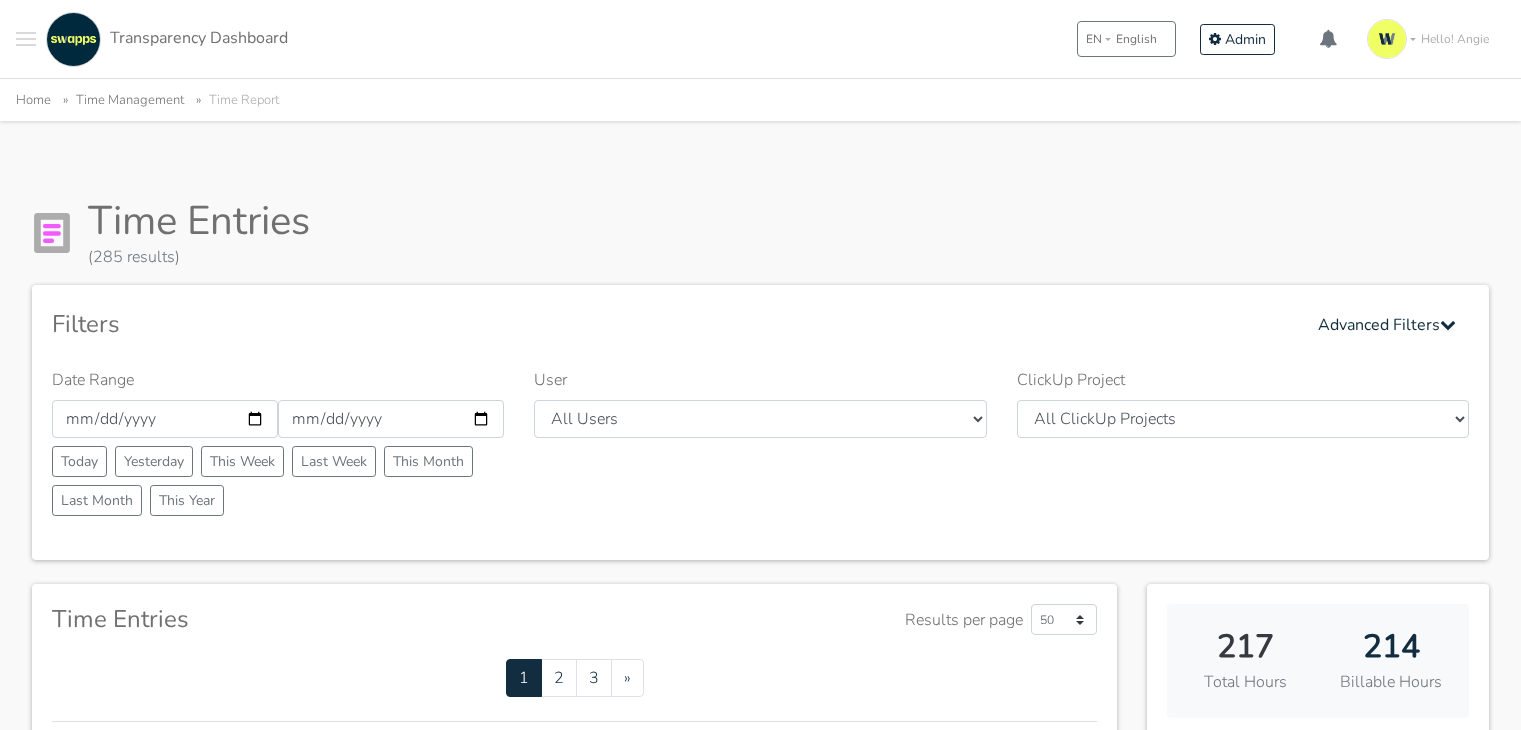 scroll, scrollTop: 0, scrollLeft: 0, axis: both 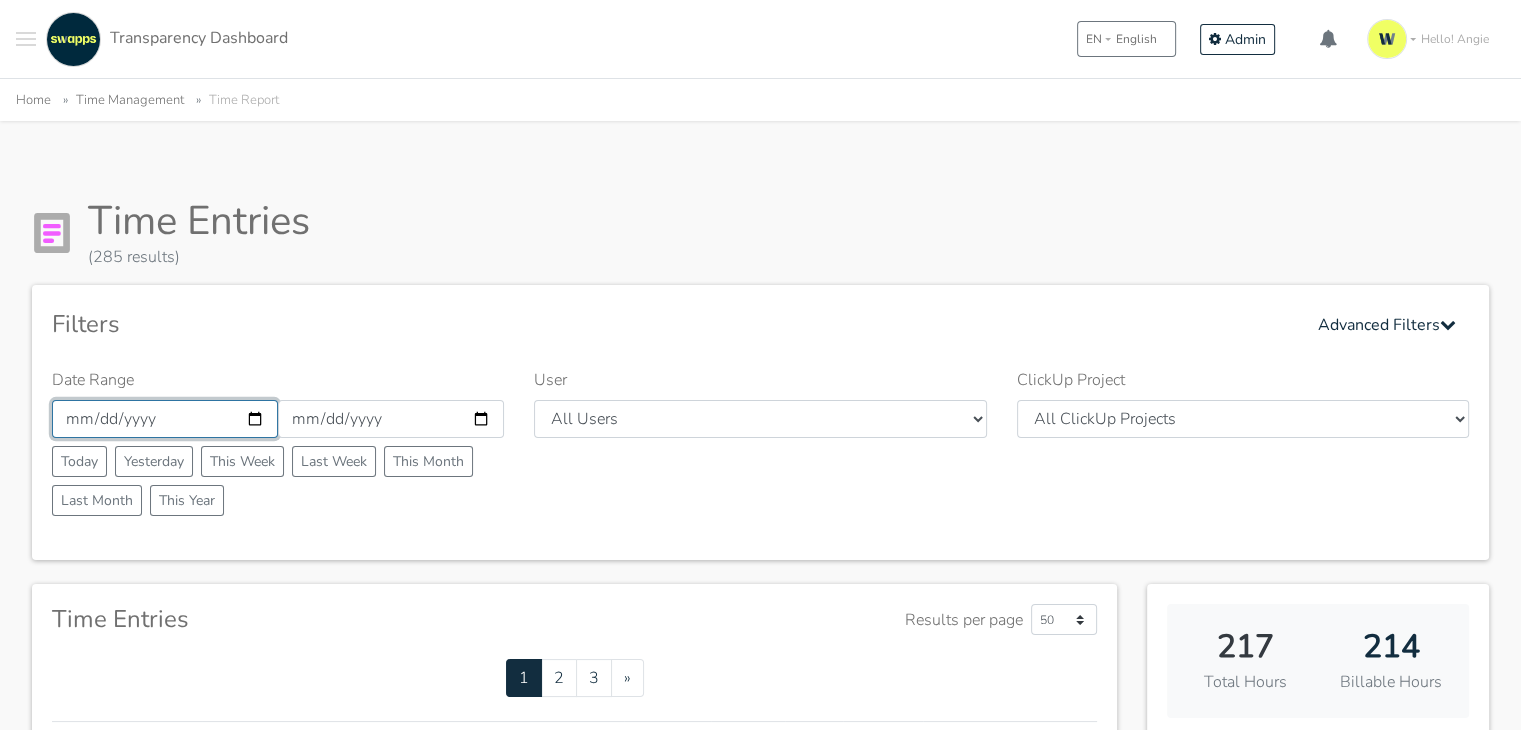click on "2025-08-01" at bounding box center [165, 419] 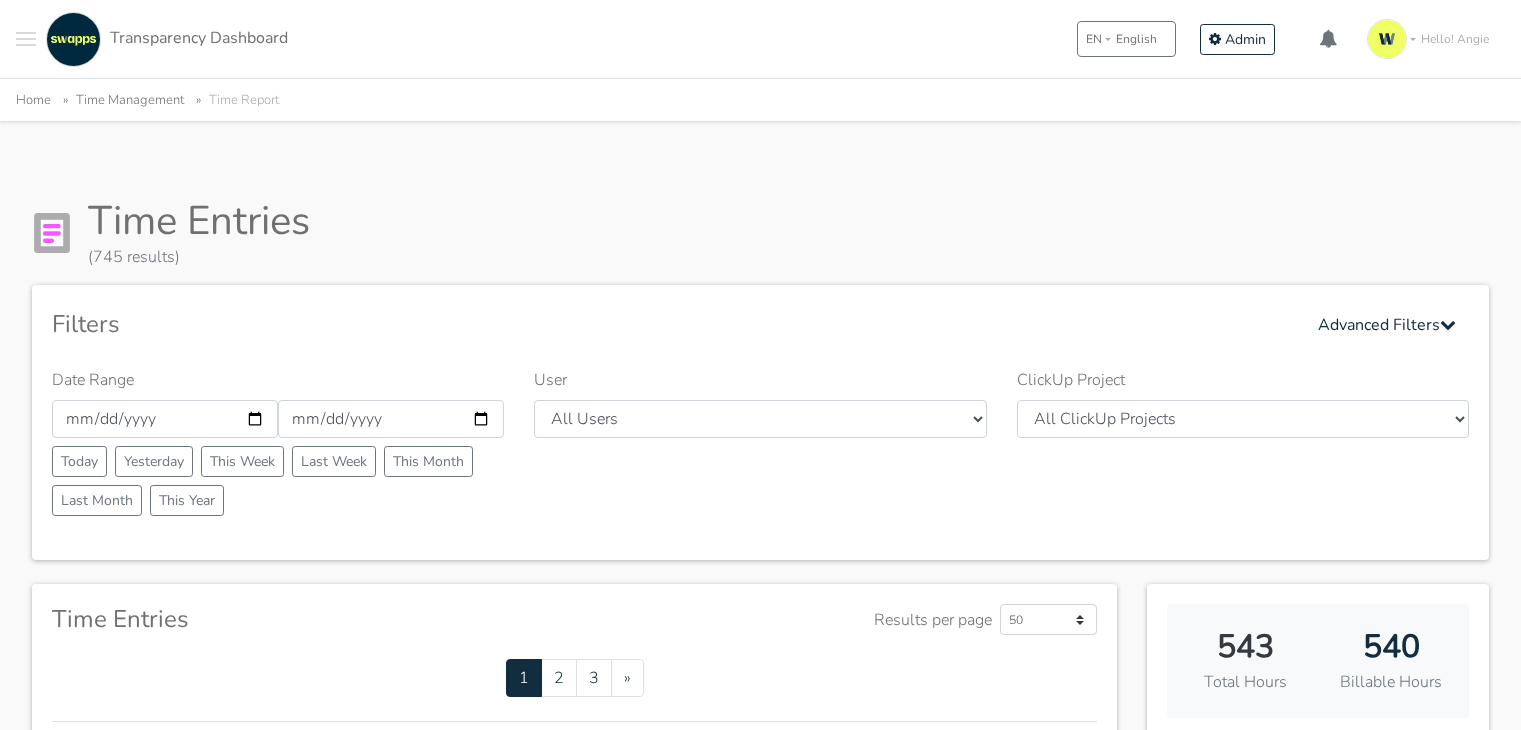 scroll, scrollTop: 0, scrollLeft: 0, axis: both 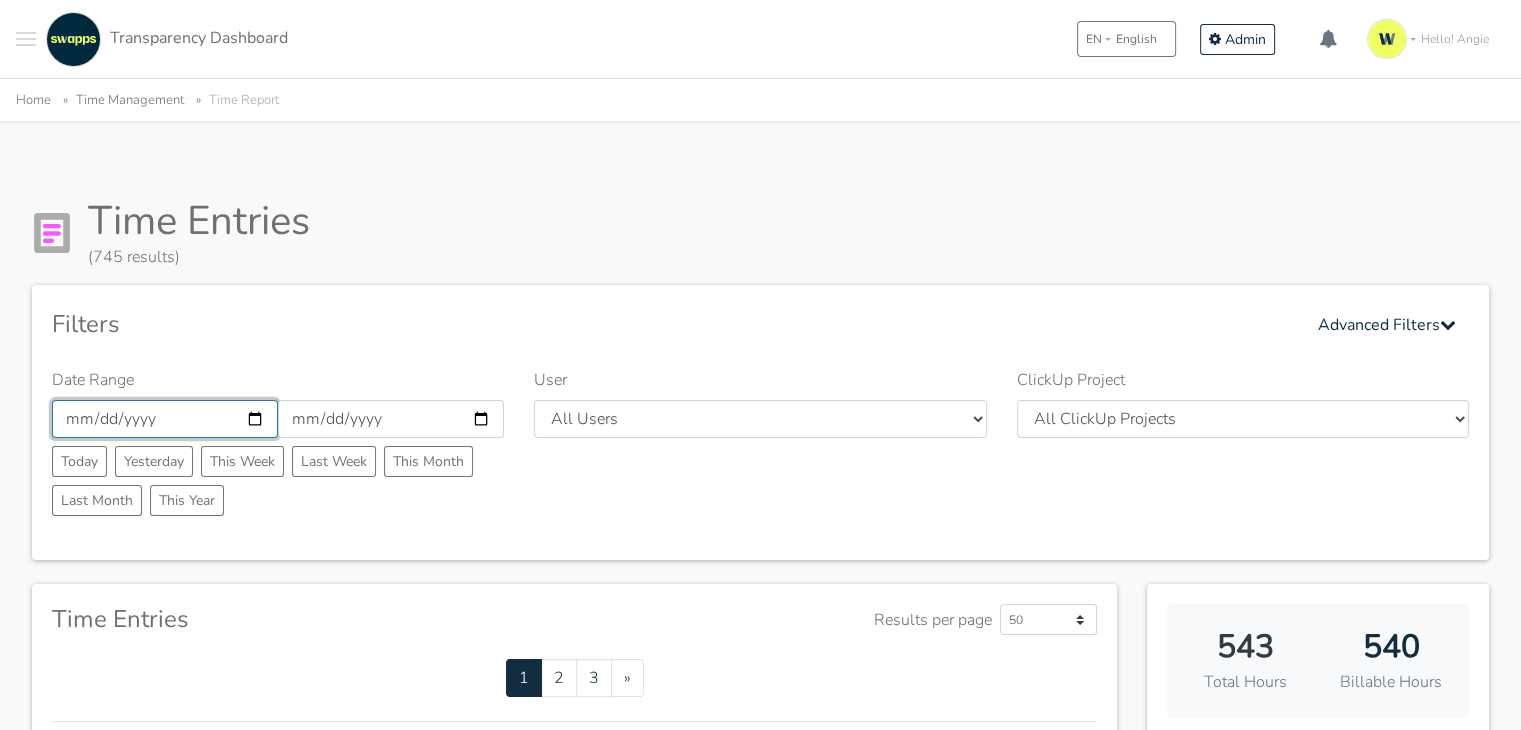 drag, startPoint x: 0, startPoint y: 0, endPoint x: 257, endPoint y: 417, distance: 489.83466 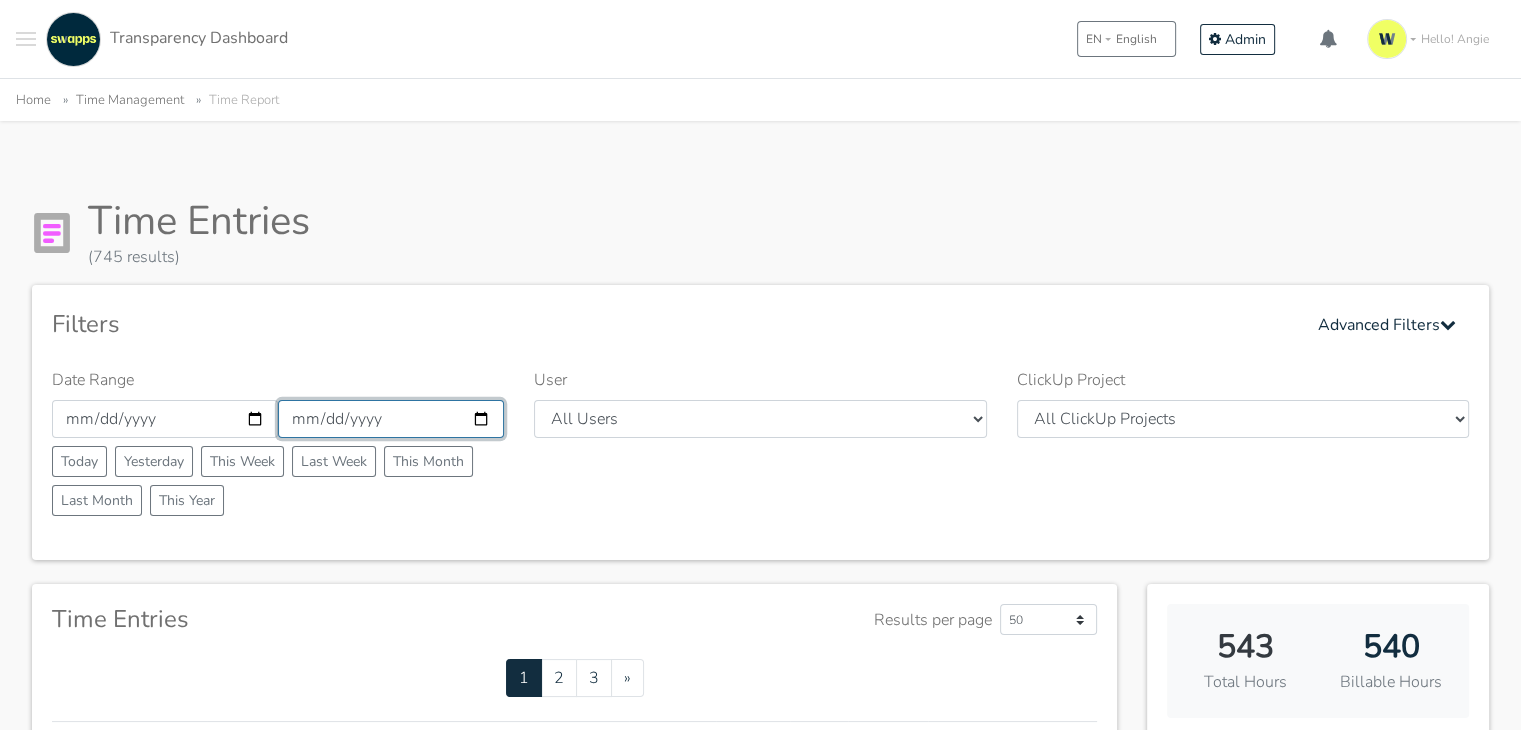click on "2025-08-31" at bounding box center (391, 419) 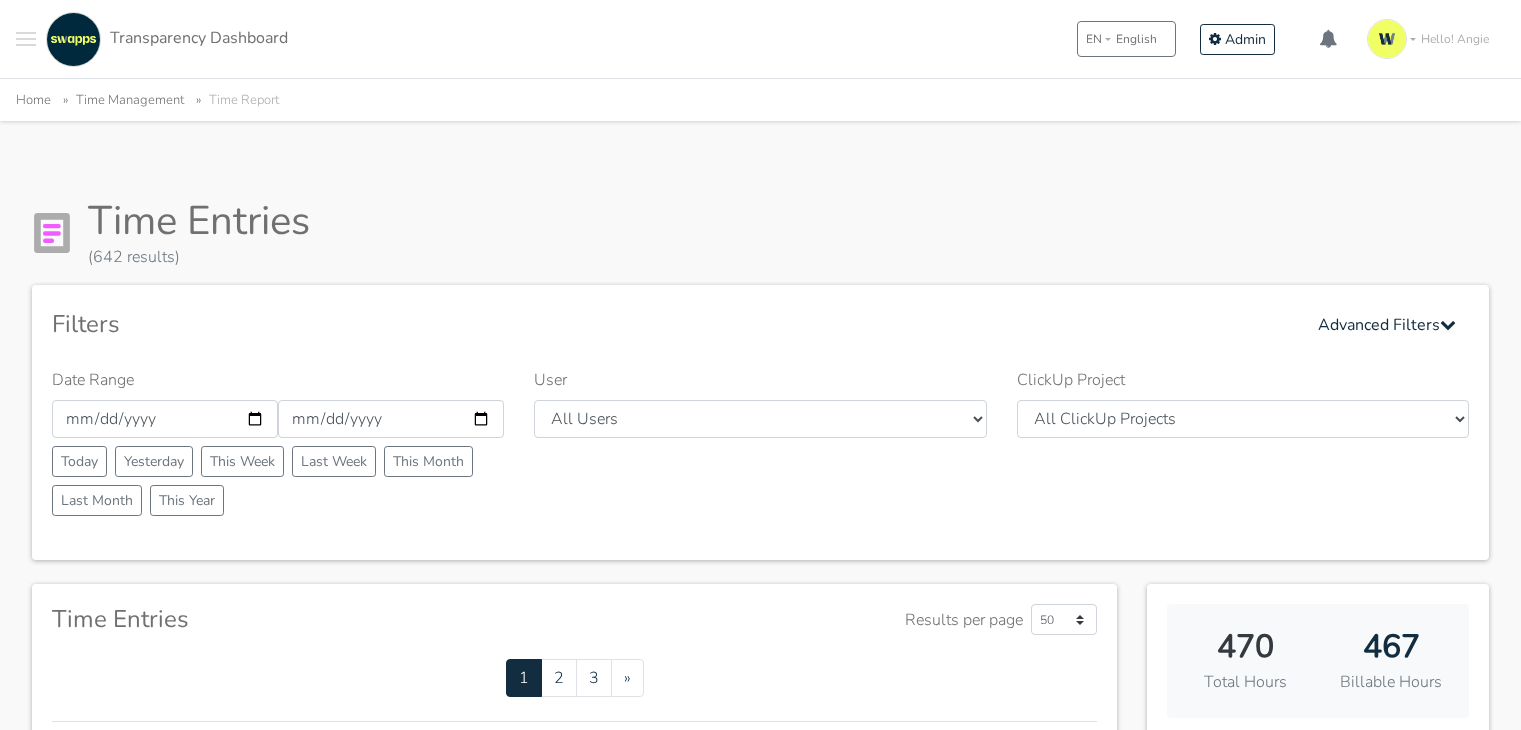 scroll, scrollTop: 0, scrollLeft: 0, axis: both 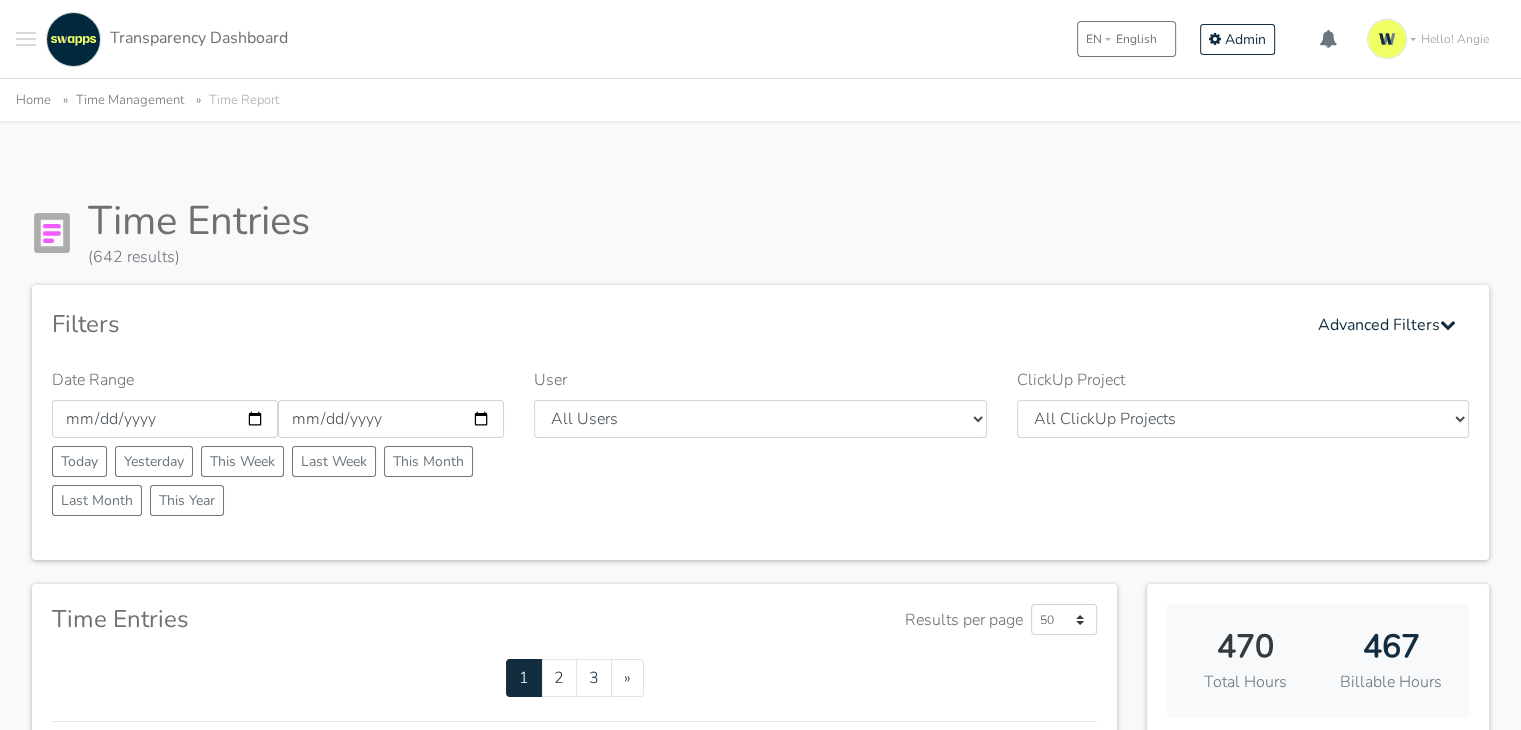 type on "[DATE]" 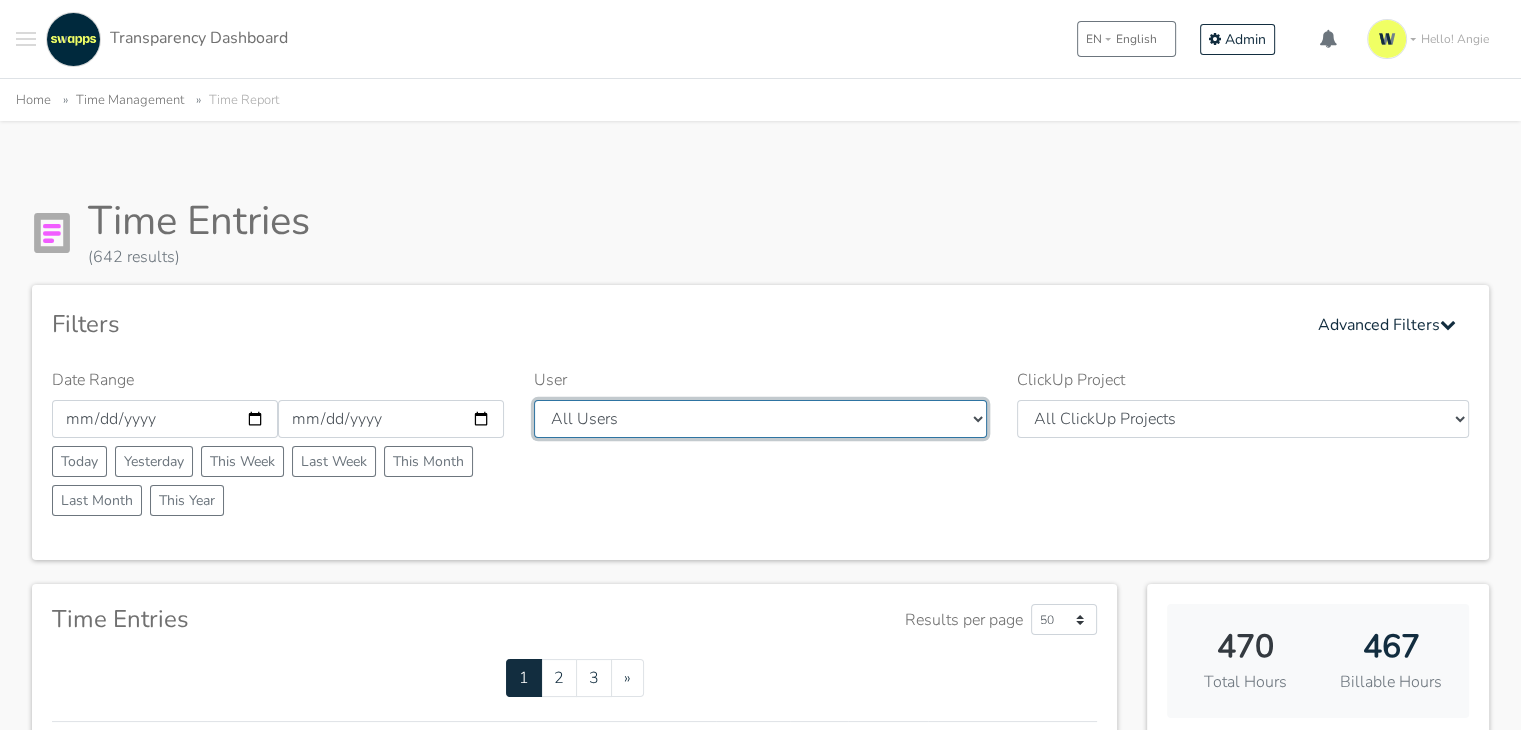 click on "All Users
Andres
Cristian
Mateo
Ruth
Hector
Angie
Iván
José
Erika
Diego
Swapps Tech" at bounding box center (760, 419) 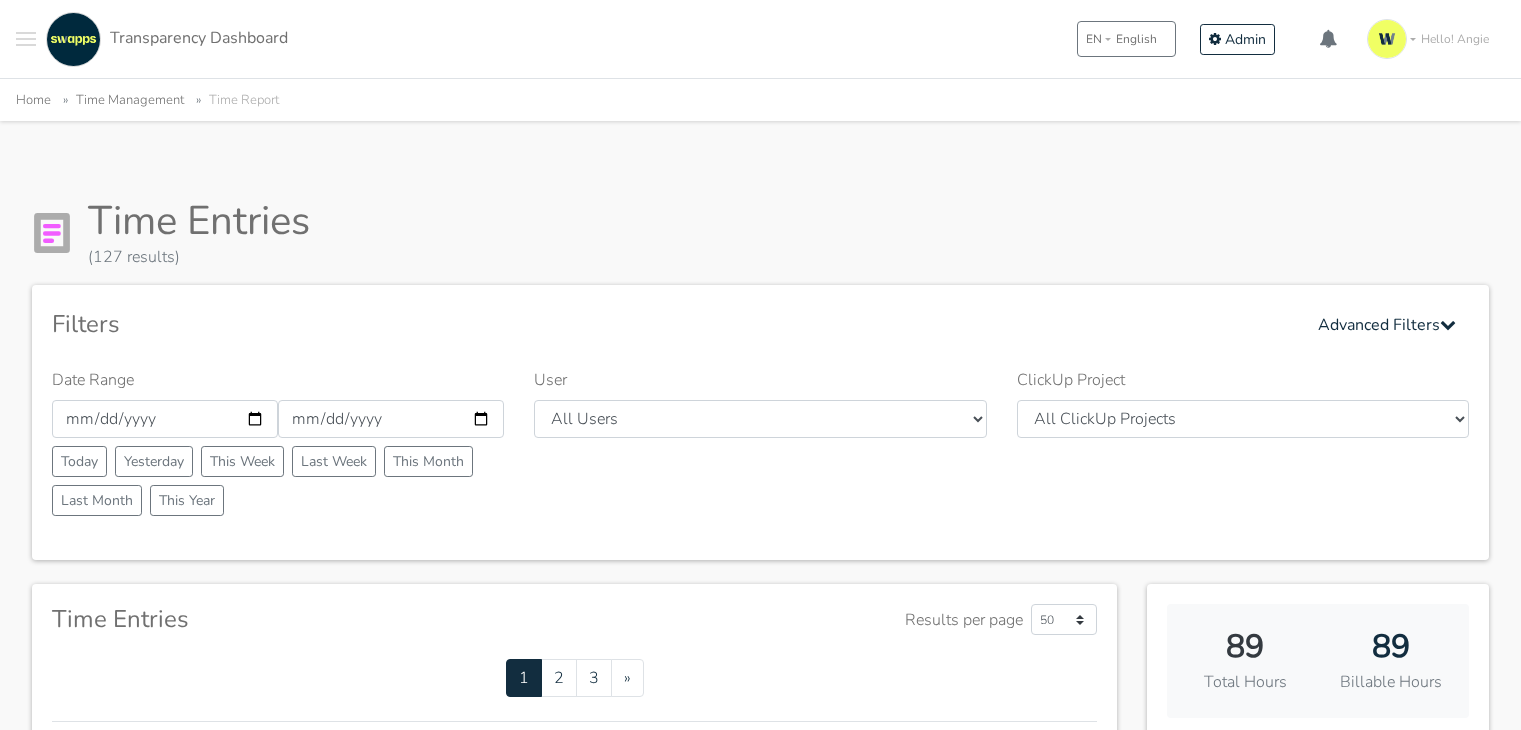 scroll, scrollTop: 0, scrollLeft: 0, axis: both 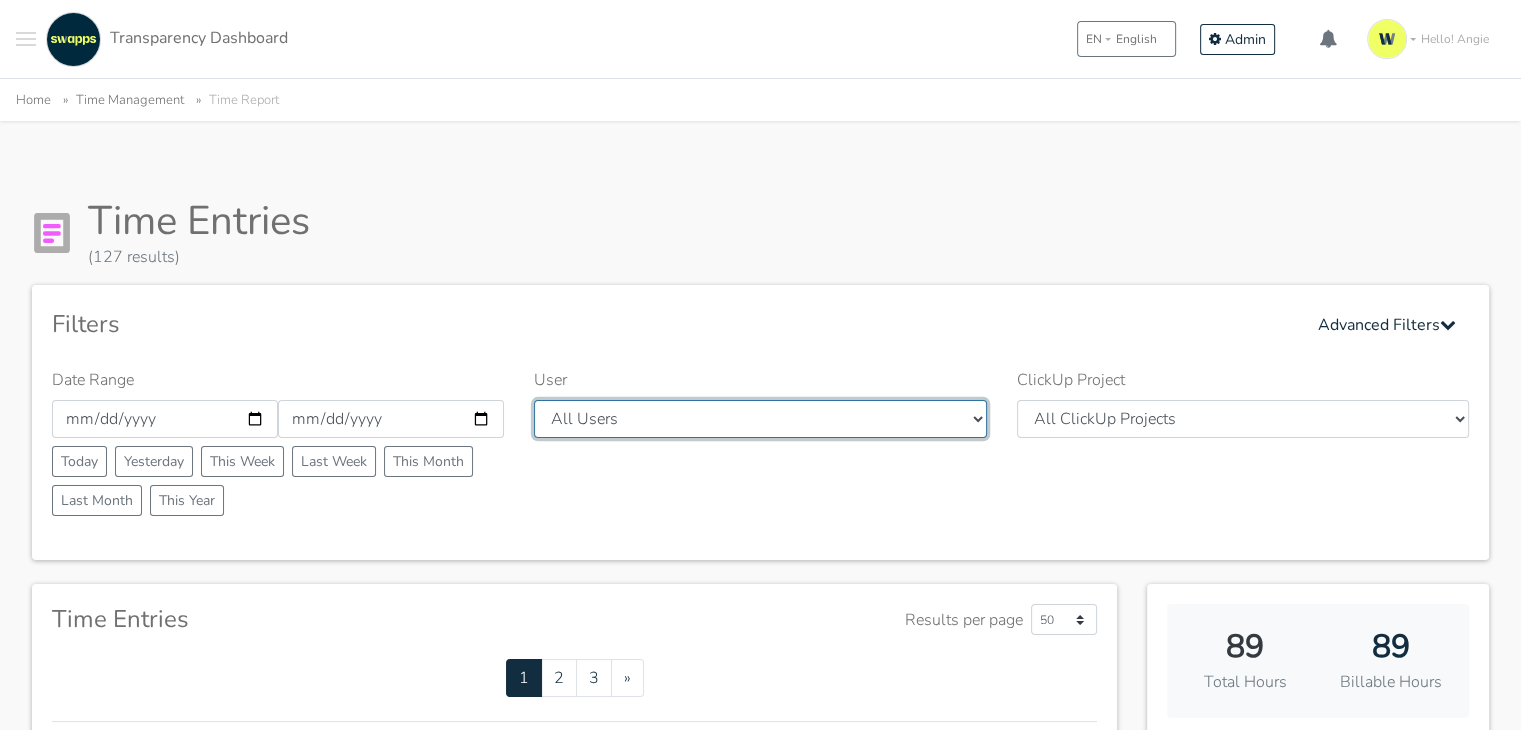 click on "All Users
[FIRST]
[FIRST]
[FIRST]
[FIRST]
[FIRST]
[FIRST]
[FIRST]
[FIRST]
[FIRST]
[FIRST]
[COMPANY] [COMPANY]" at bounding box center (760, 419) 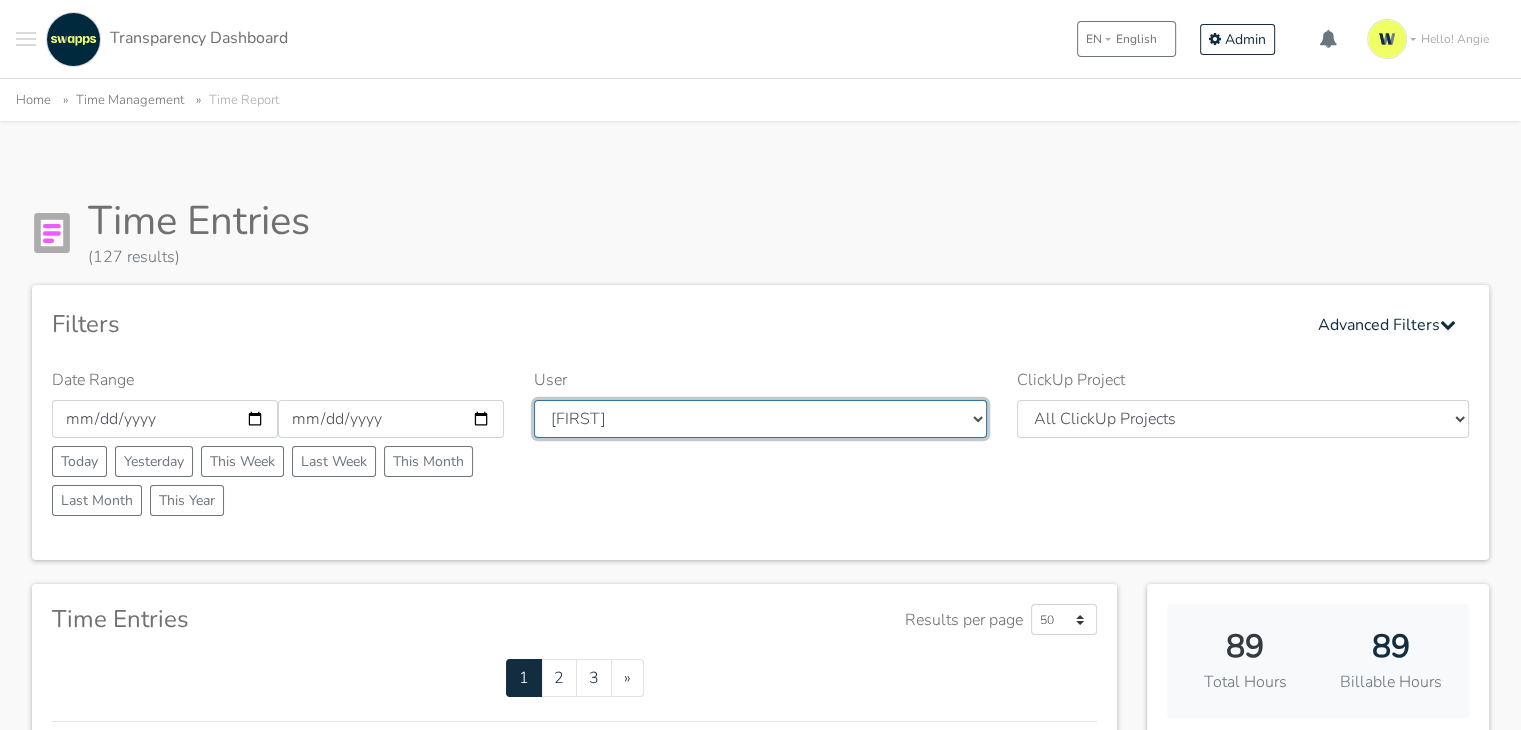 click on "All Users
[FIRST]
[FIRST]
[FIRST]
[FIRST]
[FIRST]
[FIRST]
[FIRST]
[FIRST]
[FIRST]
[FIRST]
[COMPANY] [COMPANY]" at bounding box center (760, 419) 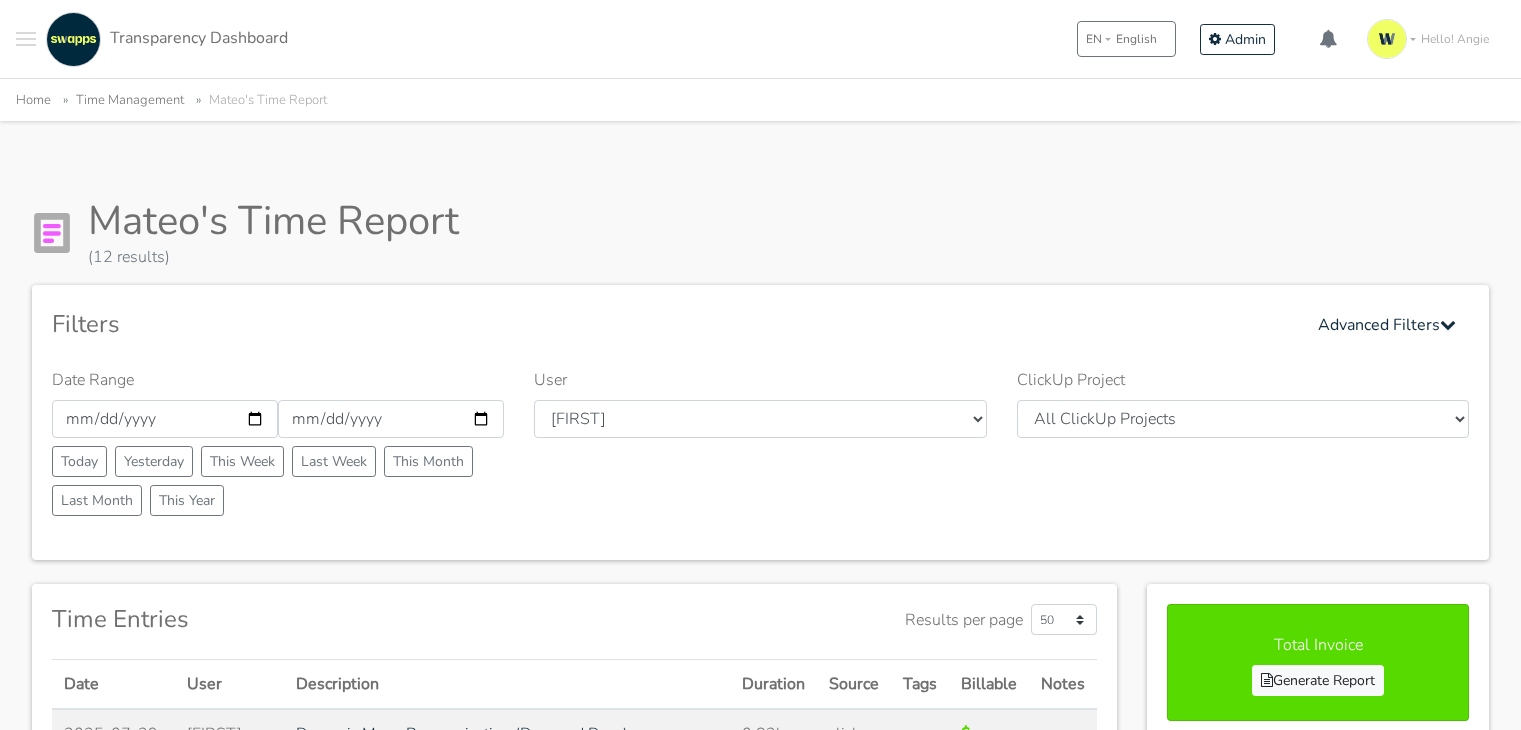 scroll, scrollTop: 0, scrollLeft: 0, axis: both 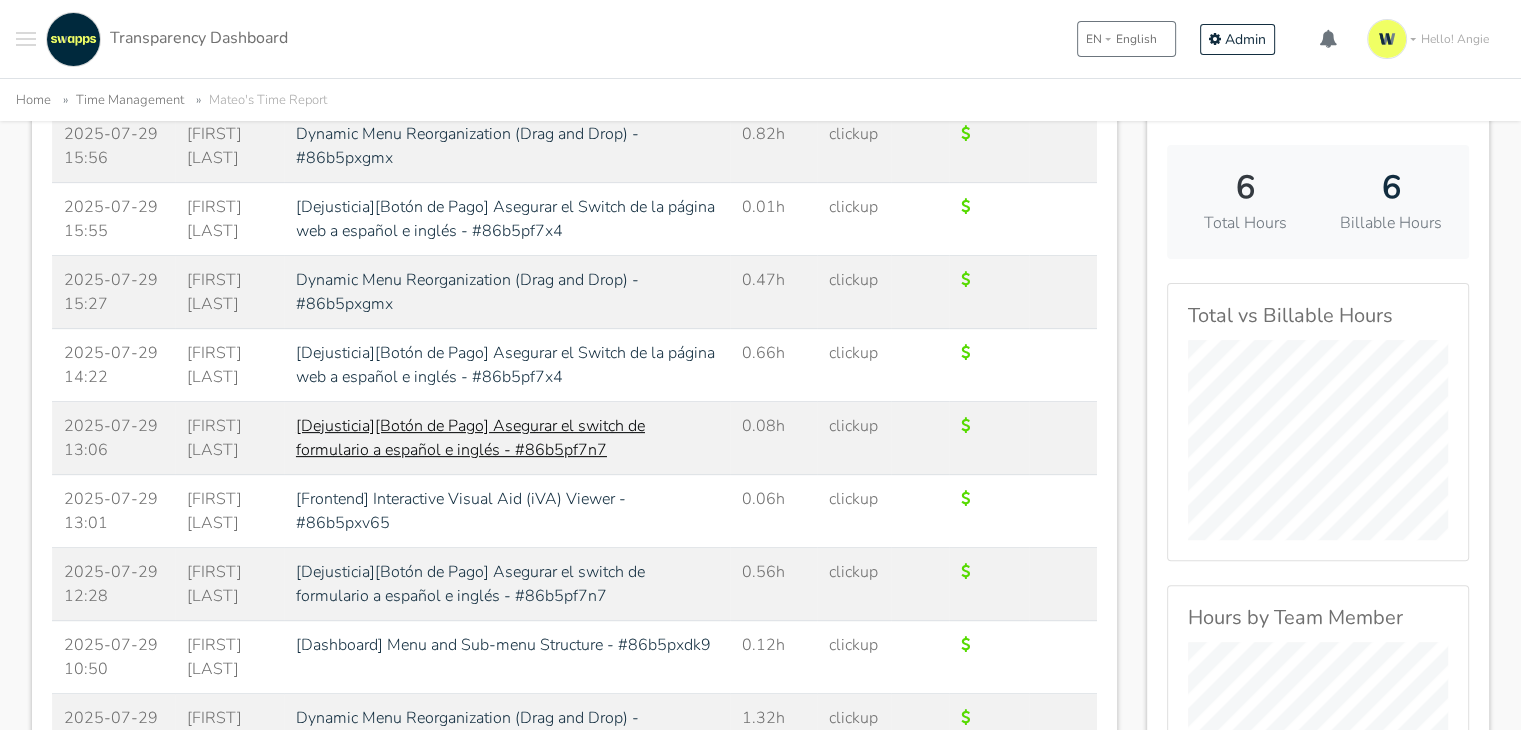 click on "[Dejusticia][Botón de Pago] Asegurar el switch de formulario a español e inglés - #86b5pf7n7" at bounding box center [470, 438] 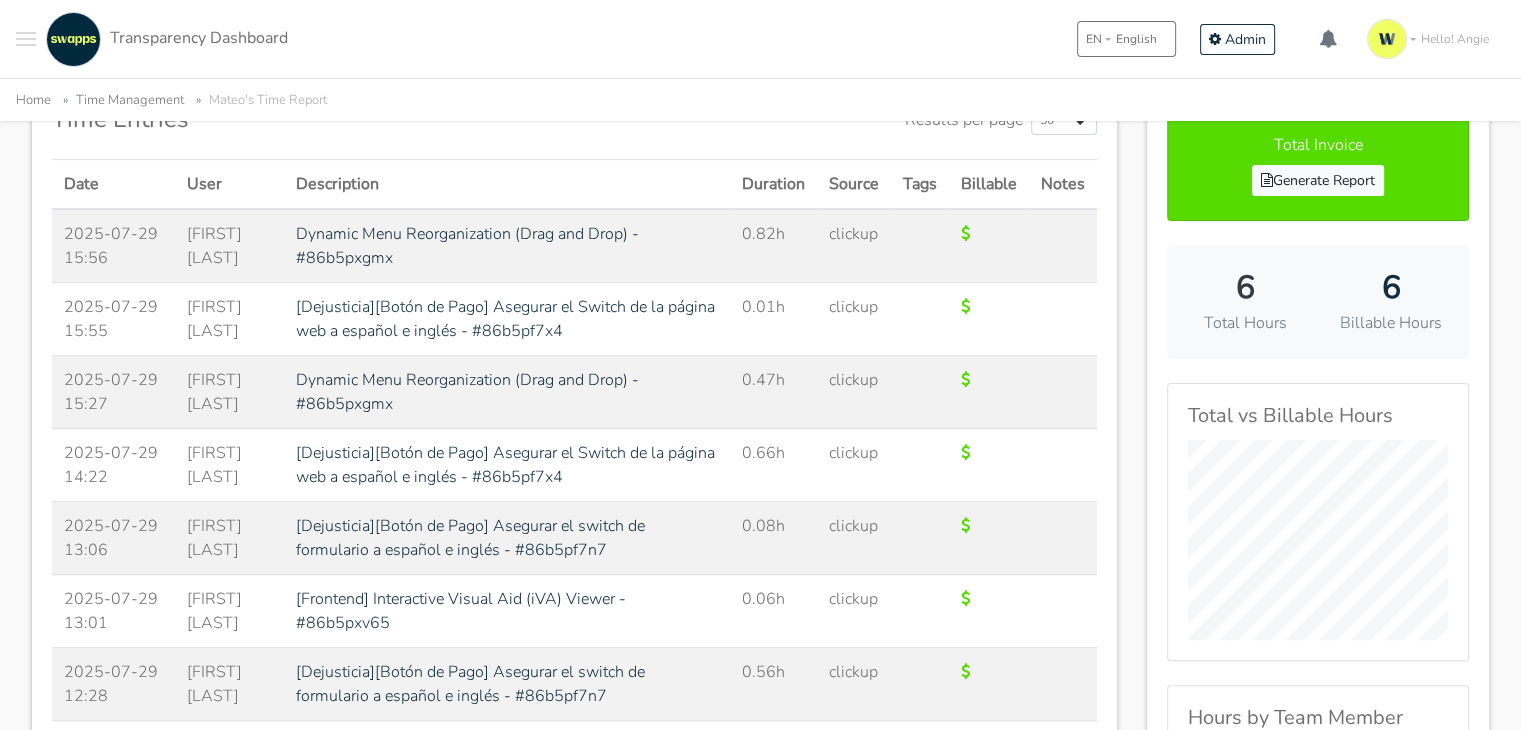 scroll, scrollTop: 300, scrollLeft: 0, axis: vertical 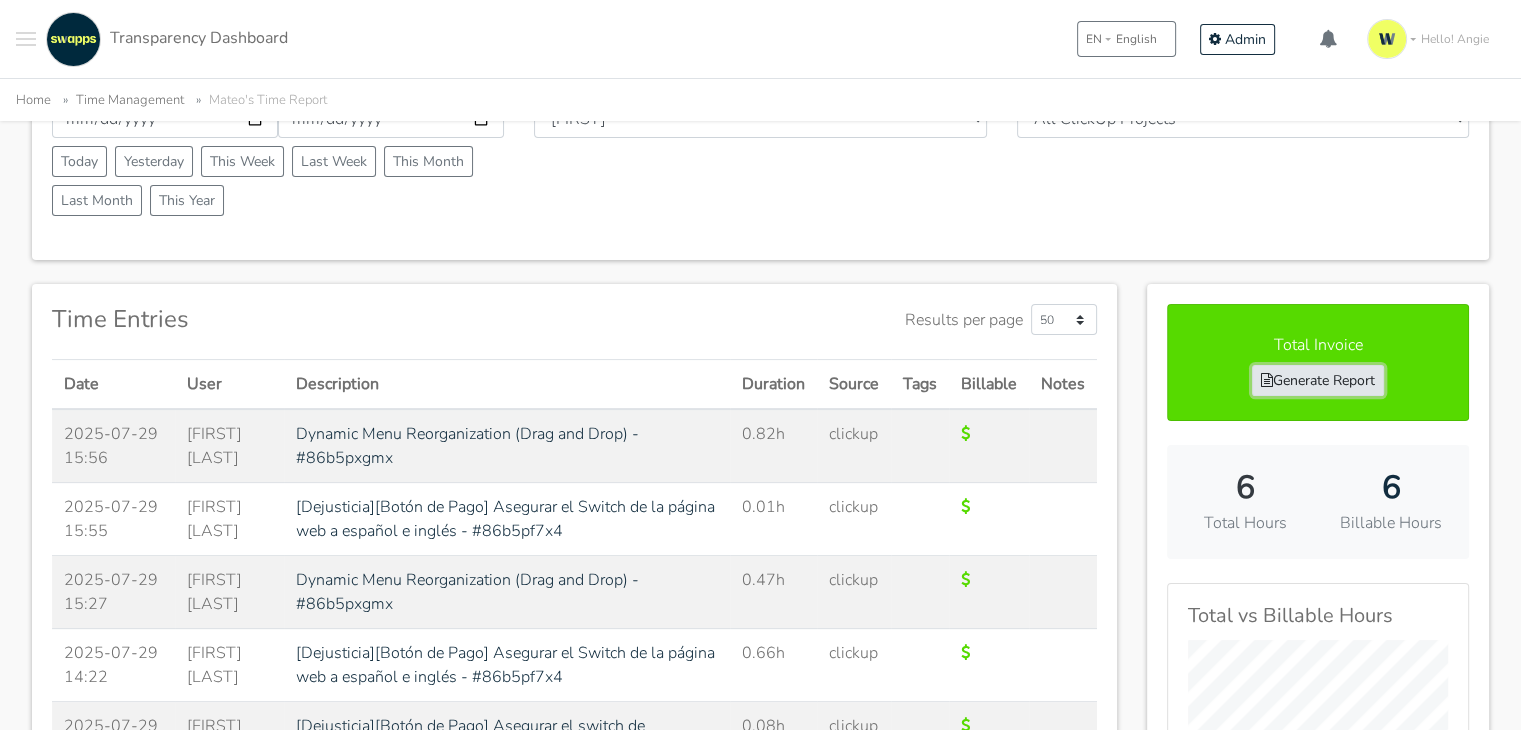 click on "Generate Report" at bounding box center [1318, 380] 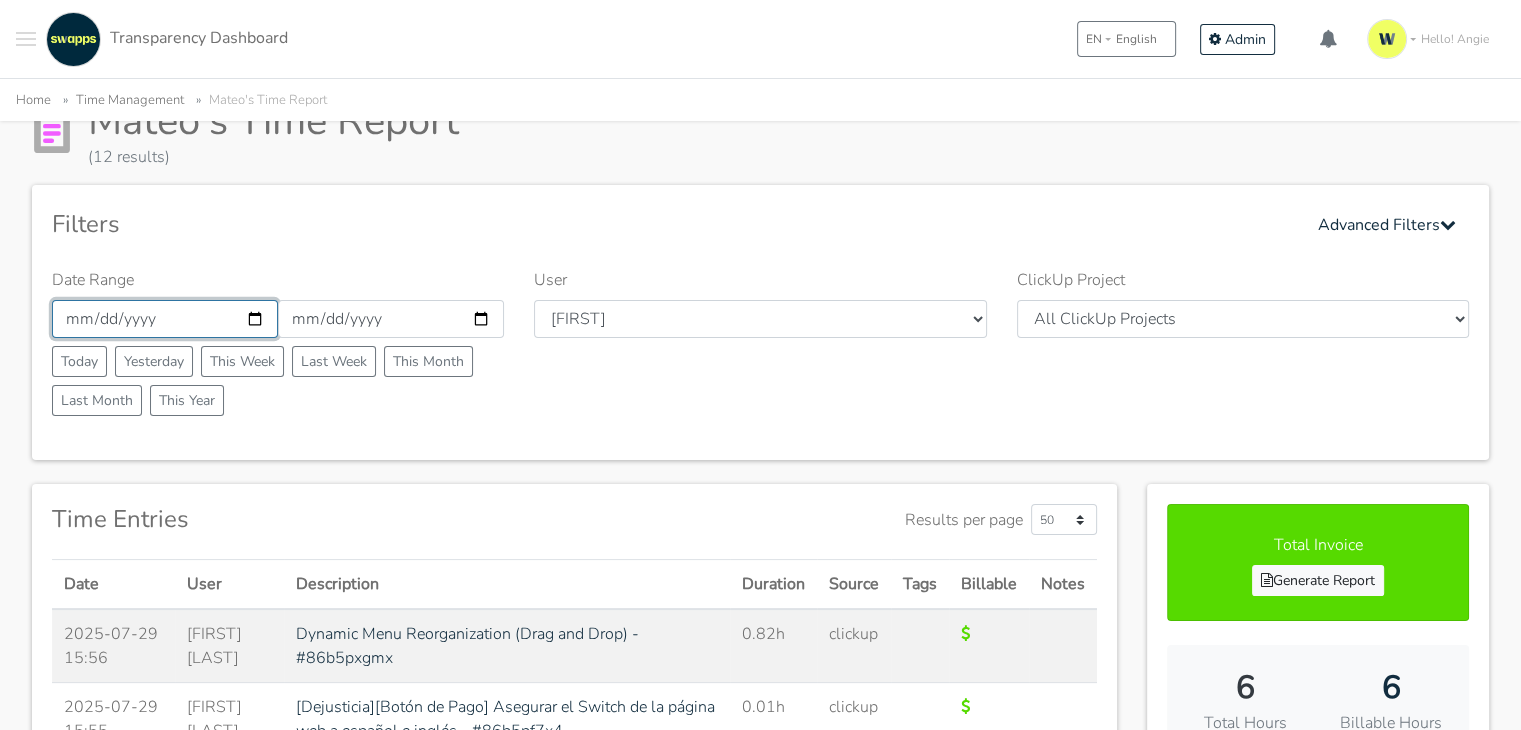 click on "2025-07-29" at bounding box center [165, 319] 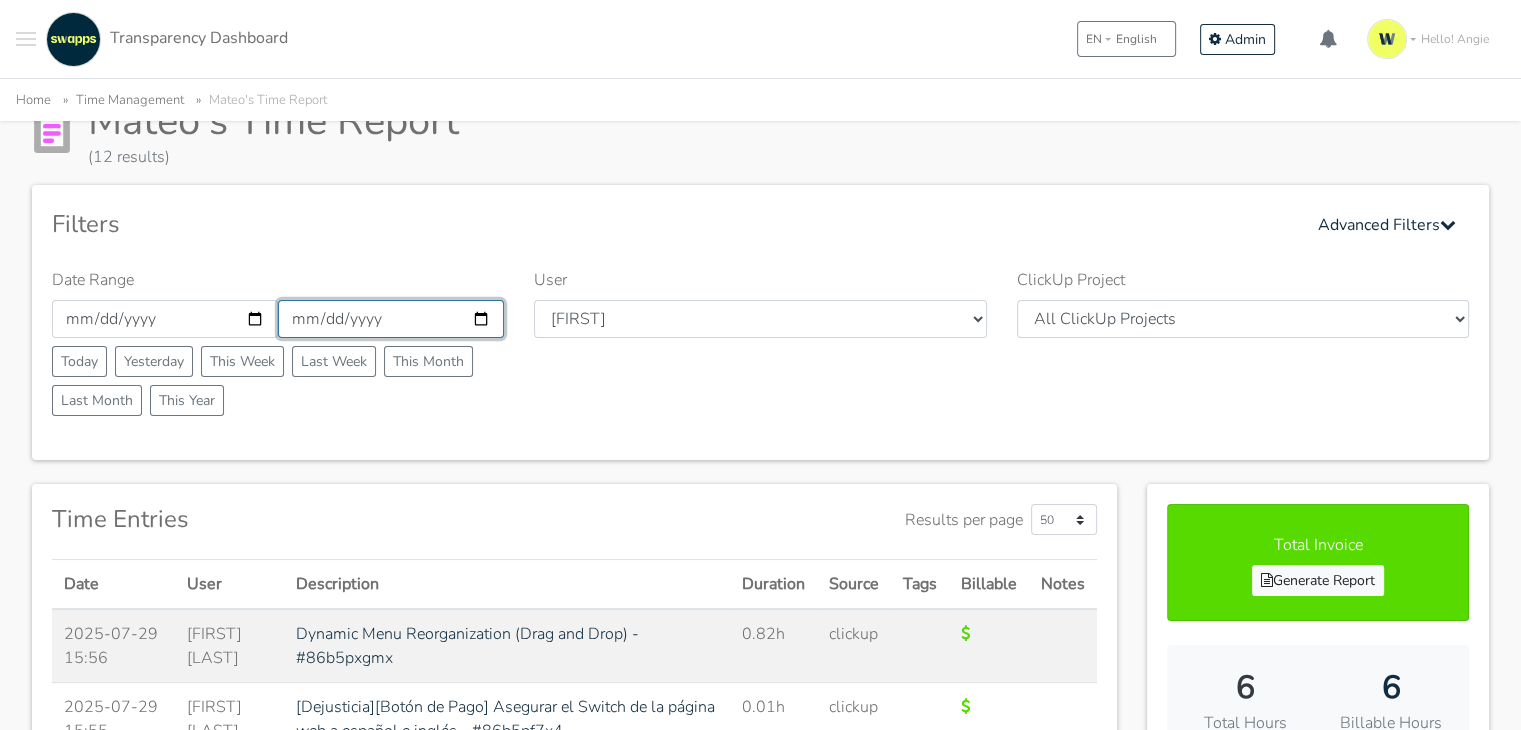 click on "2025-07-29" at bounding box center (391, 319) 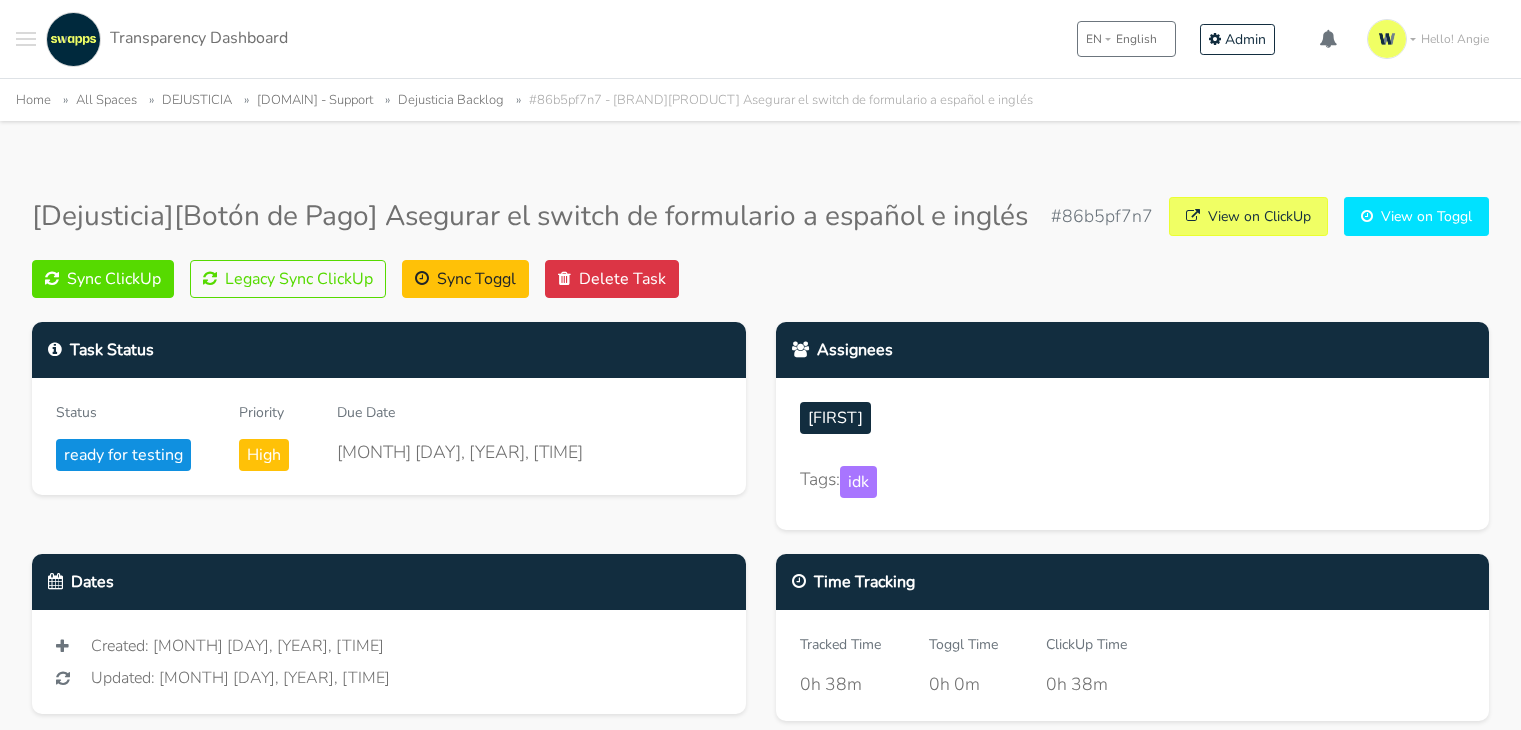 scroll, scrollTop: 0, scrollLeft: 0, axis: both 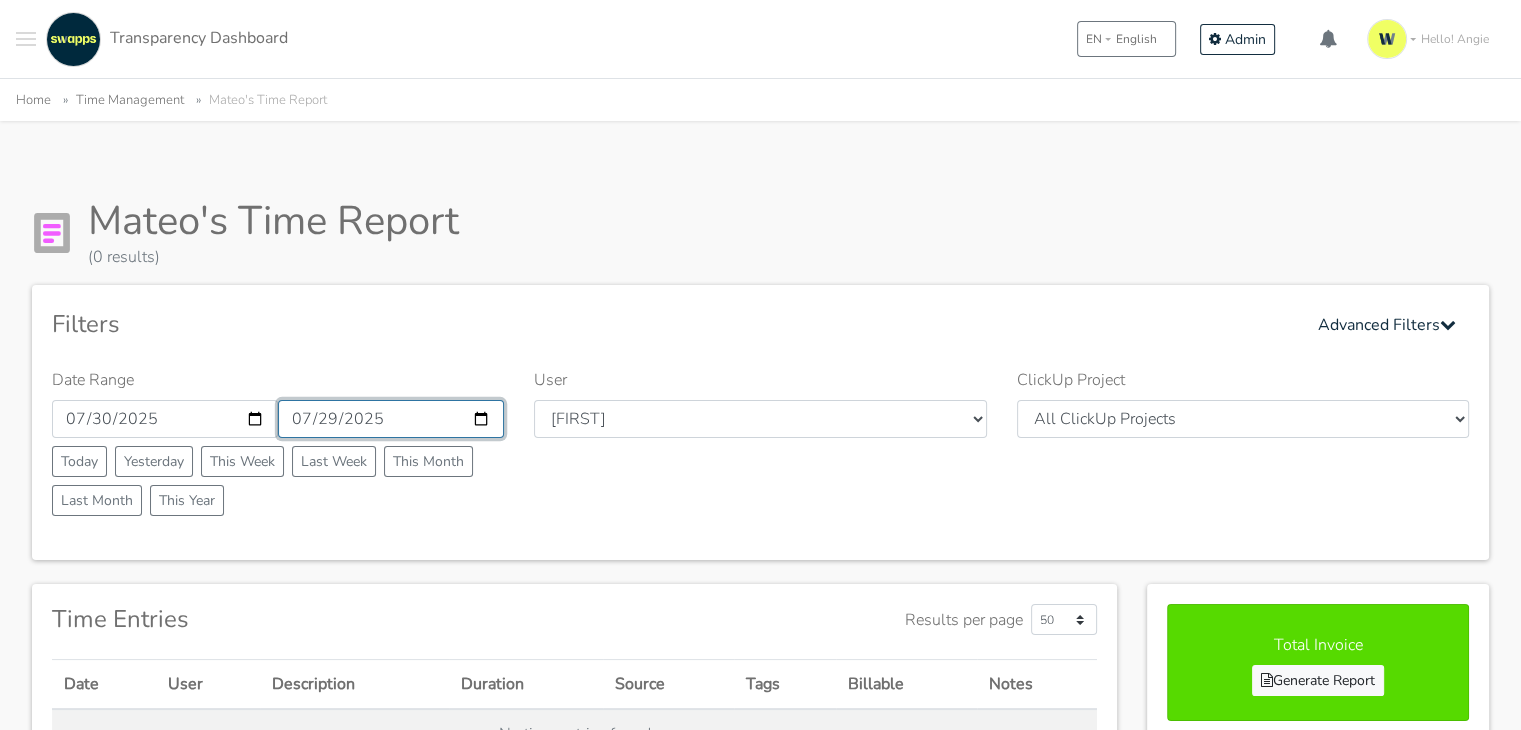 click on "2025-07-29" at bounding box center [391, 419] 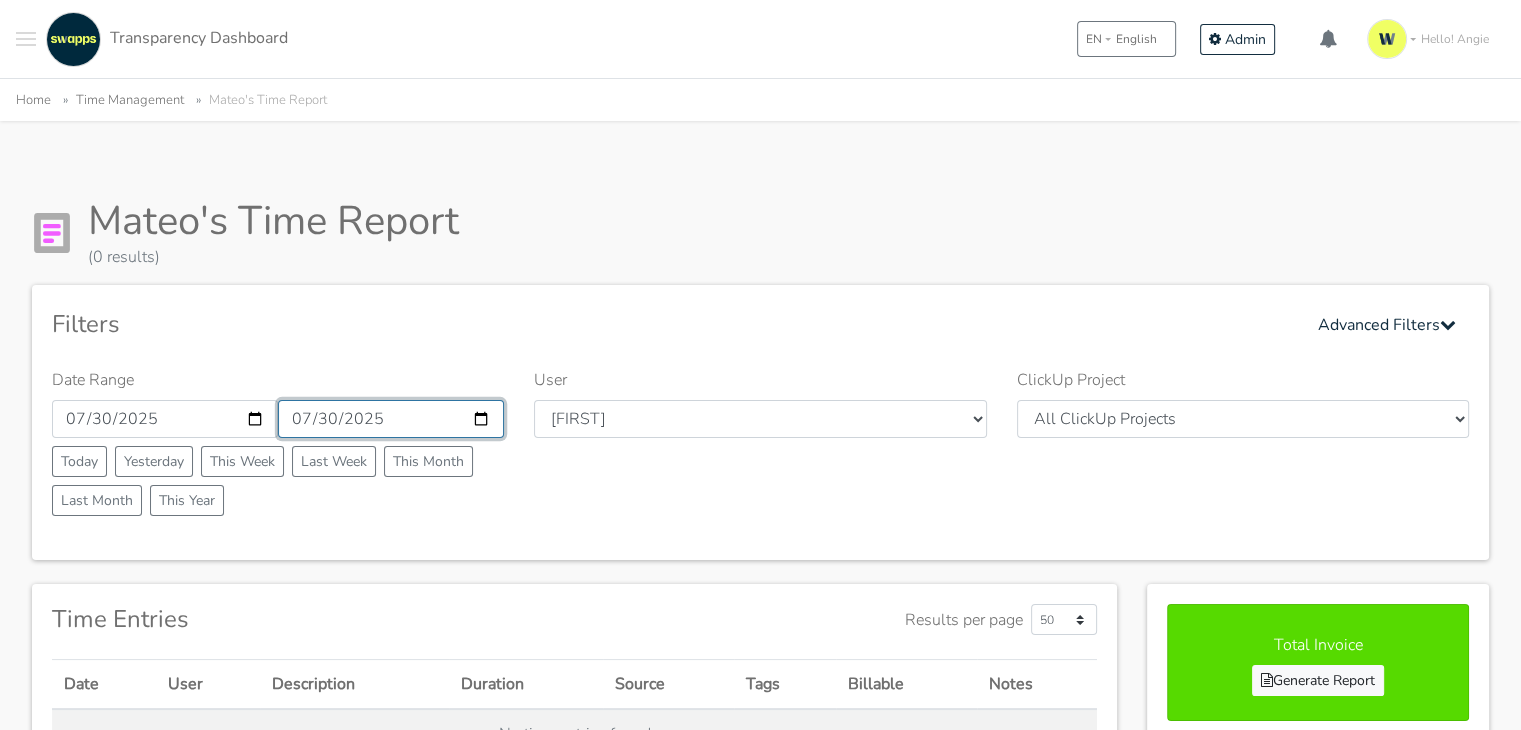 type on "2025-07-30" 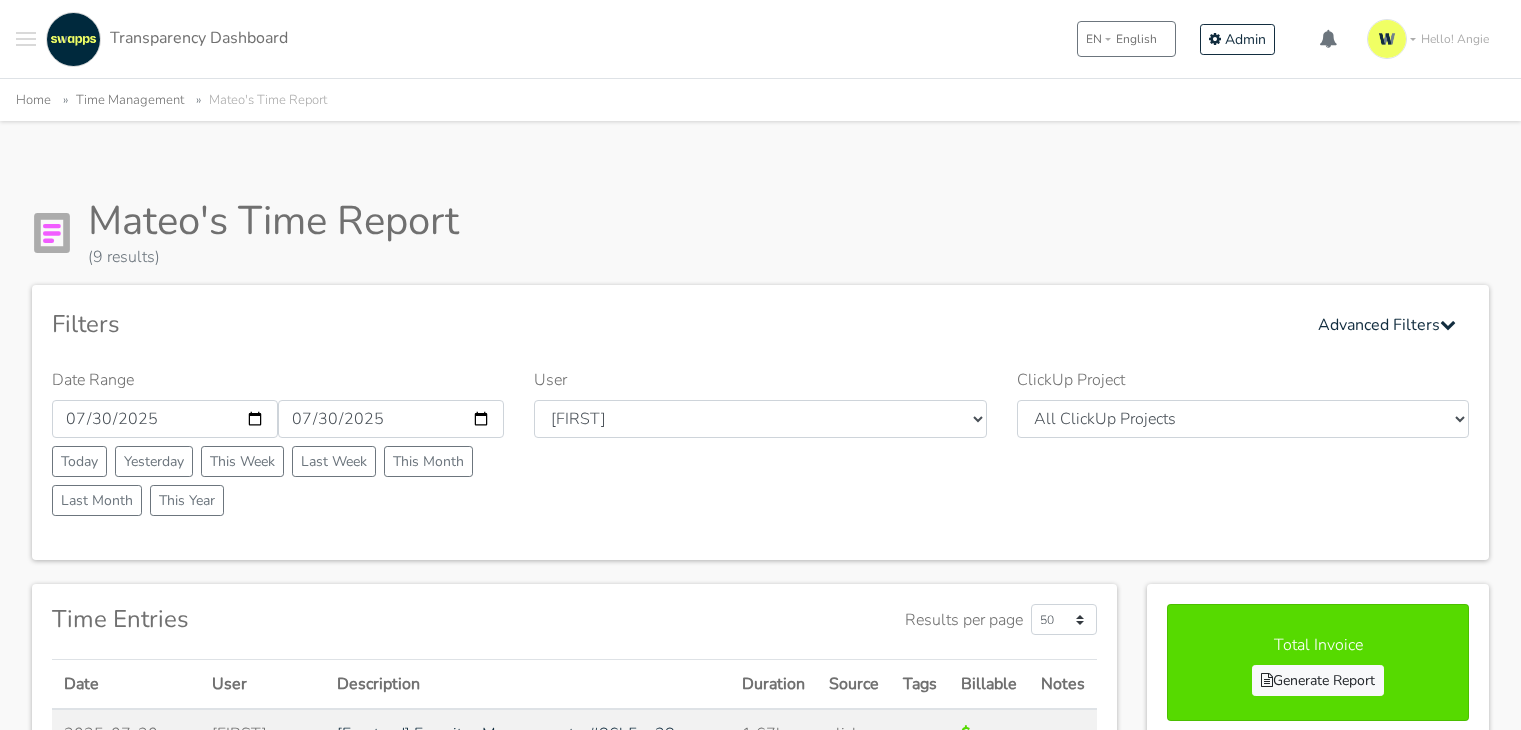 scroll, scrollTop: 0, scrollLeft: 0, axis: both 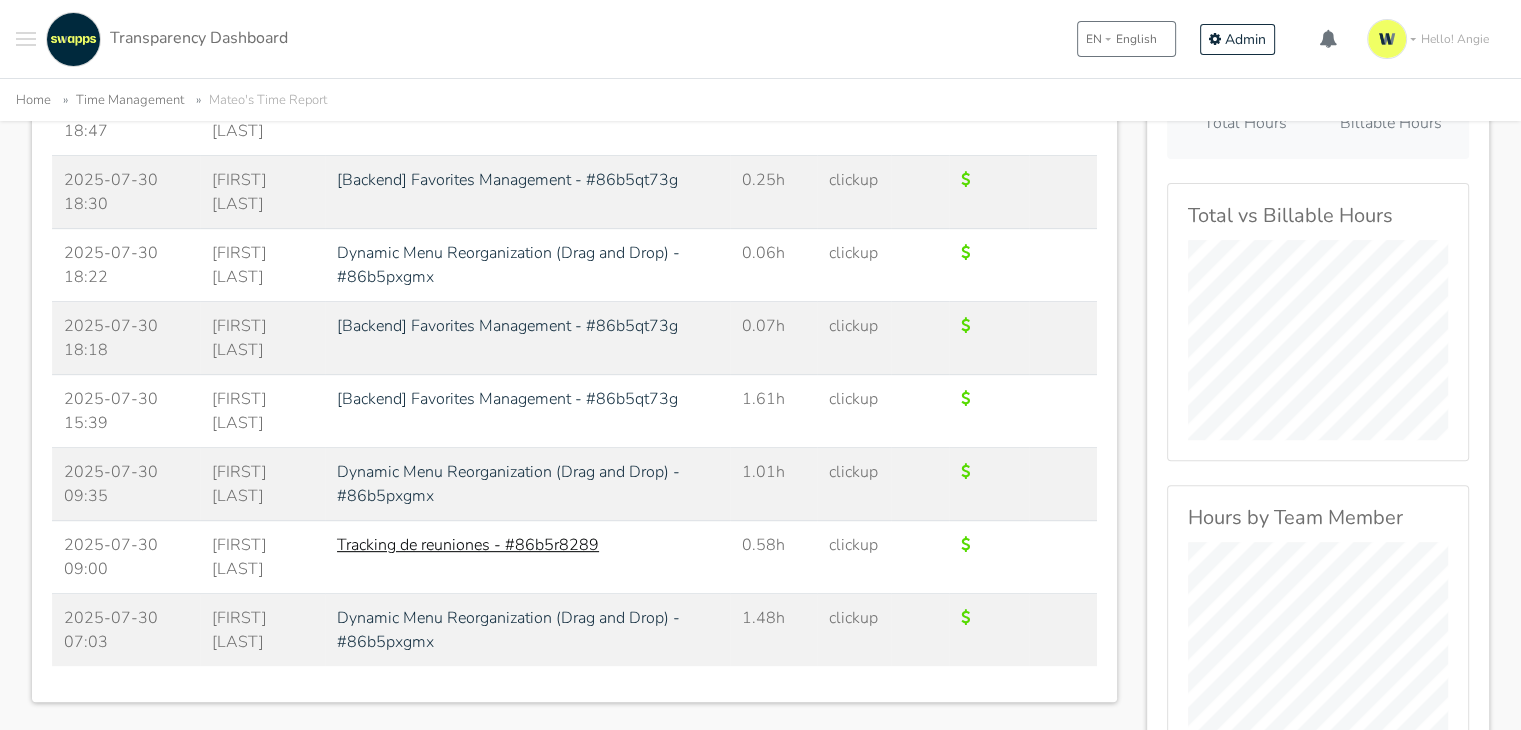 click on "Tracking de reuniones - #86b5r8289" at bounding box center (468, 545) 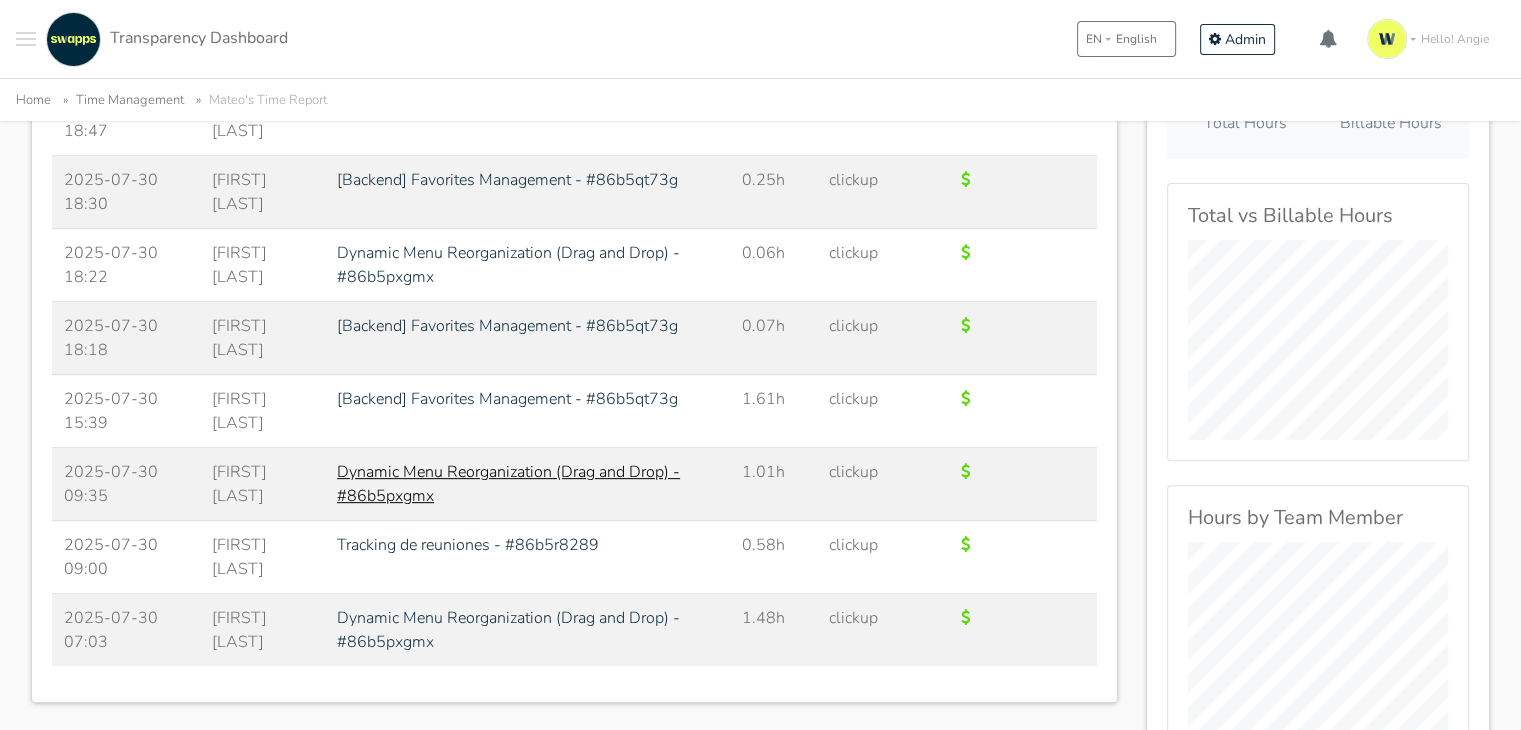 click on "Dynamic Menu Reorganization (Drag and Drop) - #86b5pxgmx" at bounding box center [508, 484] 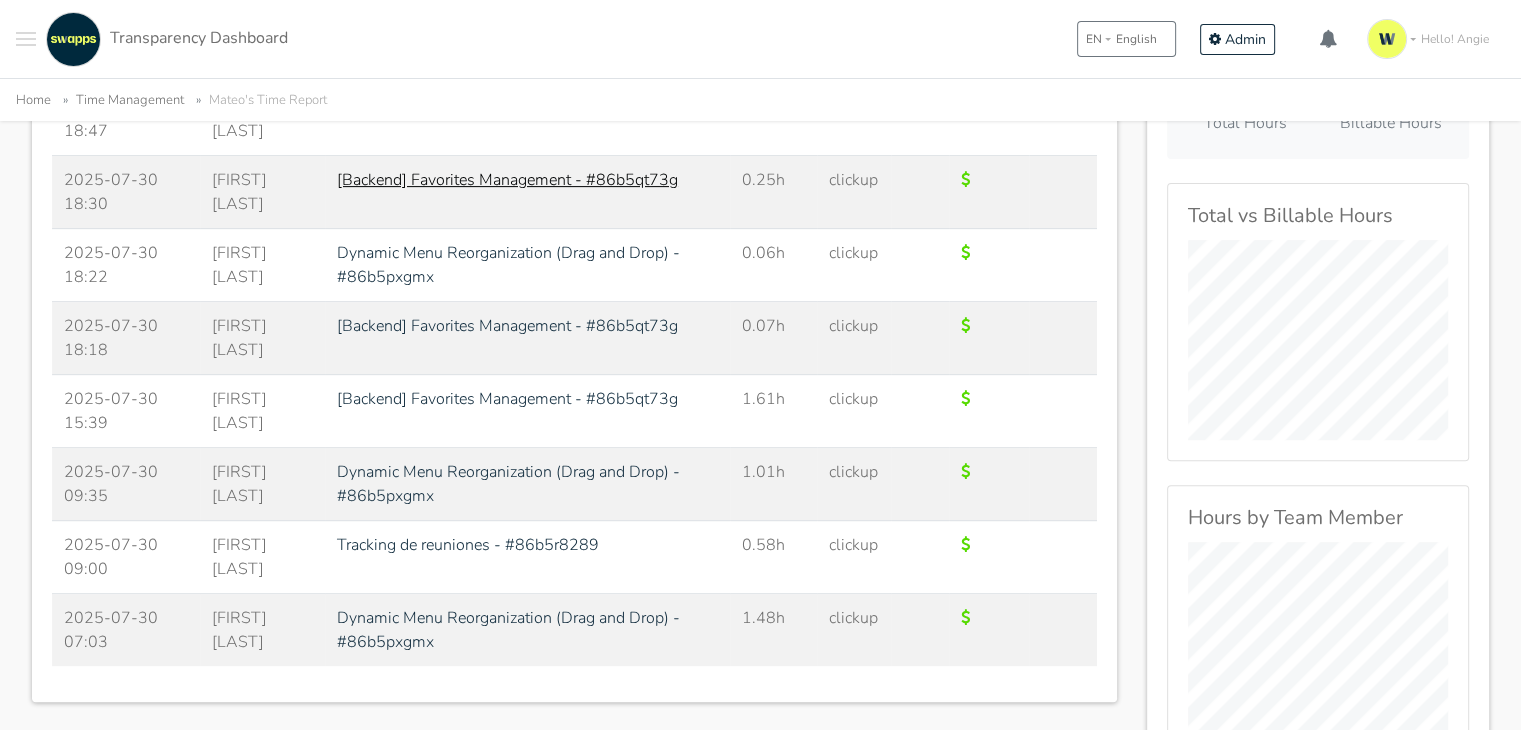 click on "[Backend] Favorites Management - #86b5qt73g" at bounding box center (507, 180) 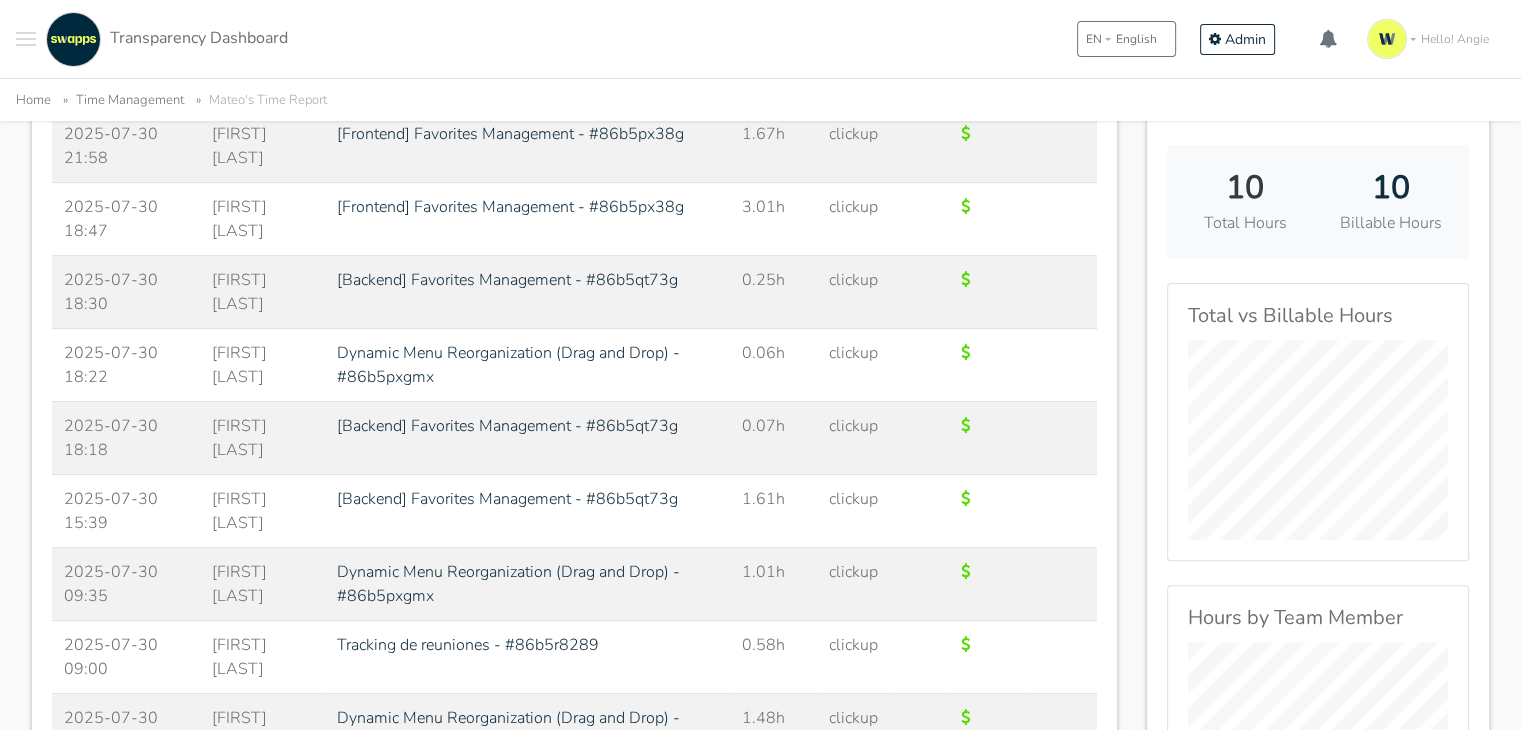 scroll, scrollTop: 500, scrollLeft: 0, axis: vertical 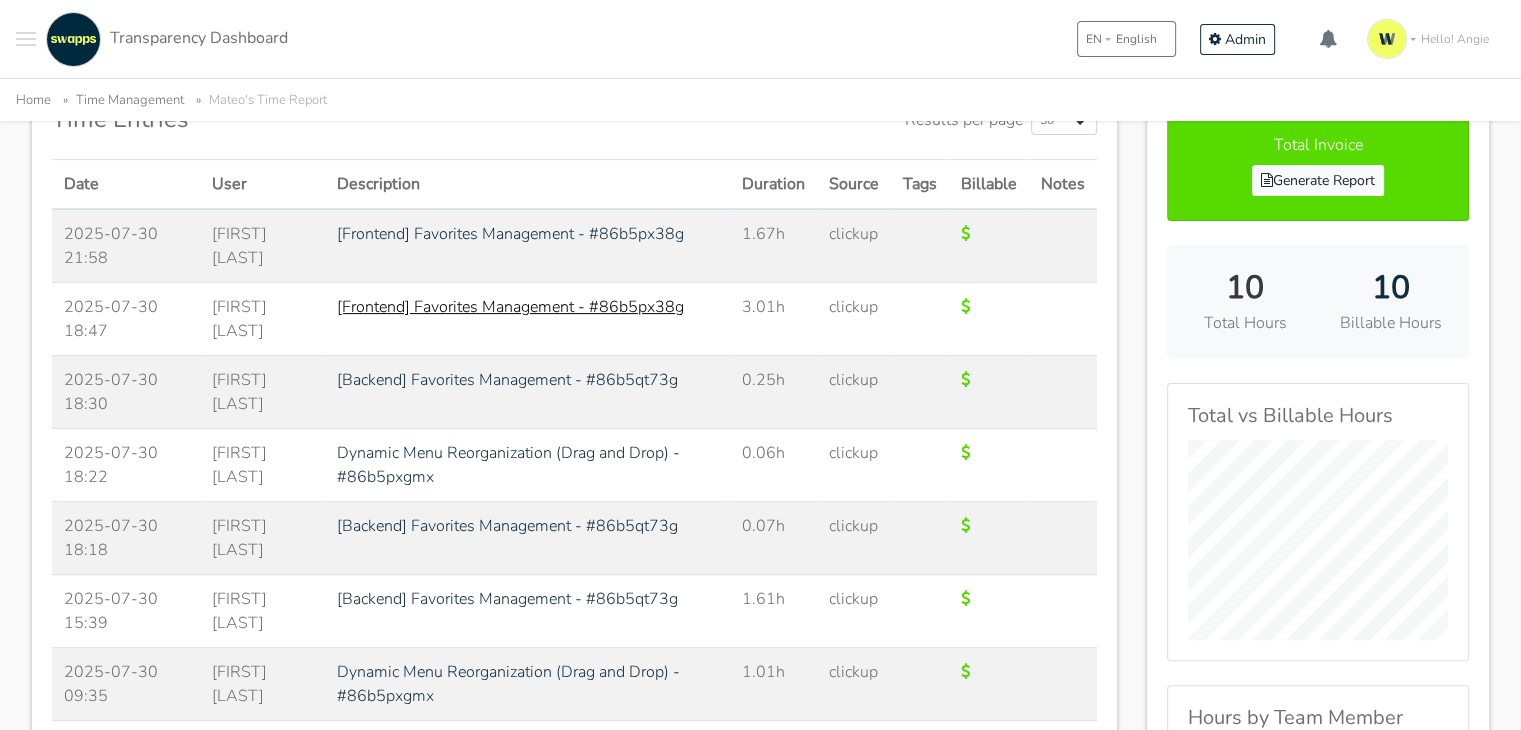 click on "[Frontend] Favorites Management - #86b5px38g" at bounding box center (510, 307) 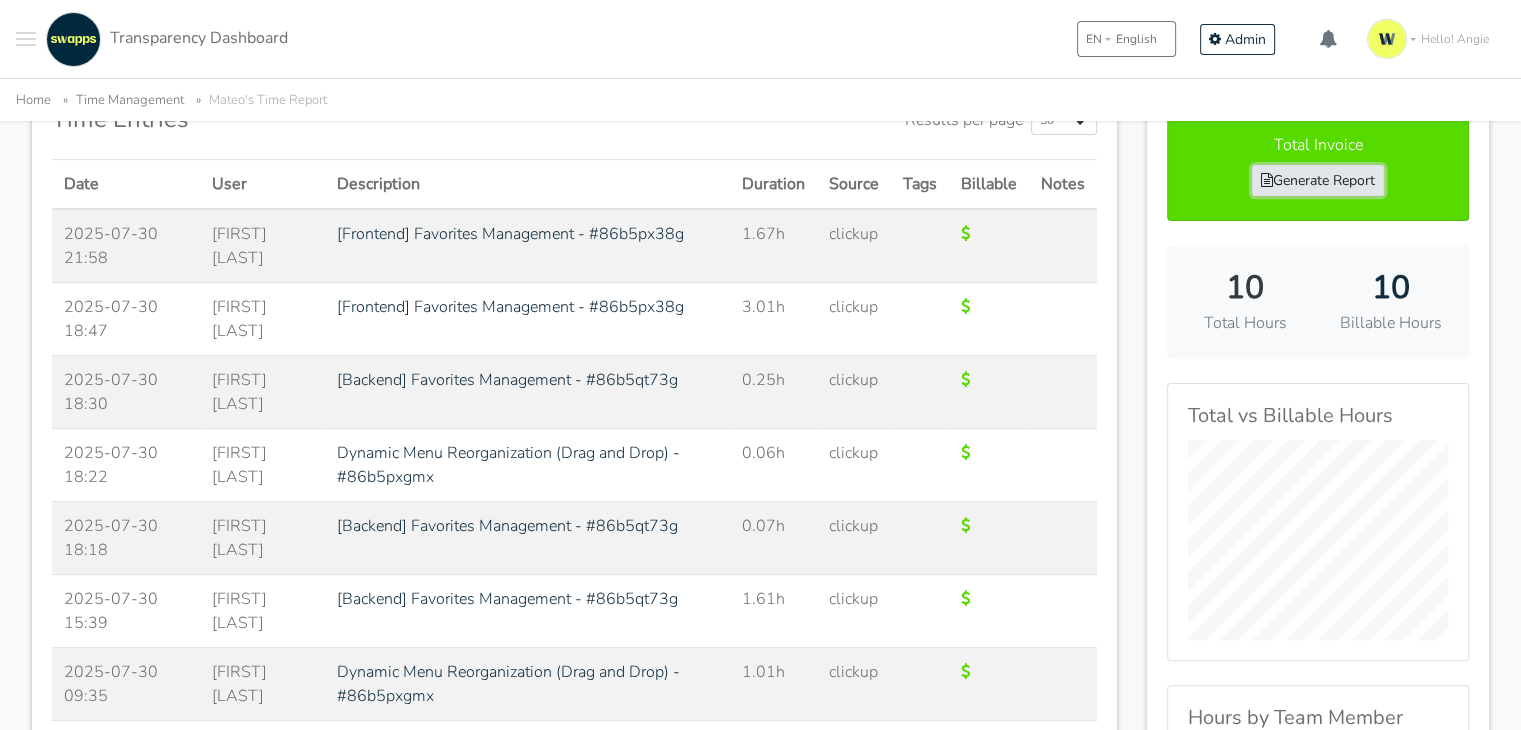 click on "Generate Report" at bounding box center [1318, 180] 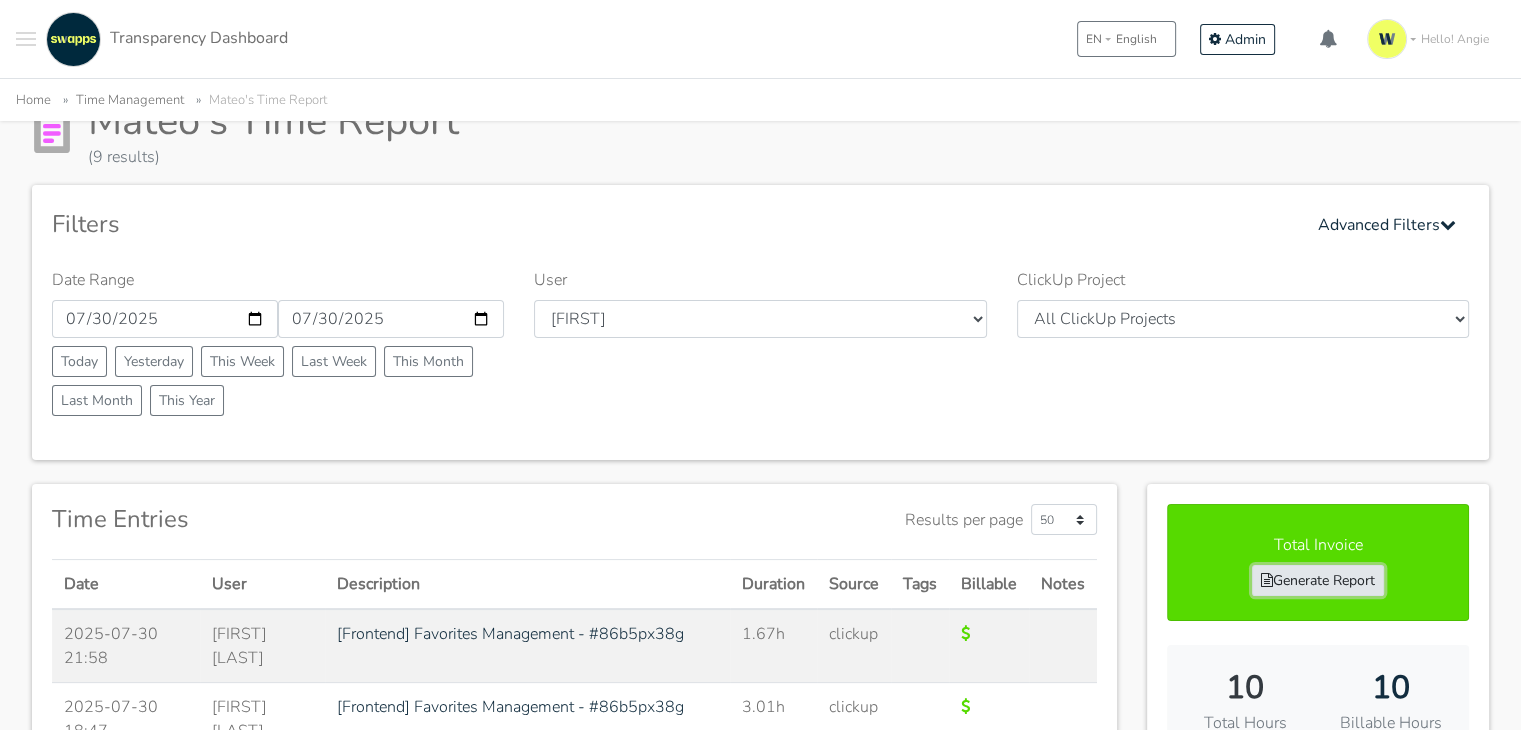 scroll, scrollTop: 0, scrollLeft: 0, axis: both 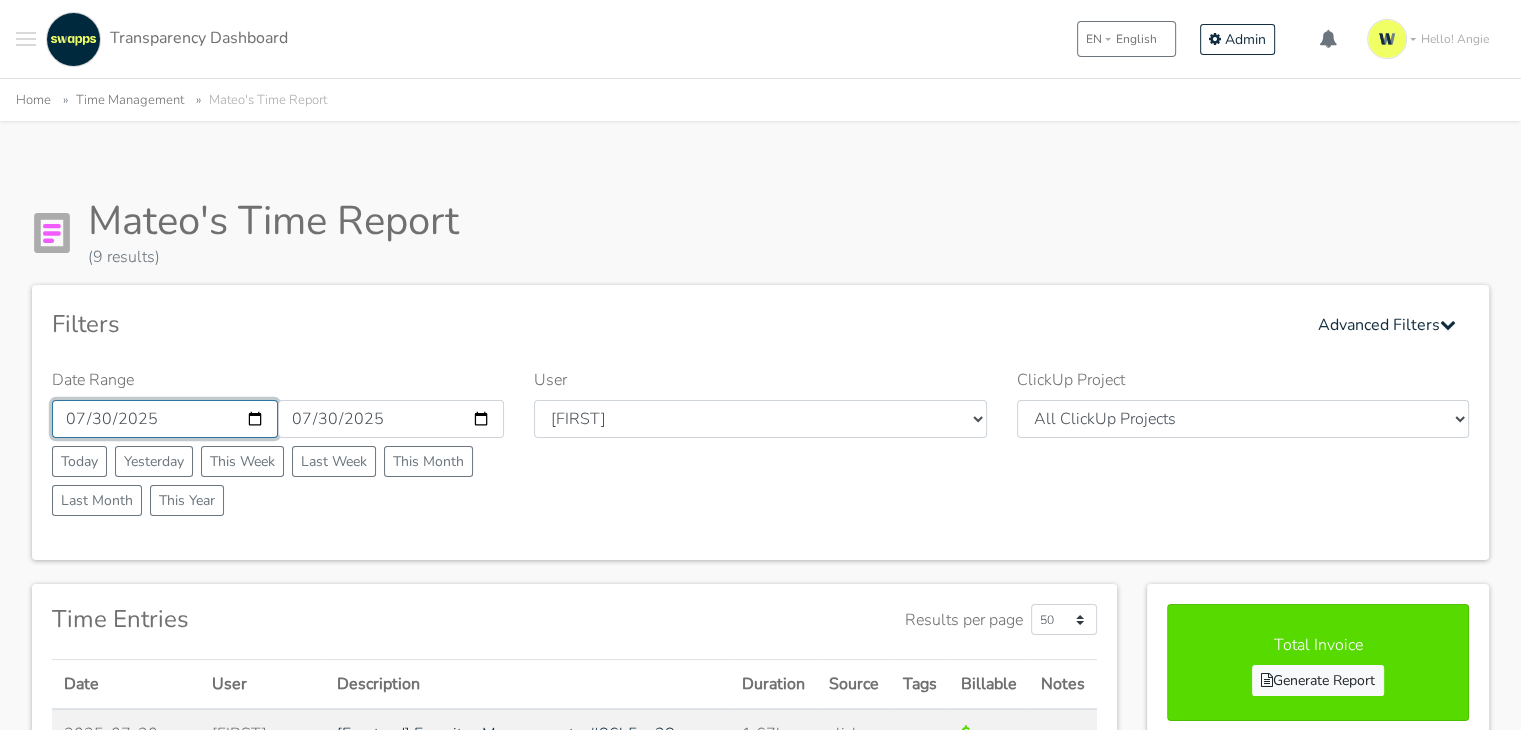 click on "2025-07-30" at bounding box center (165, 419) 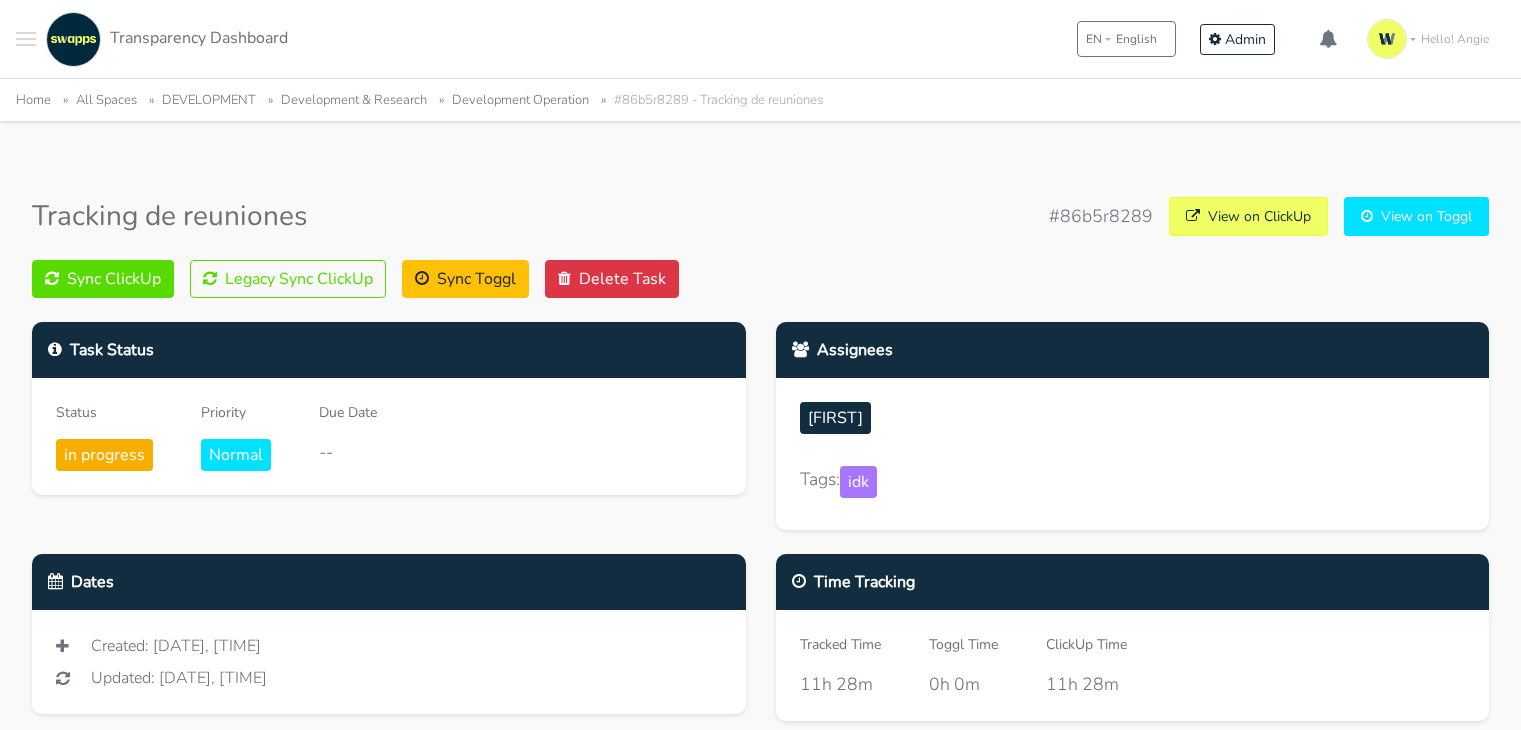 scroll, scrollTop: 0, scrollLeft: 0, axis: both 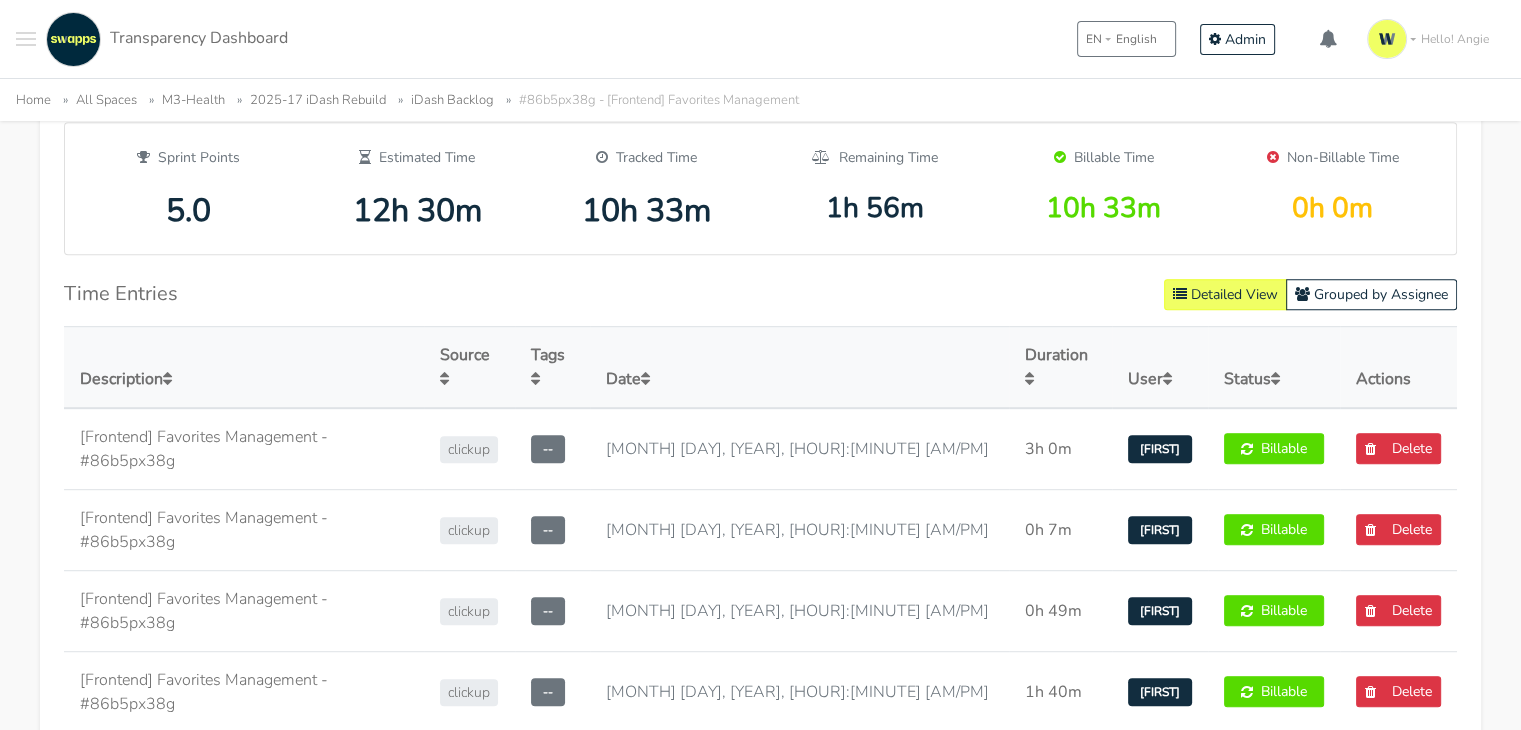 click on "Time Entries
Detailed View
Grouped by Assignee" at bounding box center (760, 294) 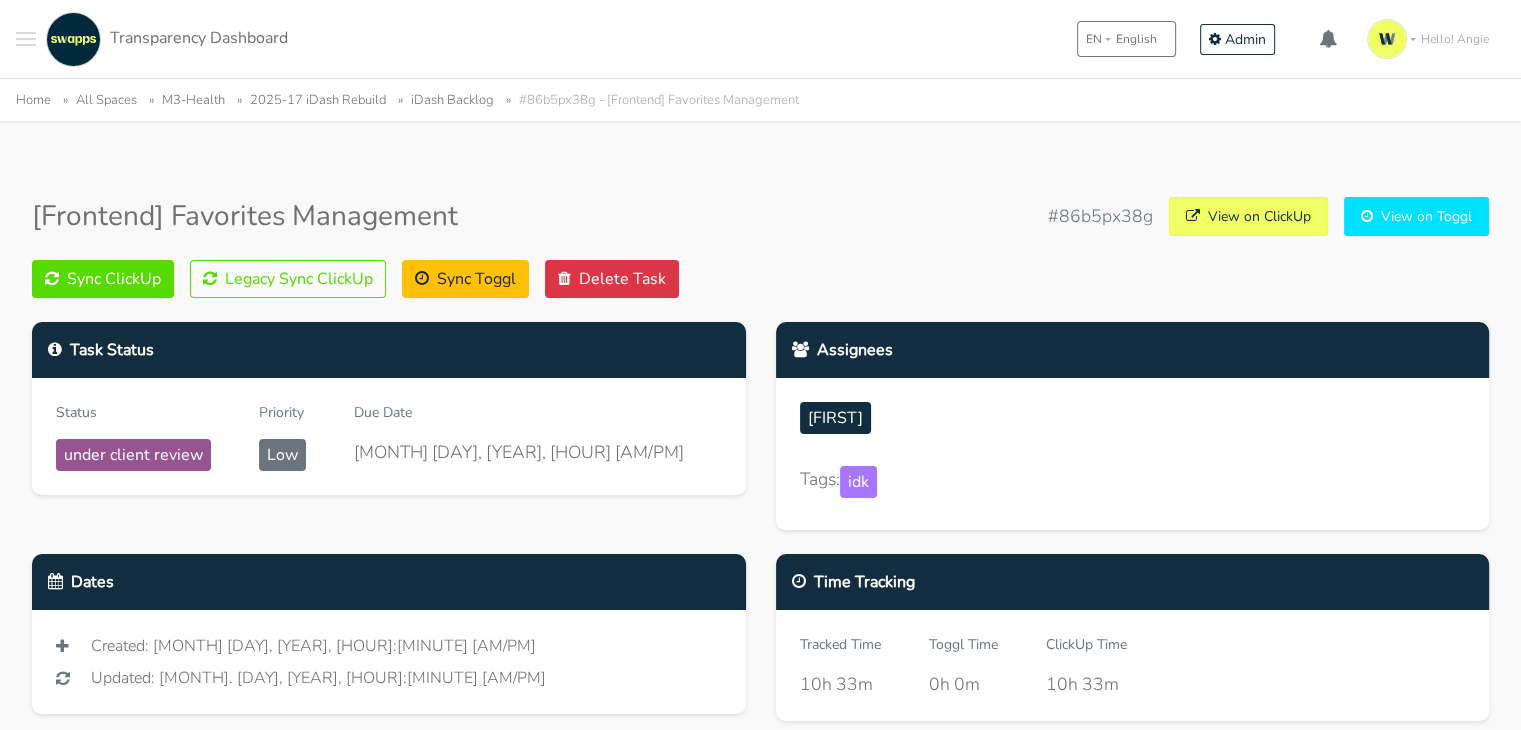 scroll, scrollTop: 0, scrollLeft: 0, axis: both 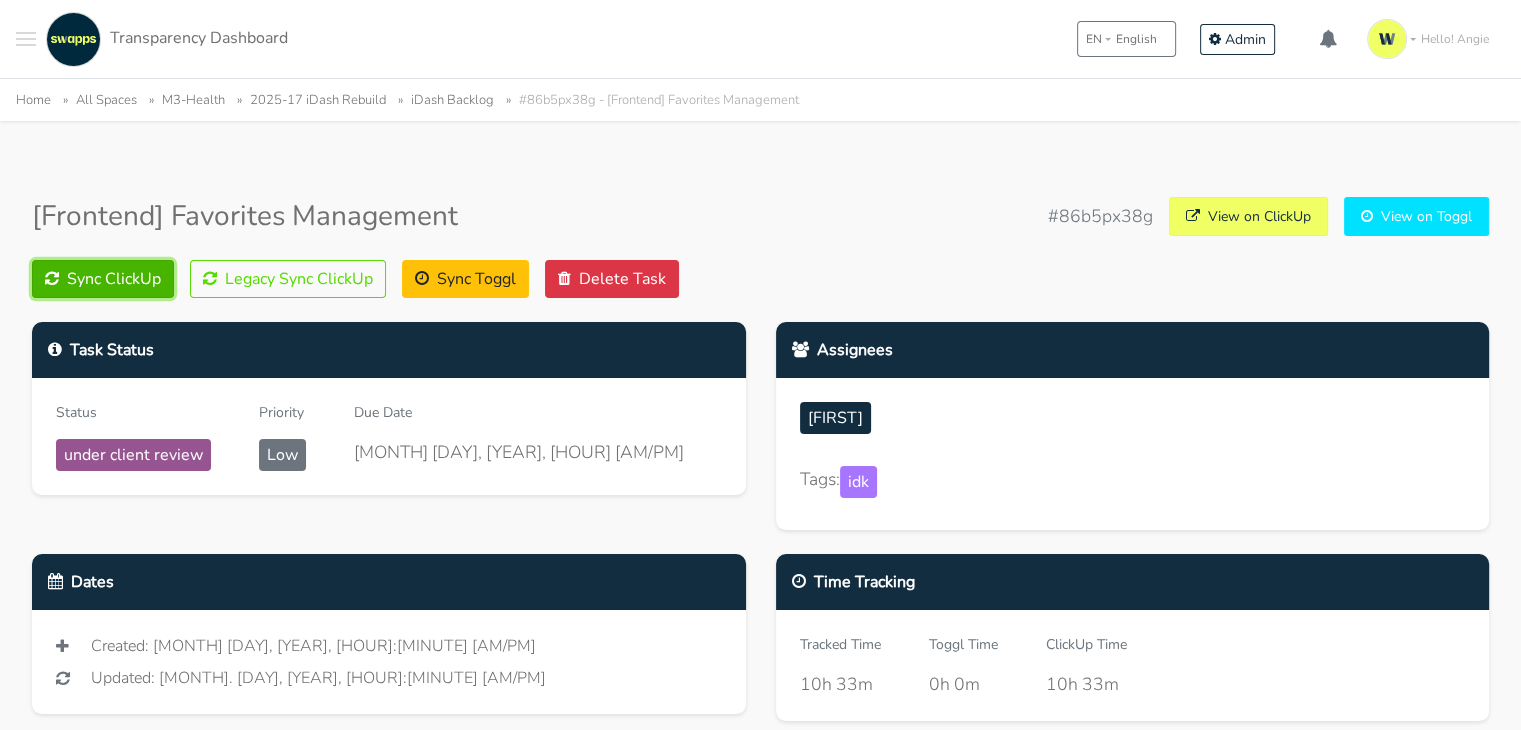 click on "Sync ClickUp" at bounding box center (103, 279) 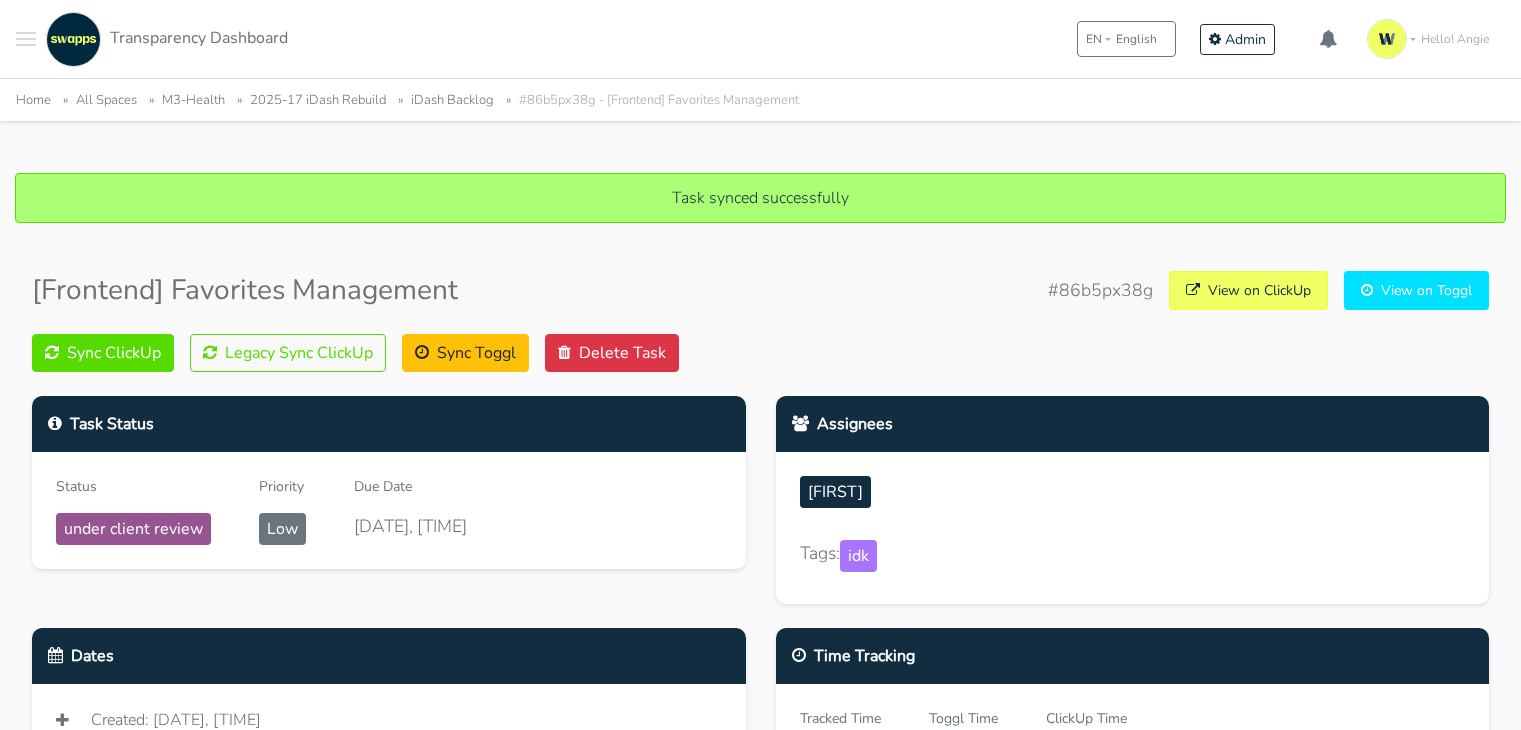 scroll, scrollTop: 0, scrollLeft: 0, axis: both 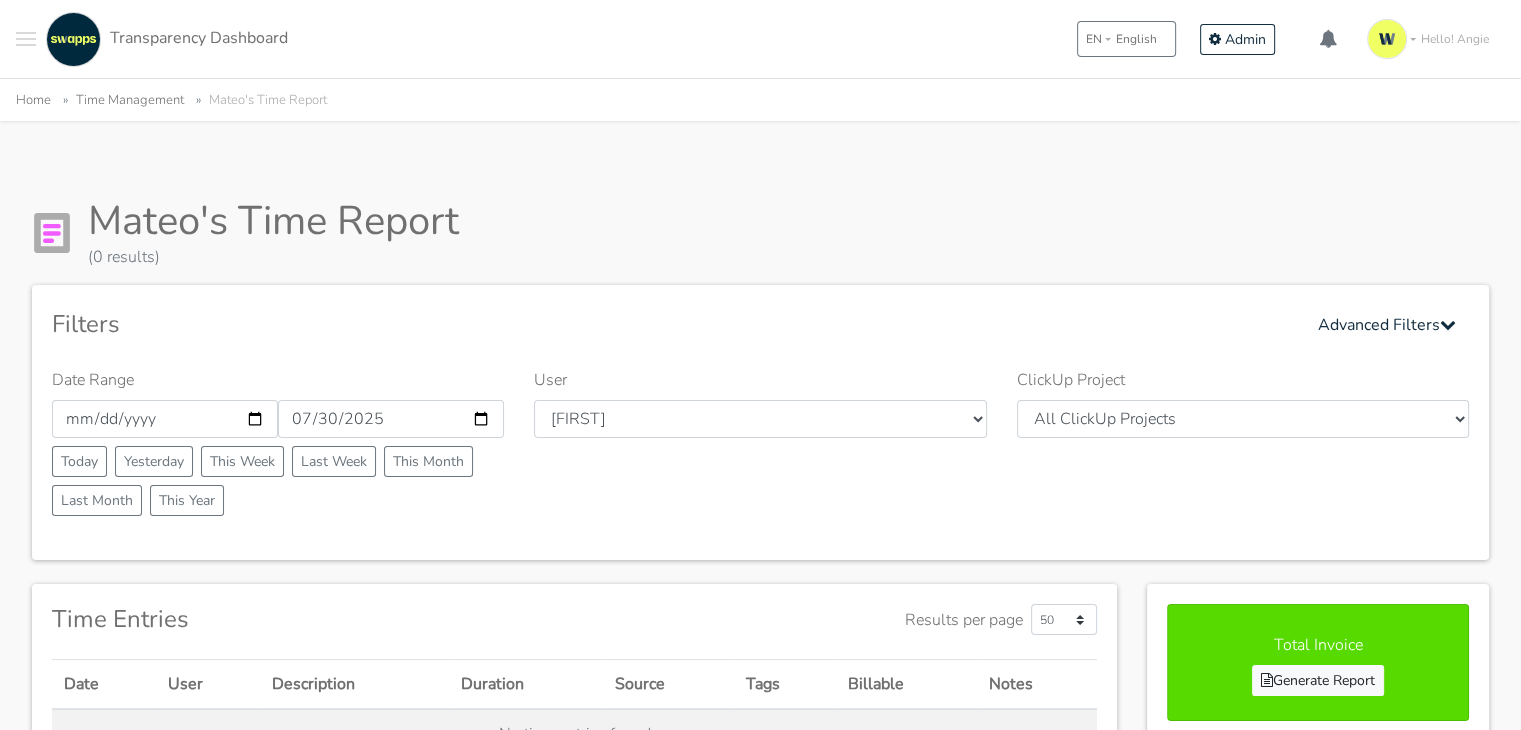 click on "2025-07-30" at bounding box center (391, 419) 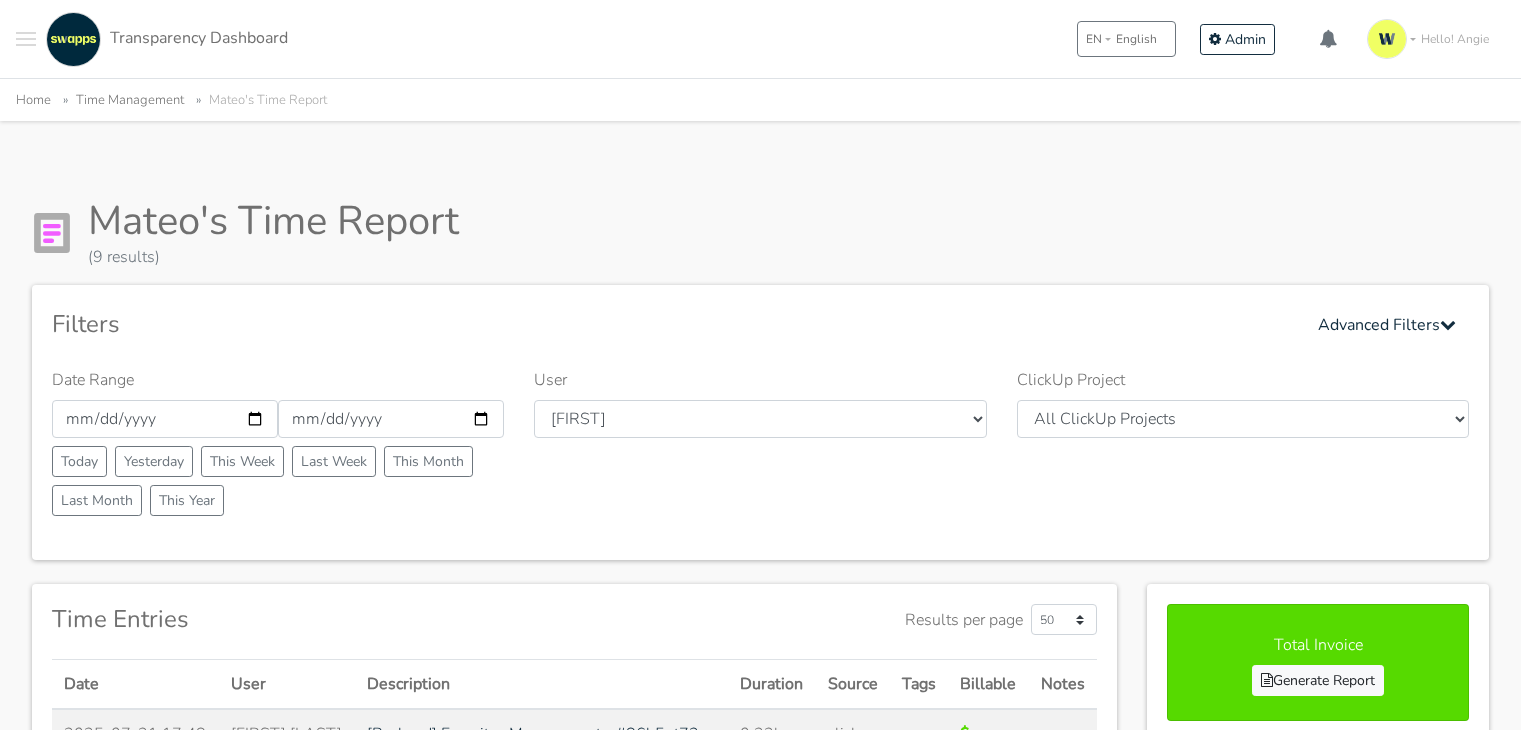 scroll, scrollTop: 0, scrollLeft: 0, axis: both 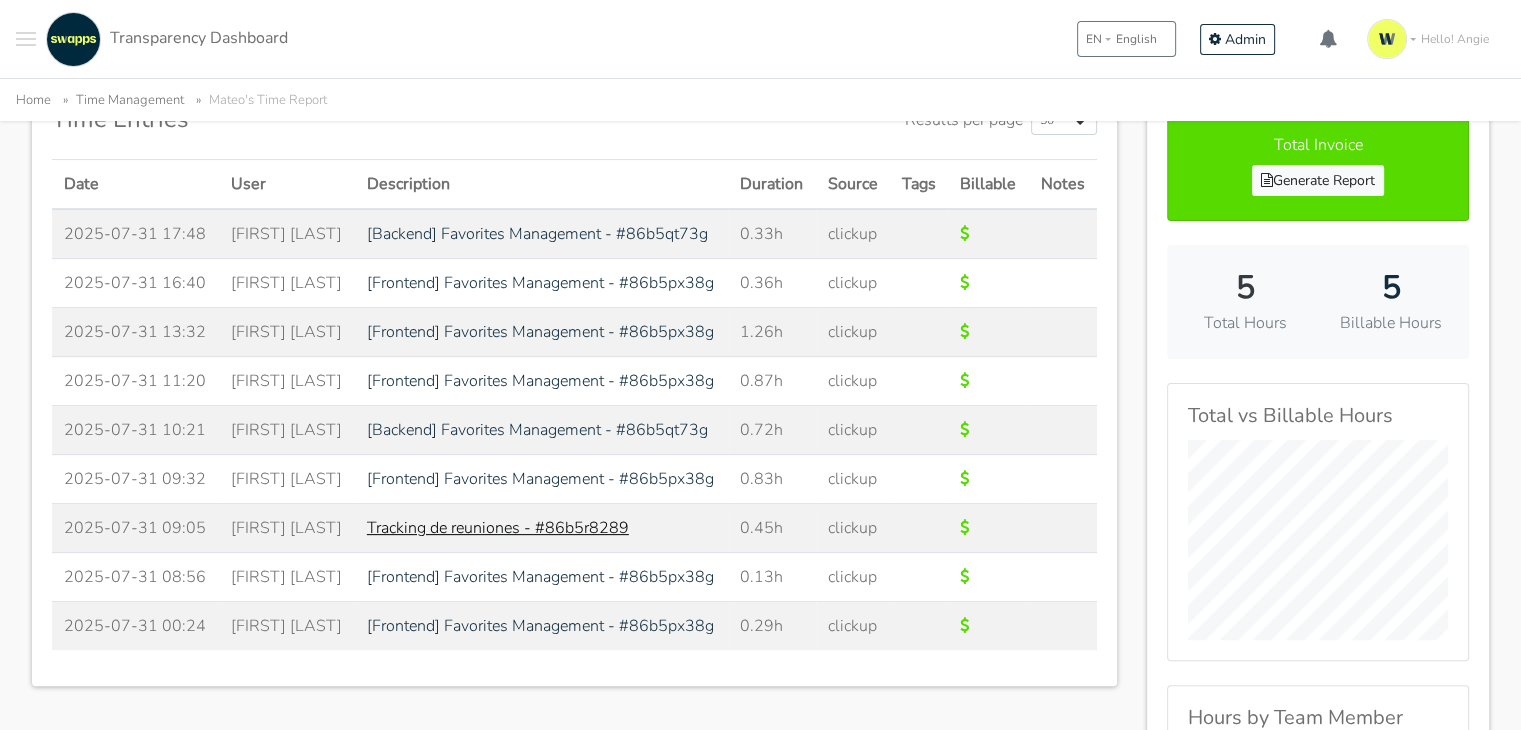 click on "Tracking de reuniones - #86b5r8289" at bounding box center [498, 528] 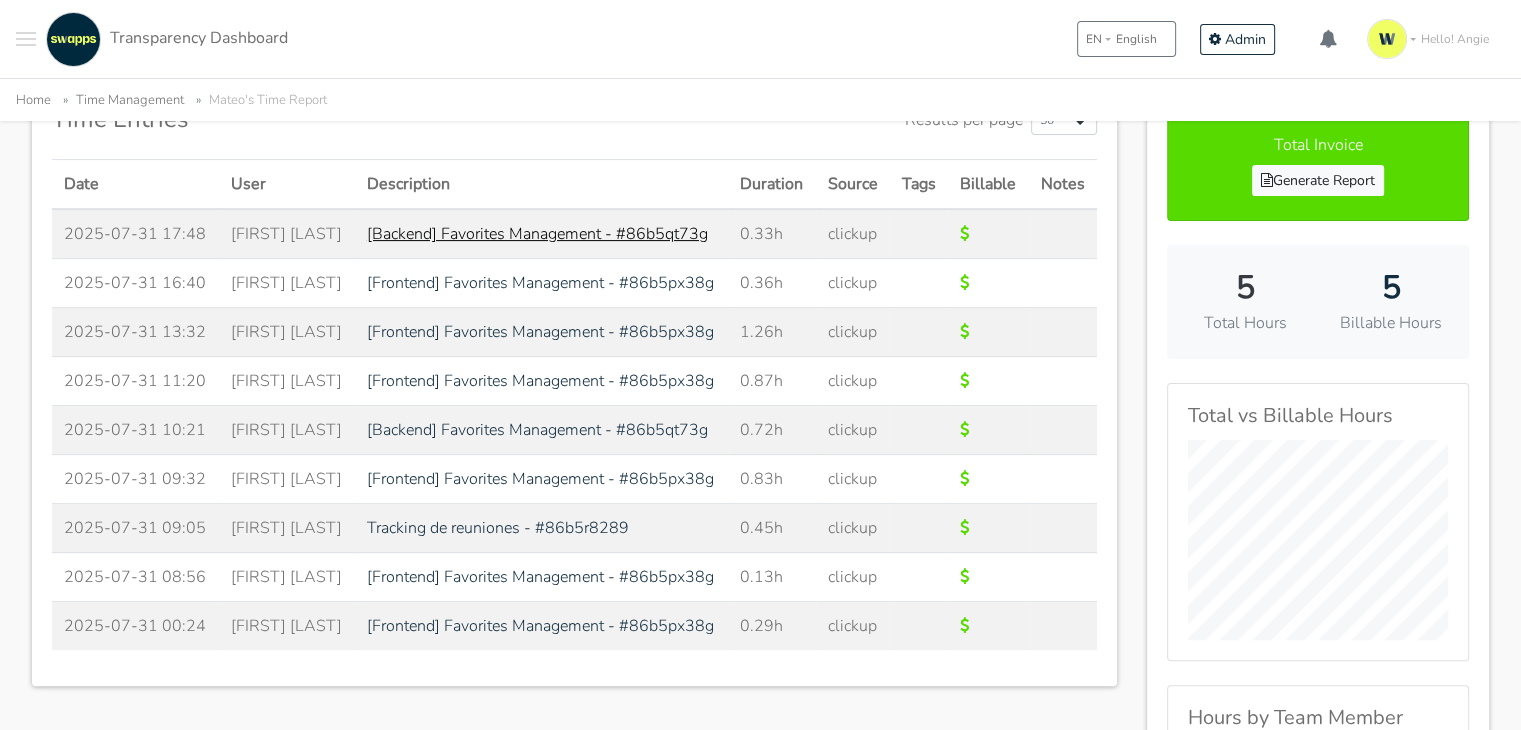 click on "[Backend] Favorites Management - #86b5qt73g" at bounding box center [537, 234] 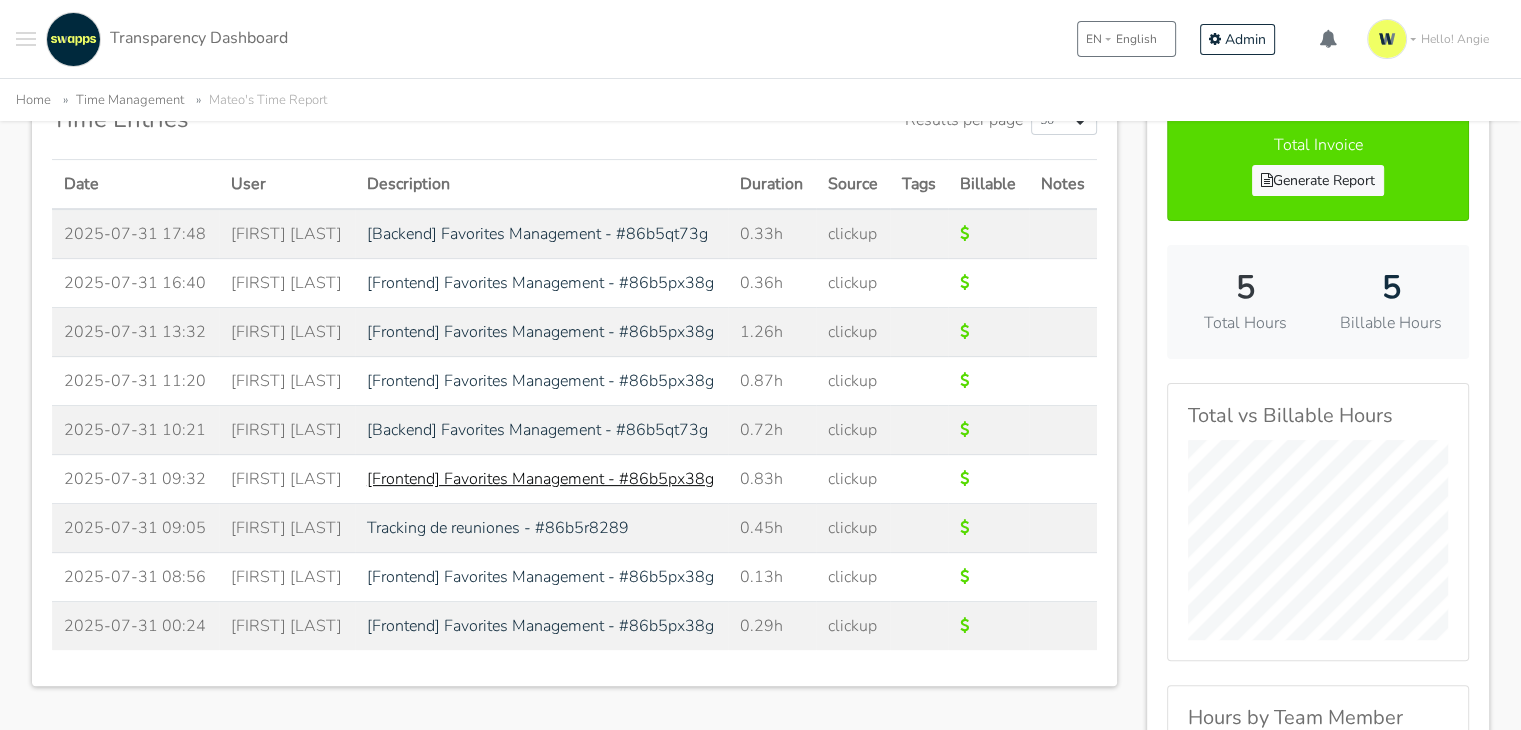 click on "[Frontend] Favorites Management - #86b5px38g" at bounding box center (540, 479) 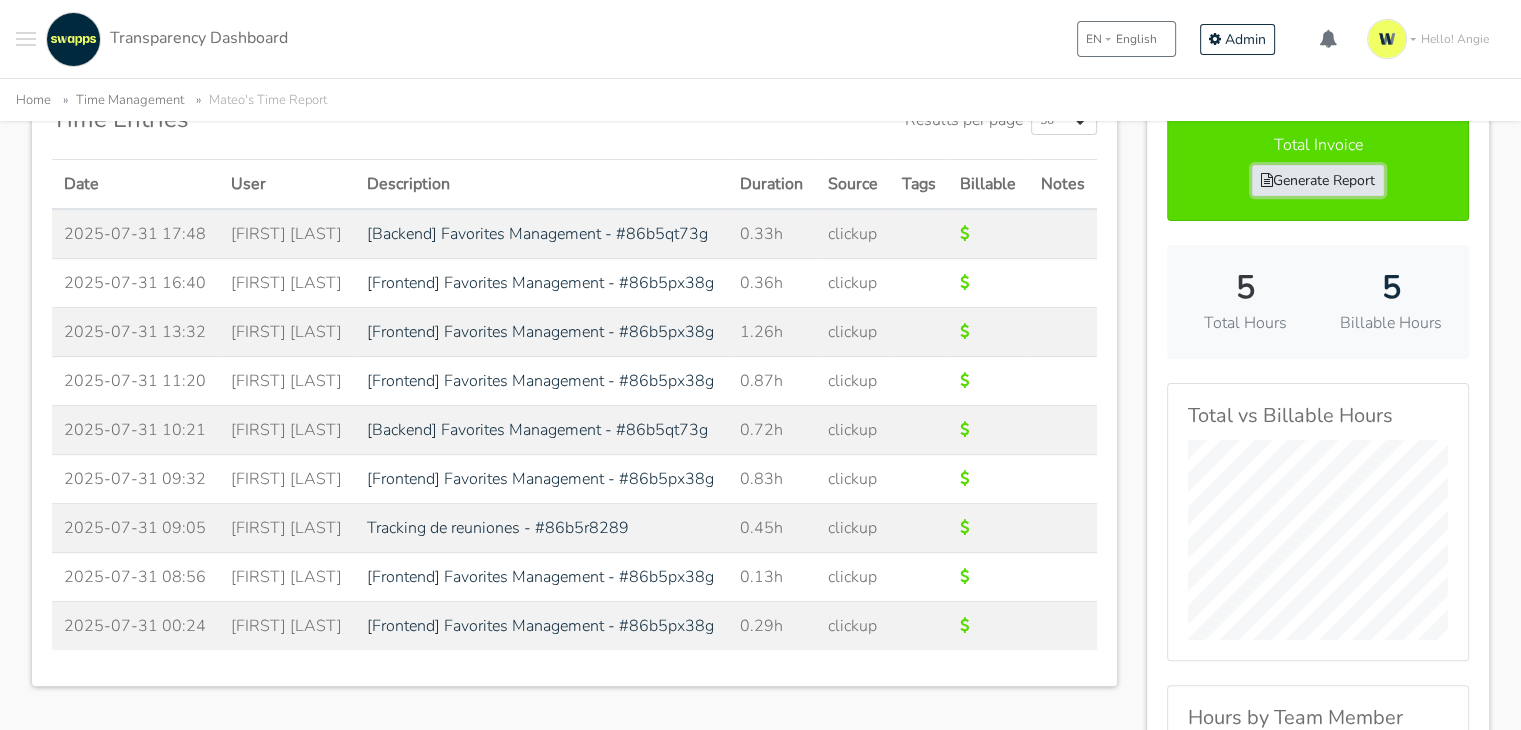 click on "Generate Report" at bounding box center (1318, 180) 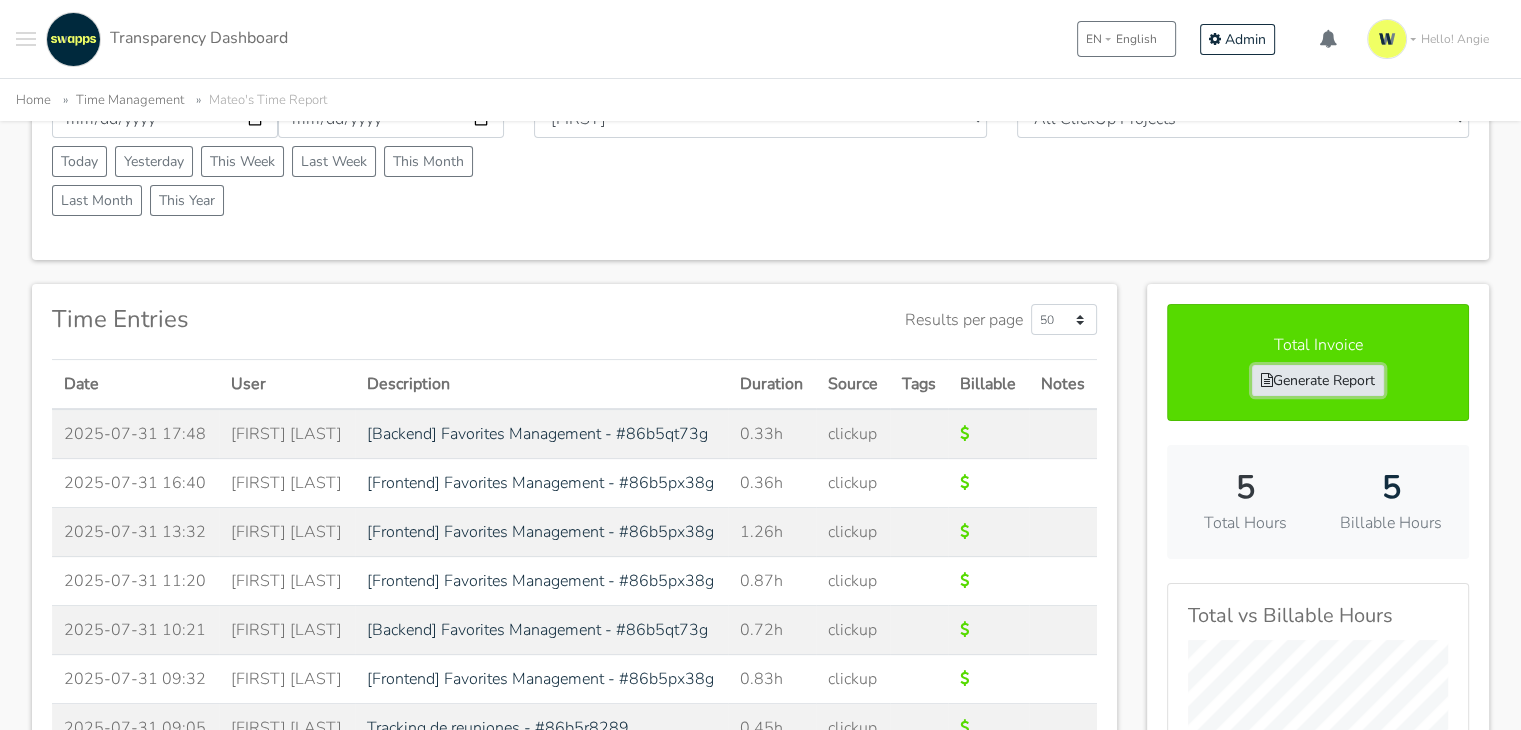 scroll, scrollTop: 100, scrollLeft: 0, axis: vertical 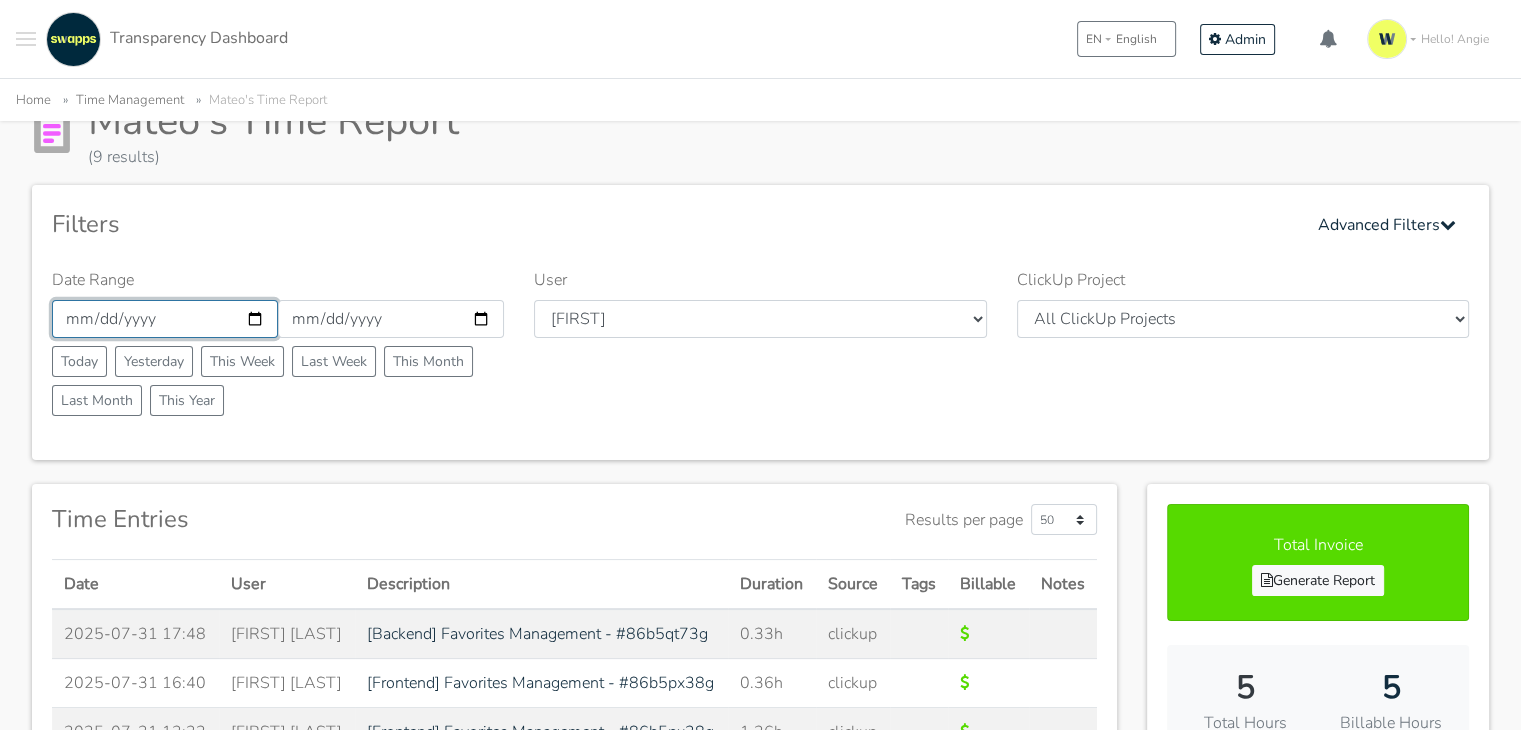 click on "2025-07-31" at bounding box center (165, 319) 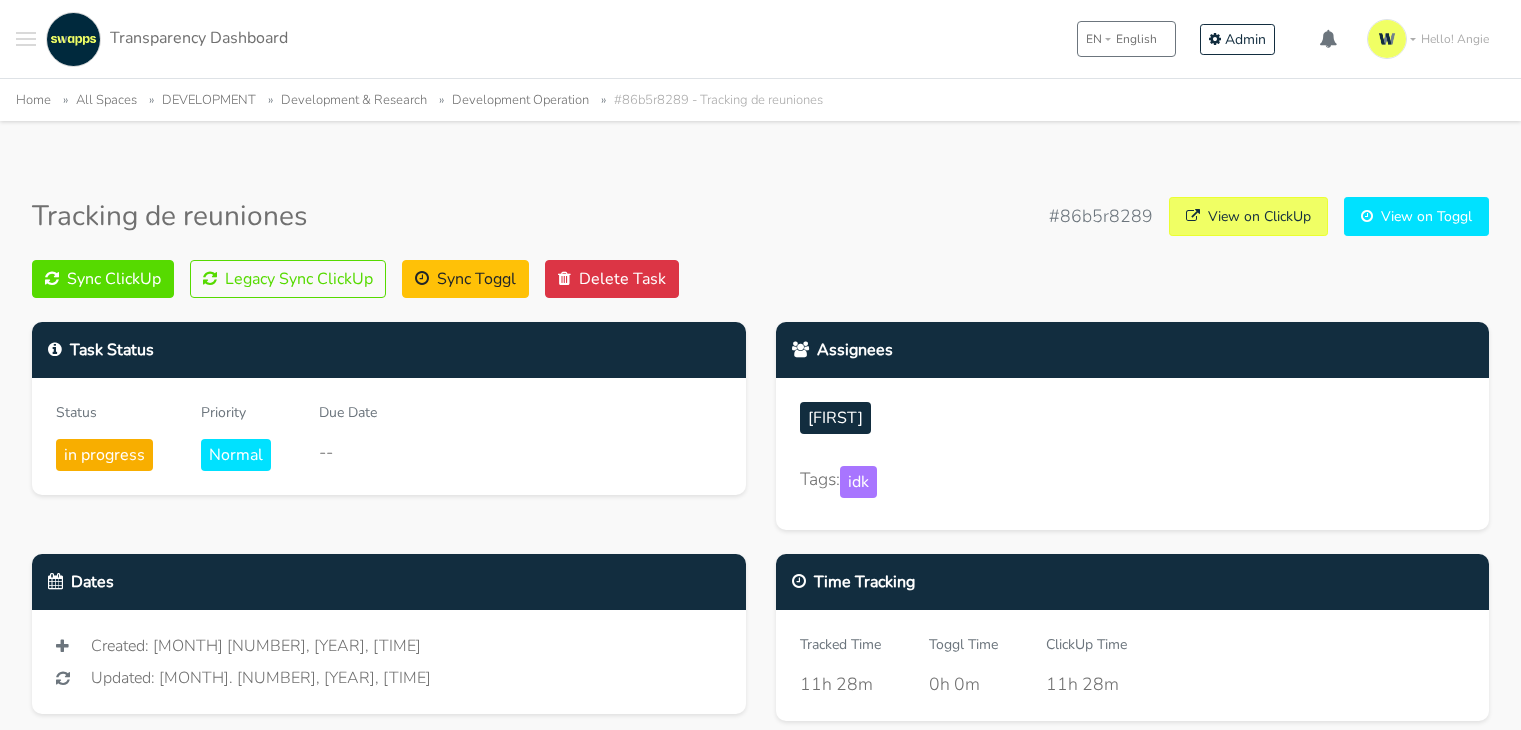scroll, scrollTop: 0, scrollLeft: 0, axis: both 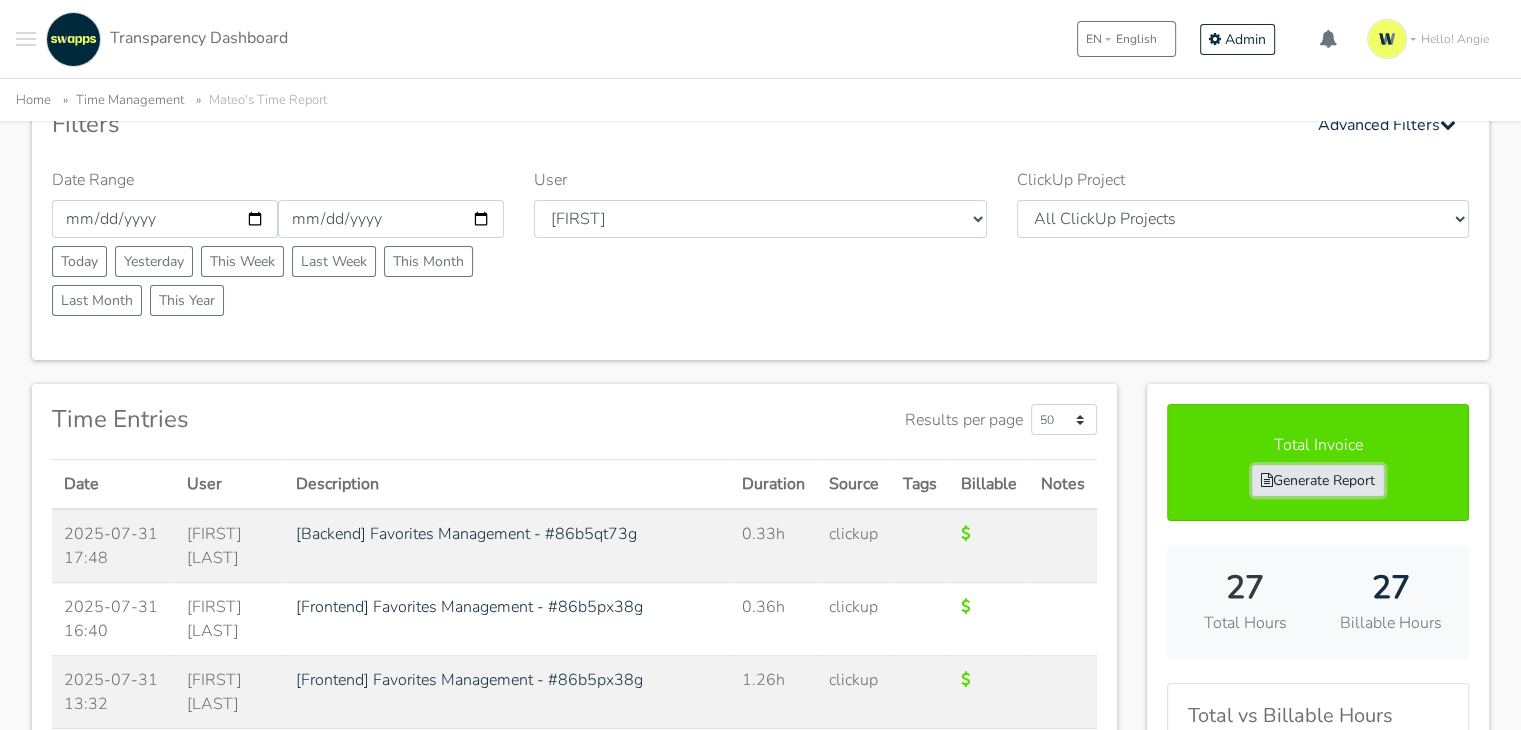 click on "Generate Report" at bounding box center (1318, 480) 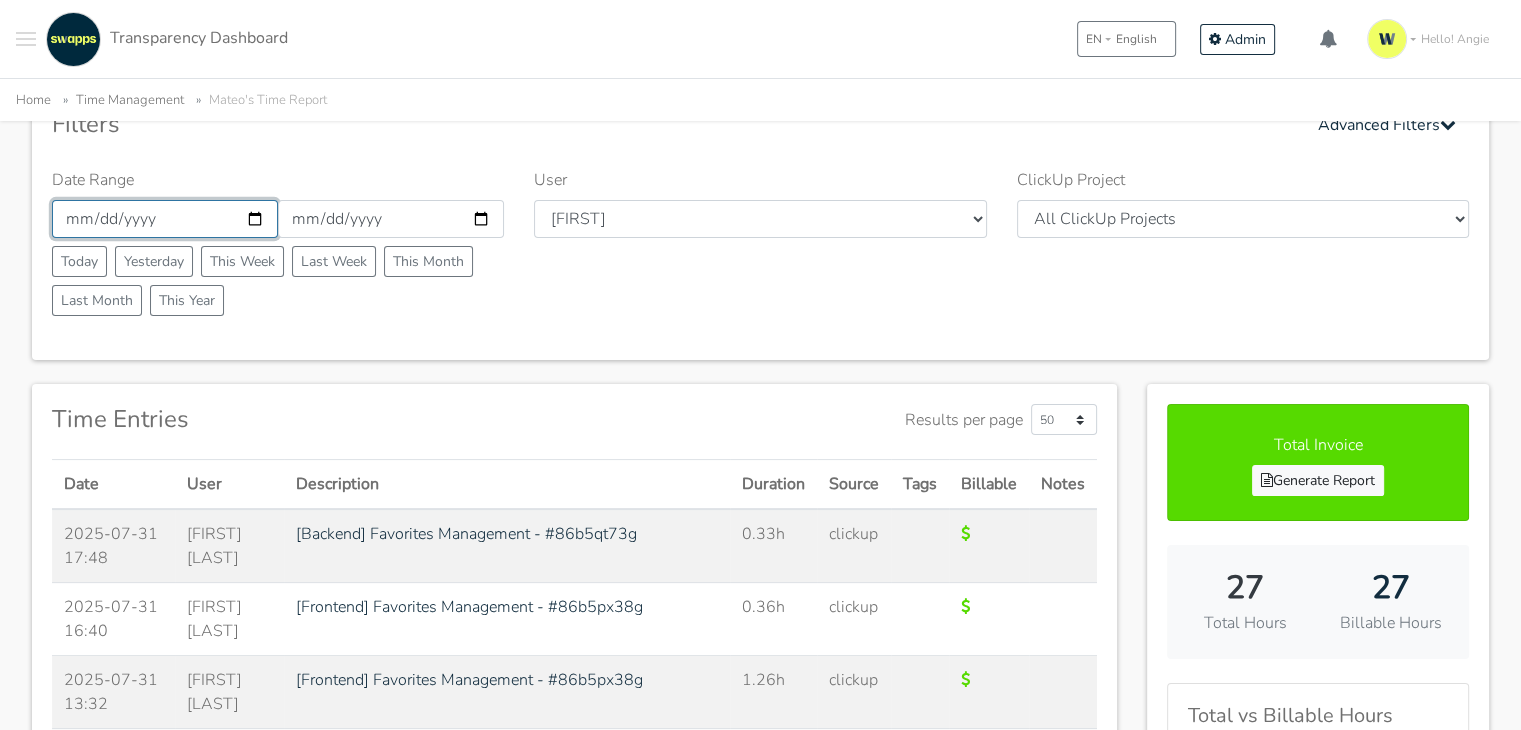 click on "2025-07-28" at bounding box center [165, 219] 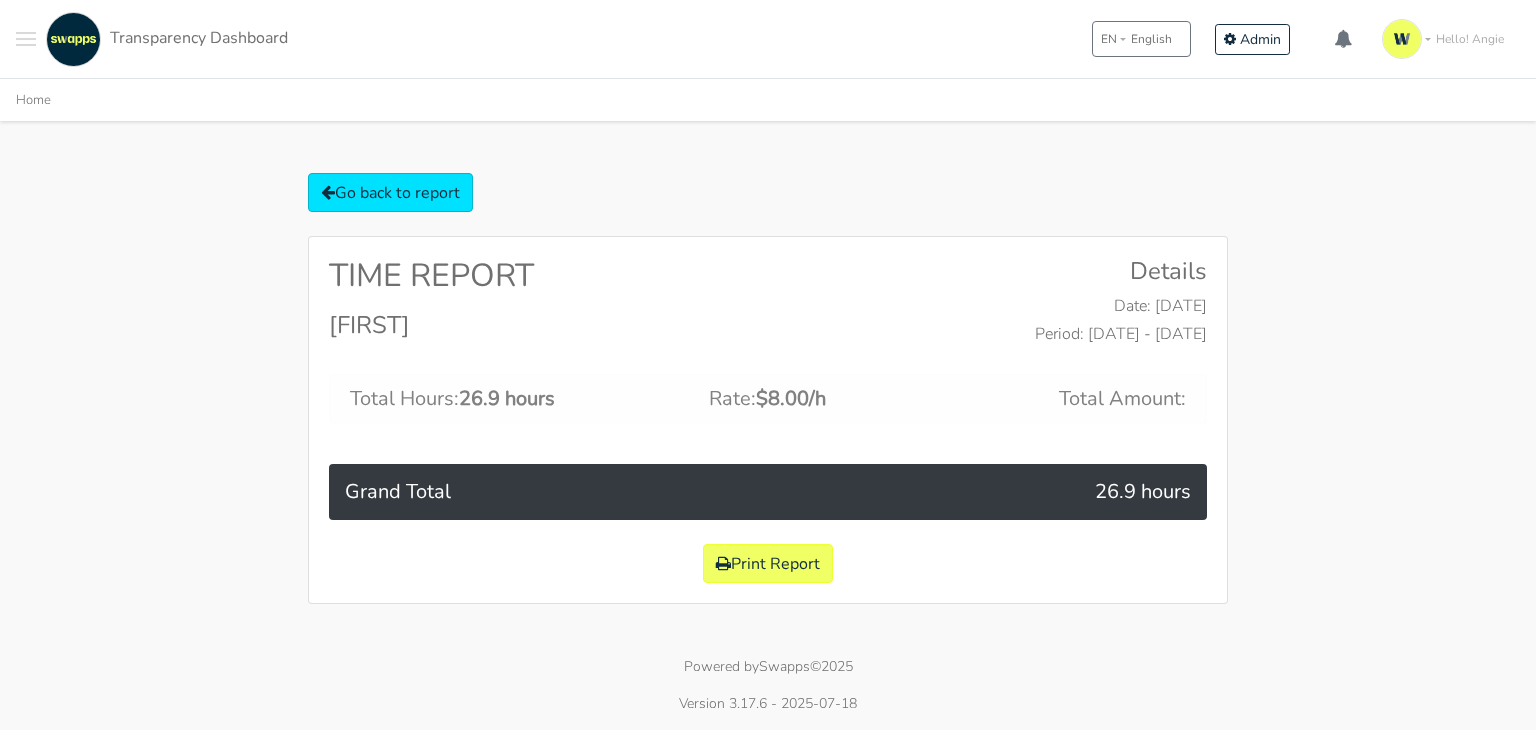 scroll, scrollTop: 0, scrollLeft: 0, axis: both 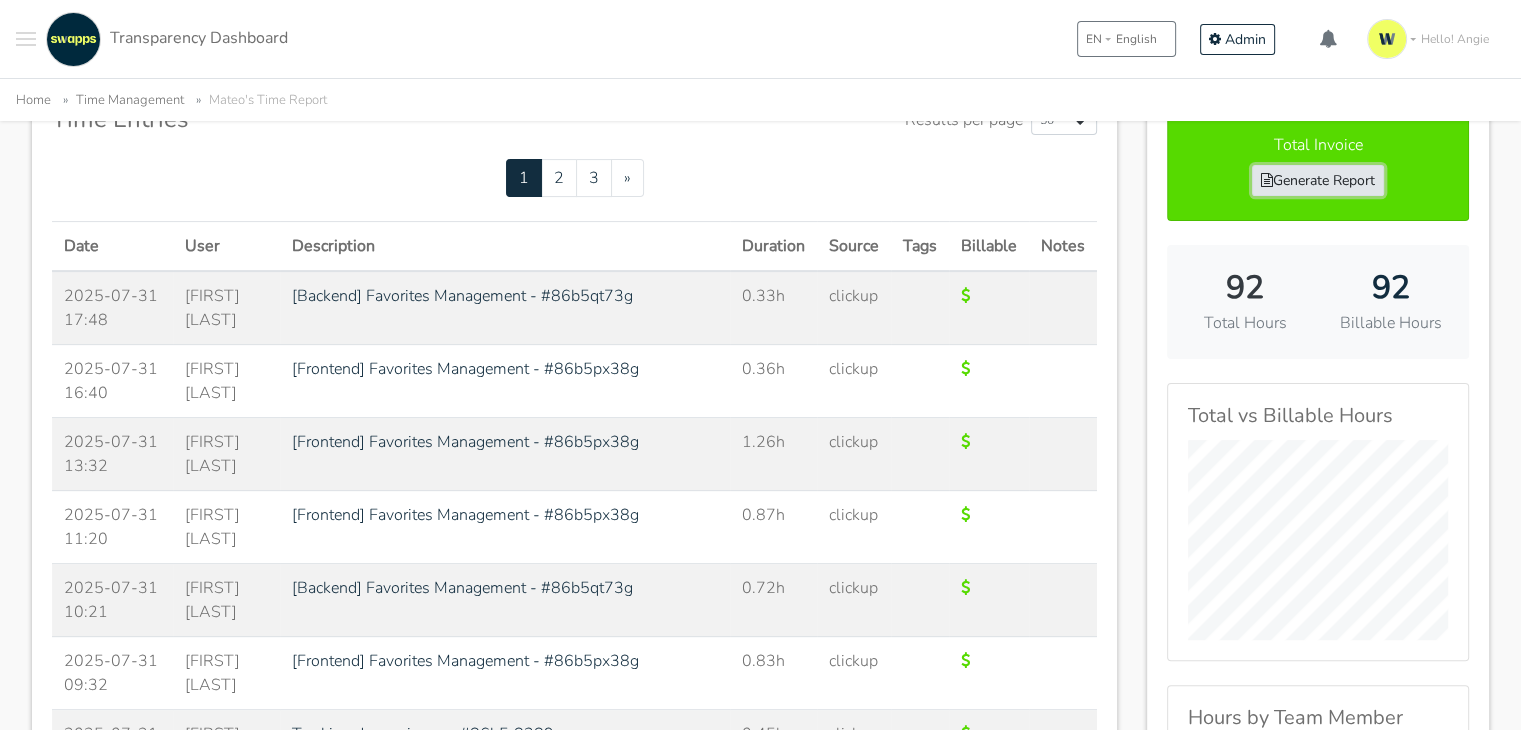 click on "Generate Report" at bounding box center (1318, 180) 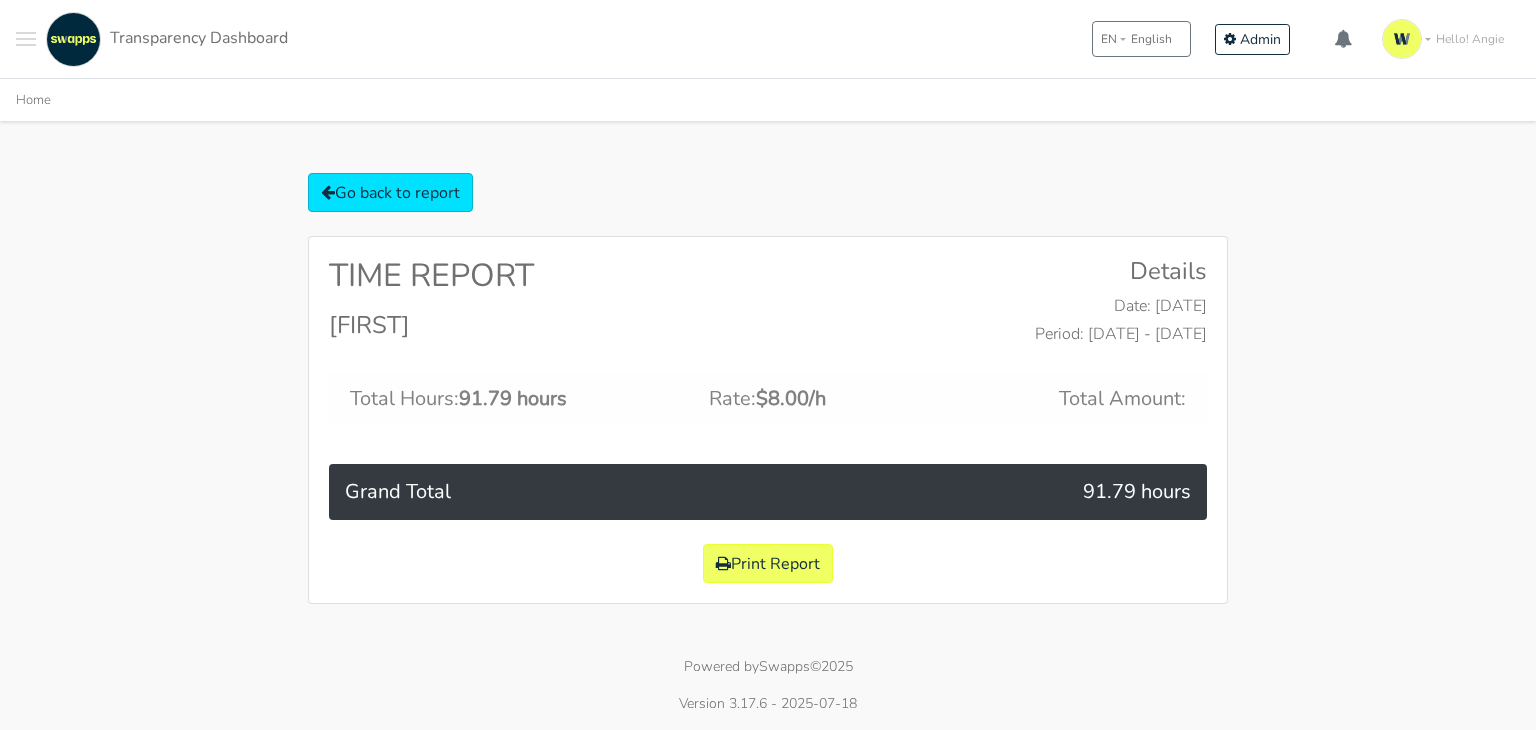 scroll, scrollTop: 0, scrollLeft: 0, axis: both 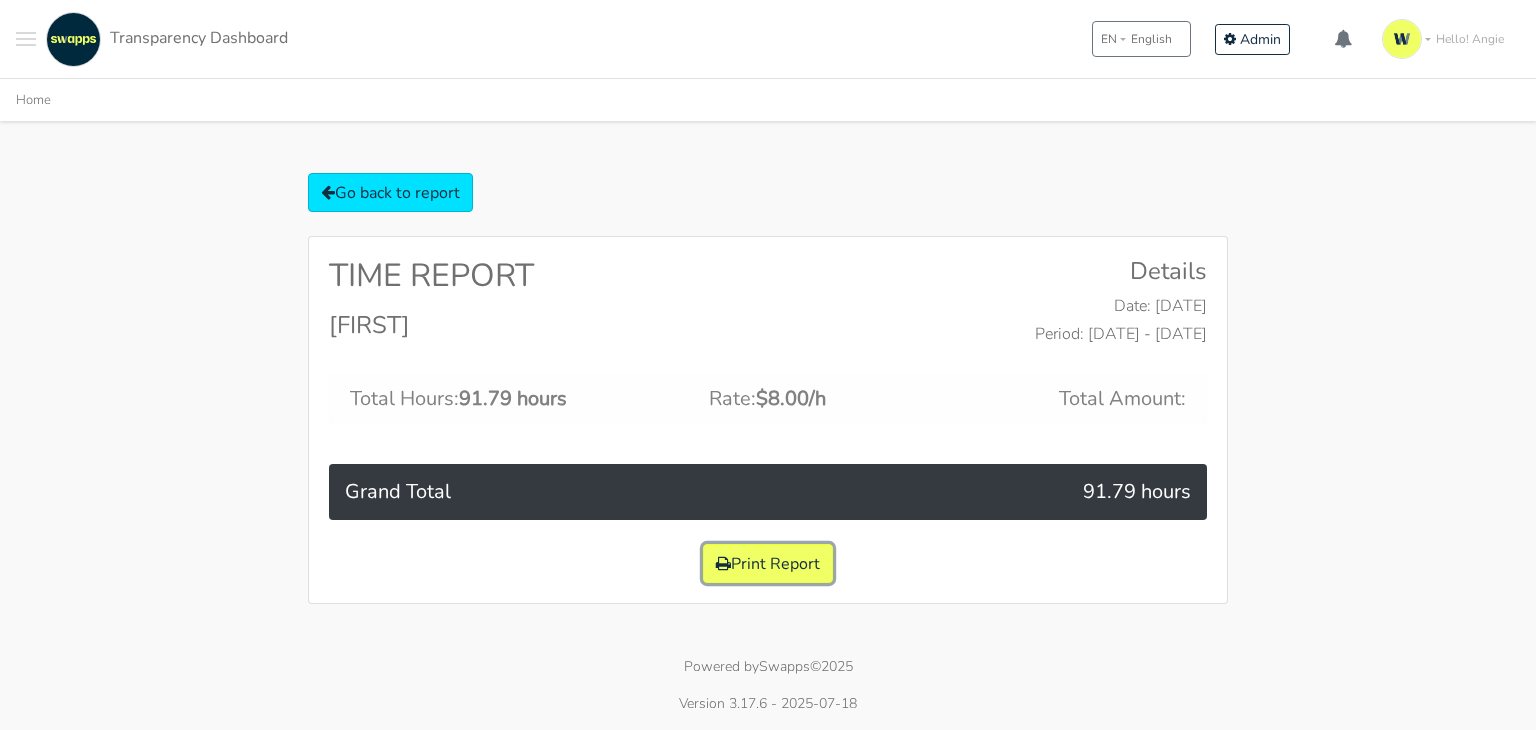 click on "Print Report" at bounding box center (768, 563) 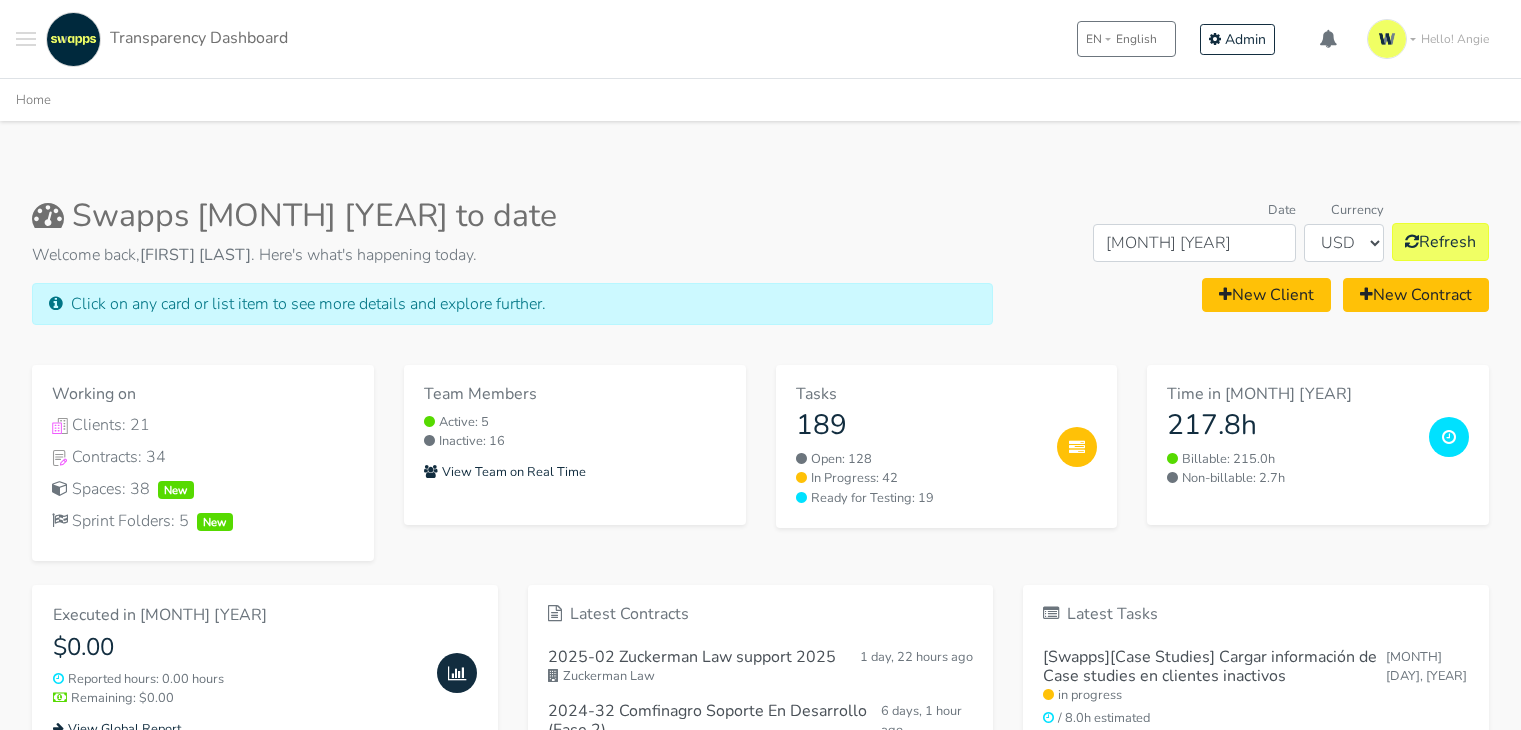 scroll, scrollTop: 400, scrollLeft: 0, axis: vertical 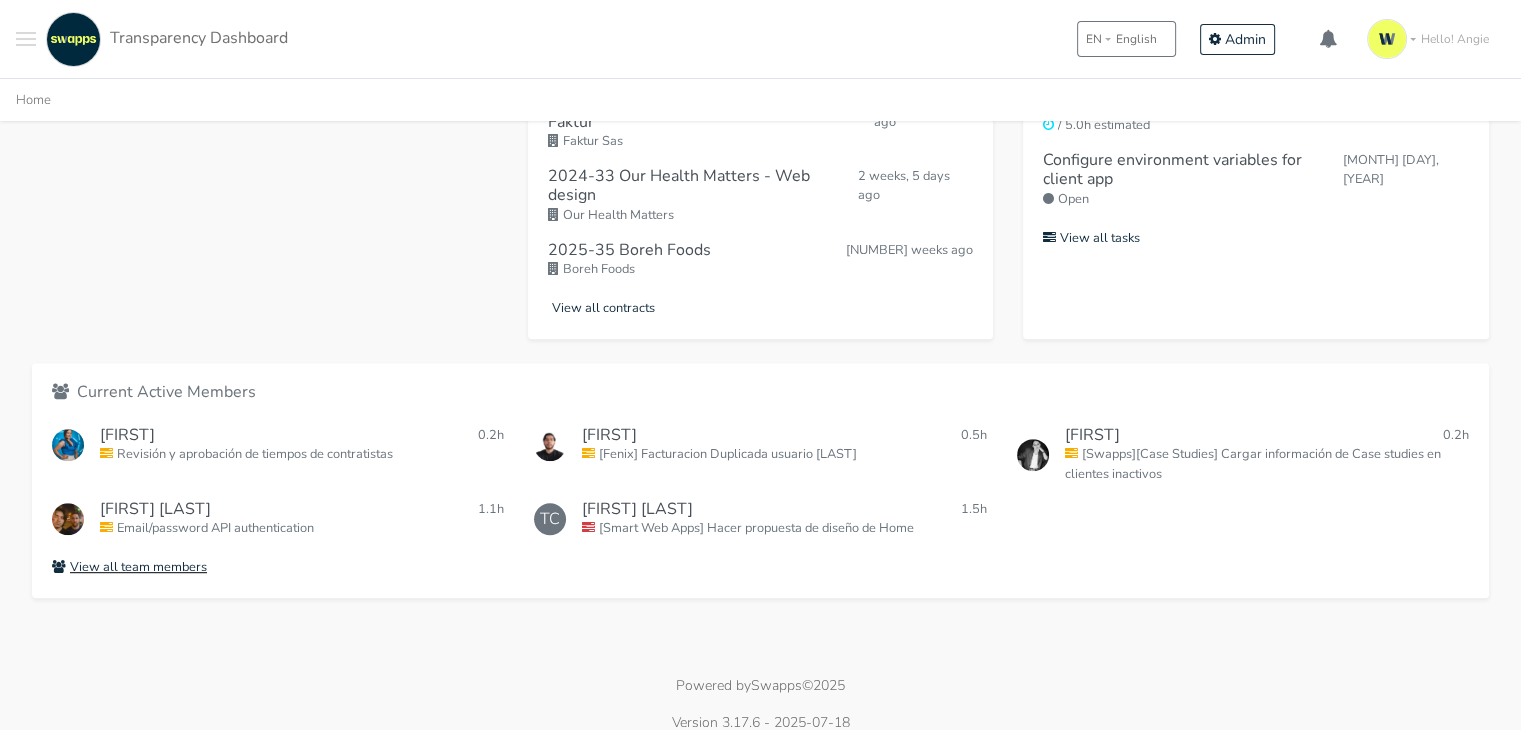 click on "View all team members" at bounding box center [129, 567] 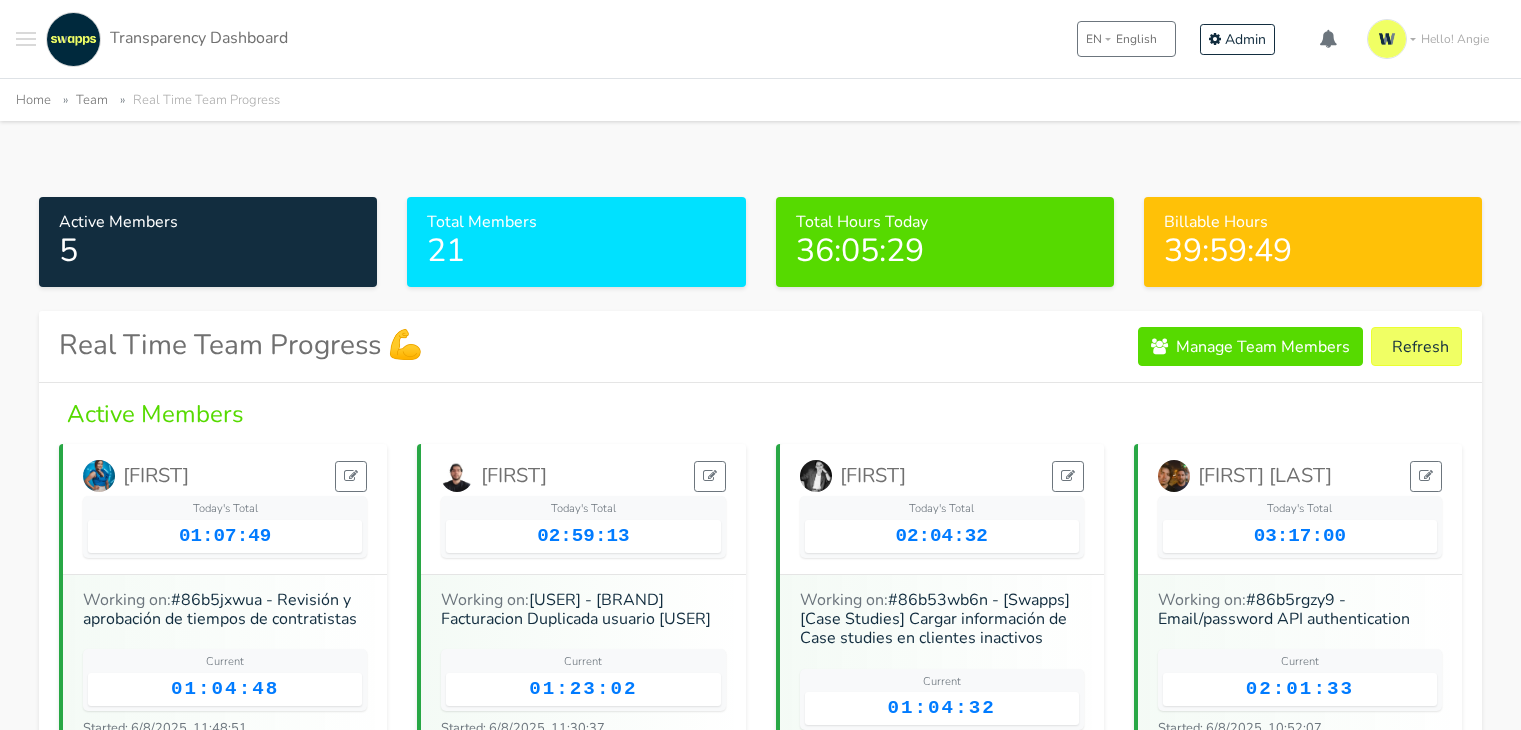 scroll, scrollTop: 0, scrollLeft: 0, axis: both 